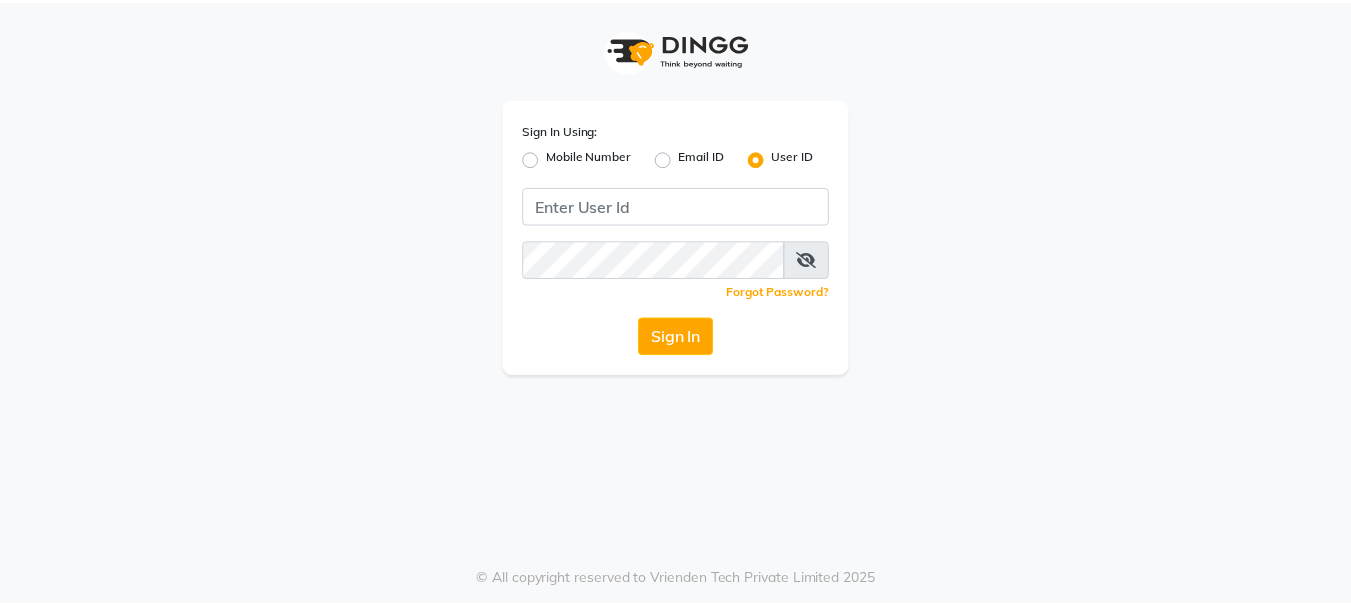 scroll, scrollTop: 0, scrollLeft: 0, axis: both 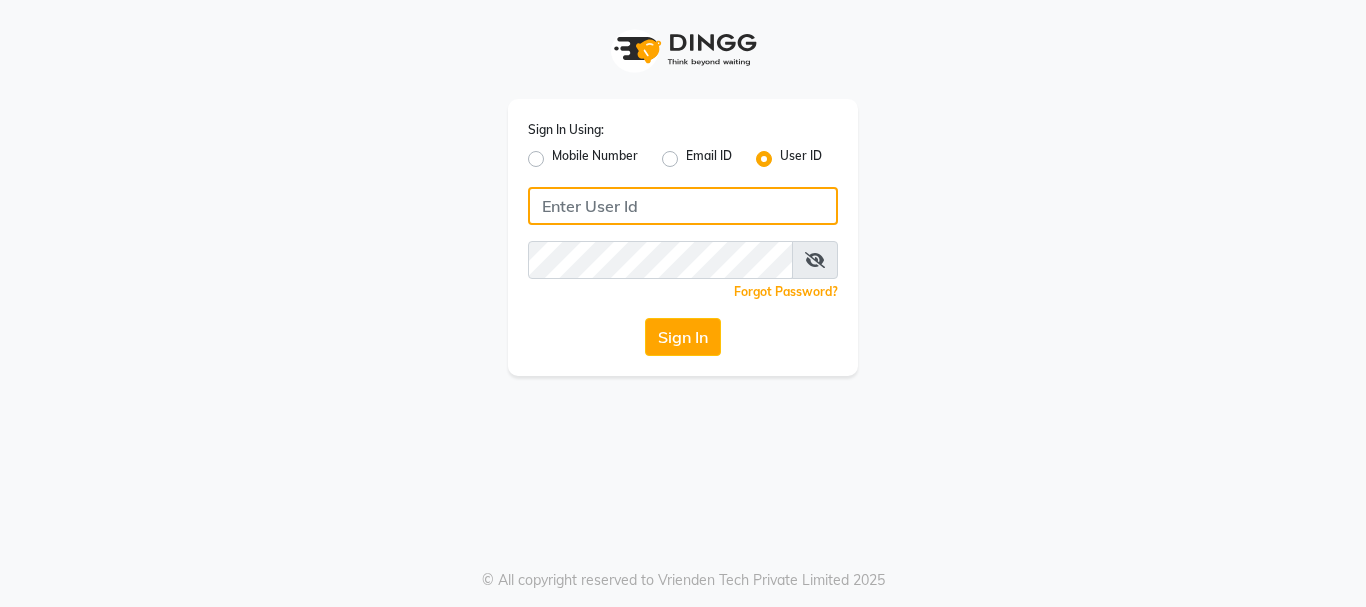 type on "[PHONE]" 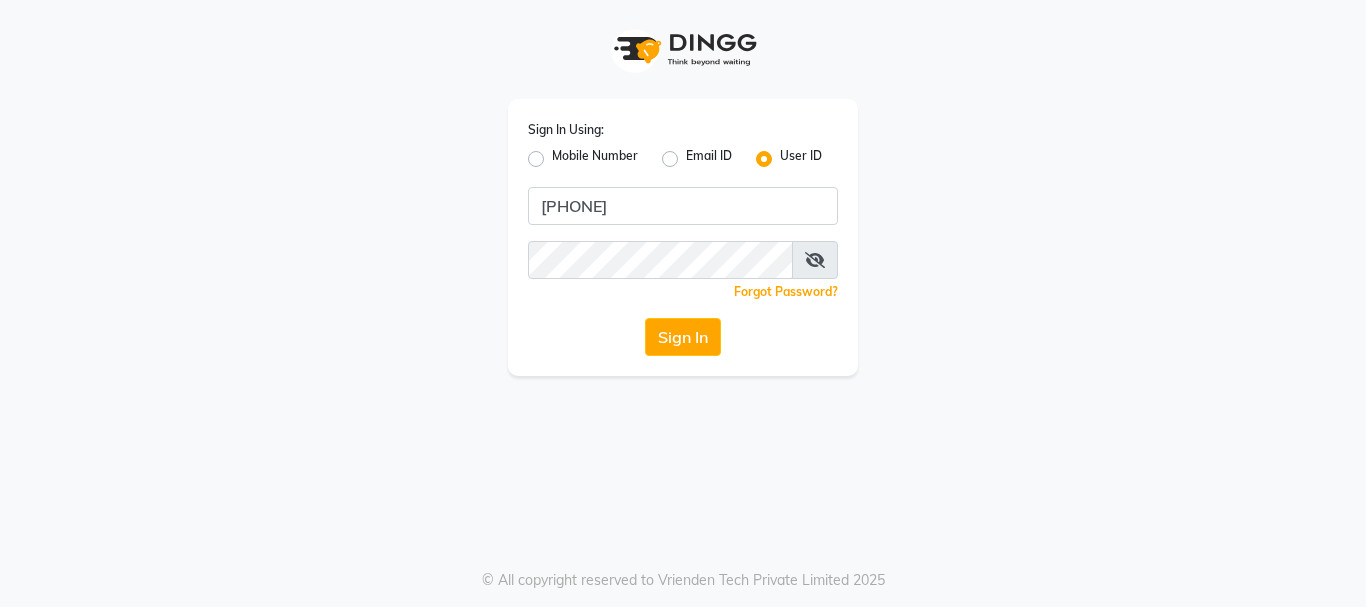 click on "Mobile Number" 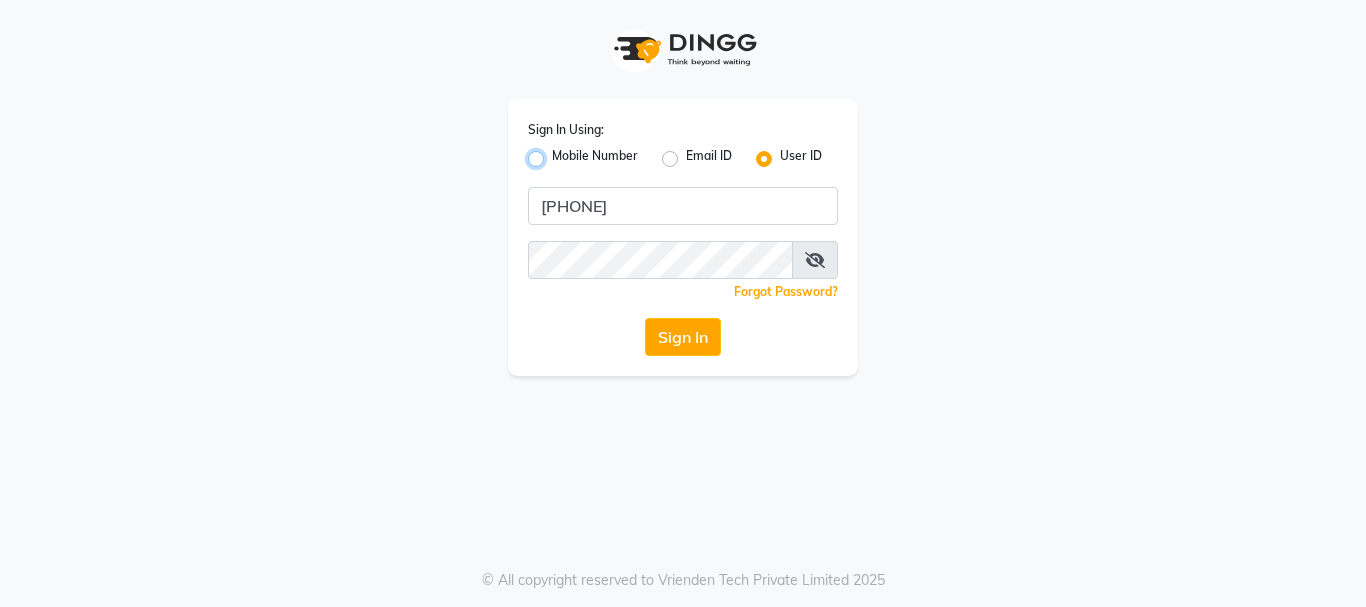click on "Mobile Number" at bounding box center [558, 153] 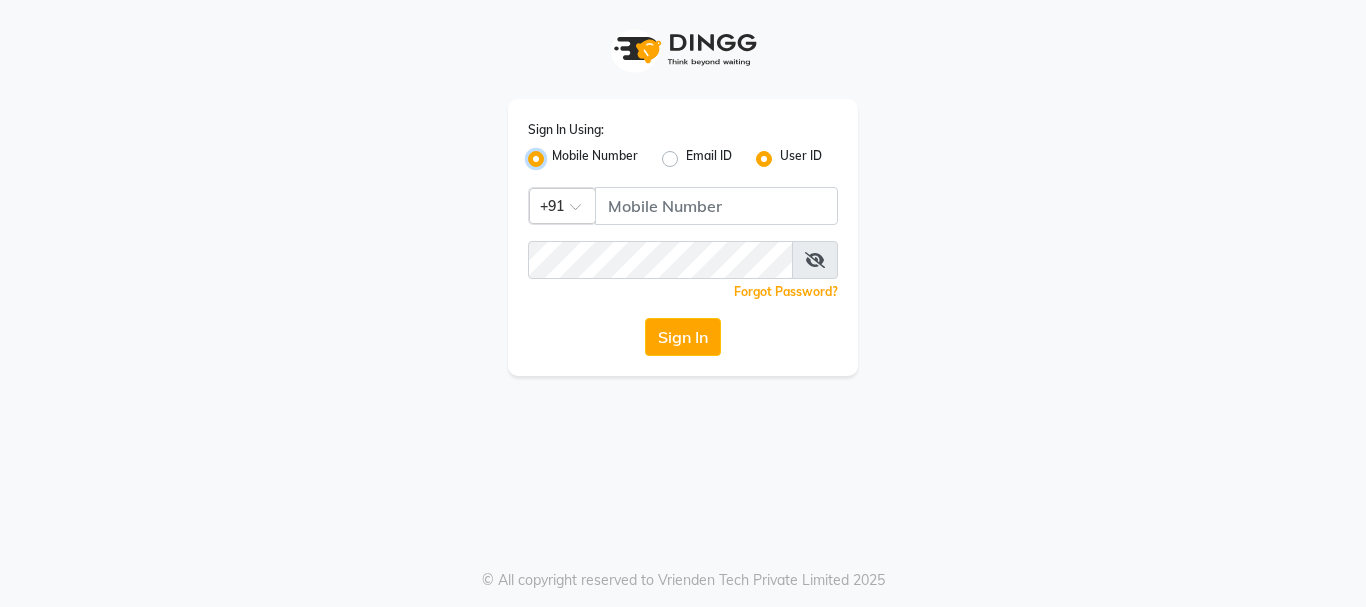 radio on "false" 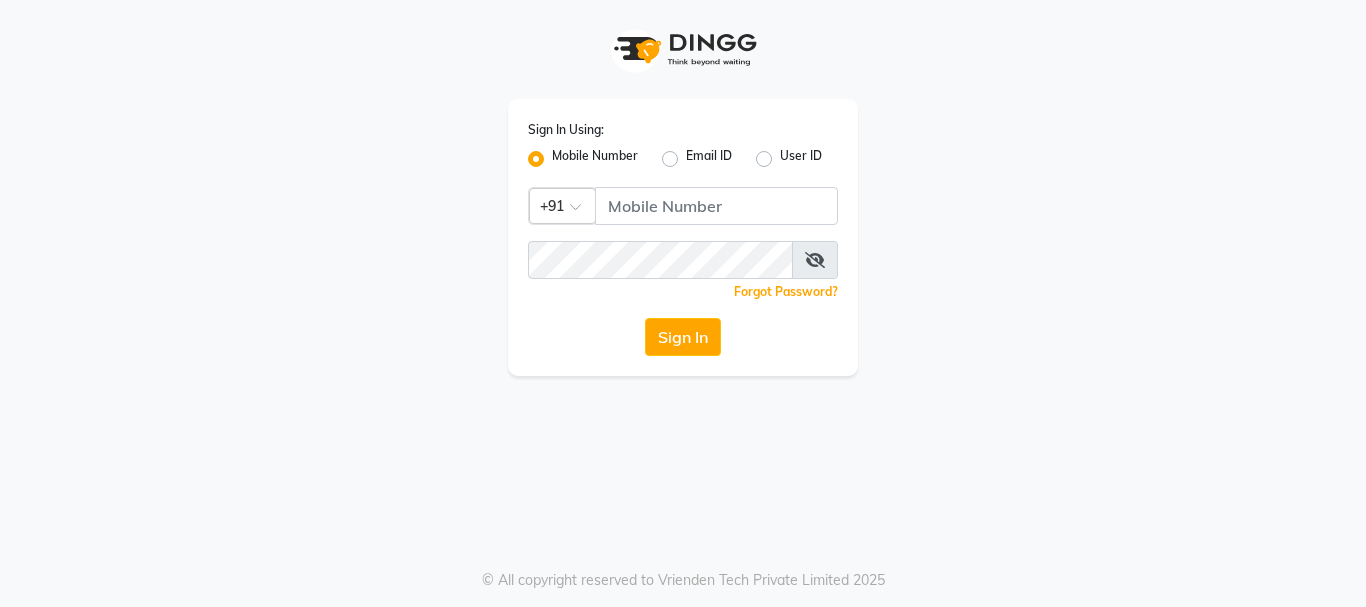 click on "User ID" 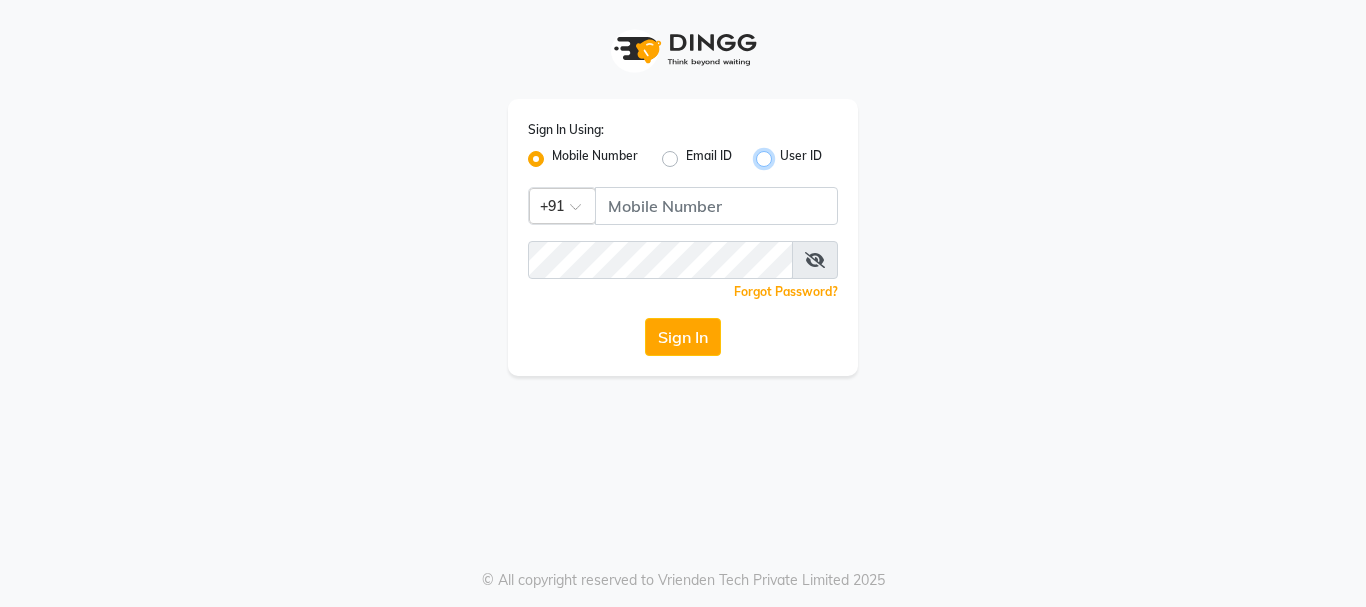 click on "User ID" at bounding box center (786, 153) 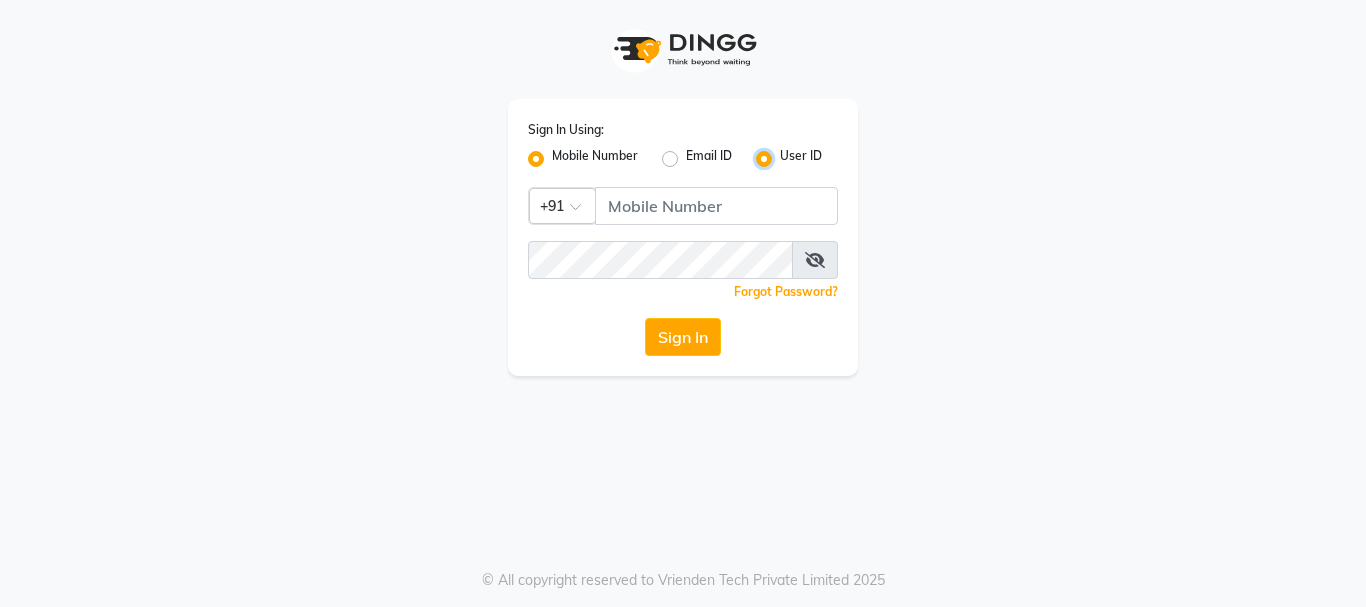 radio on "false" 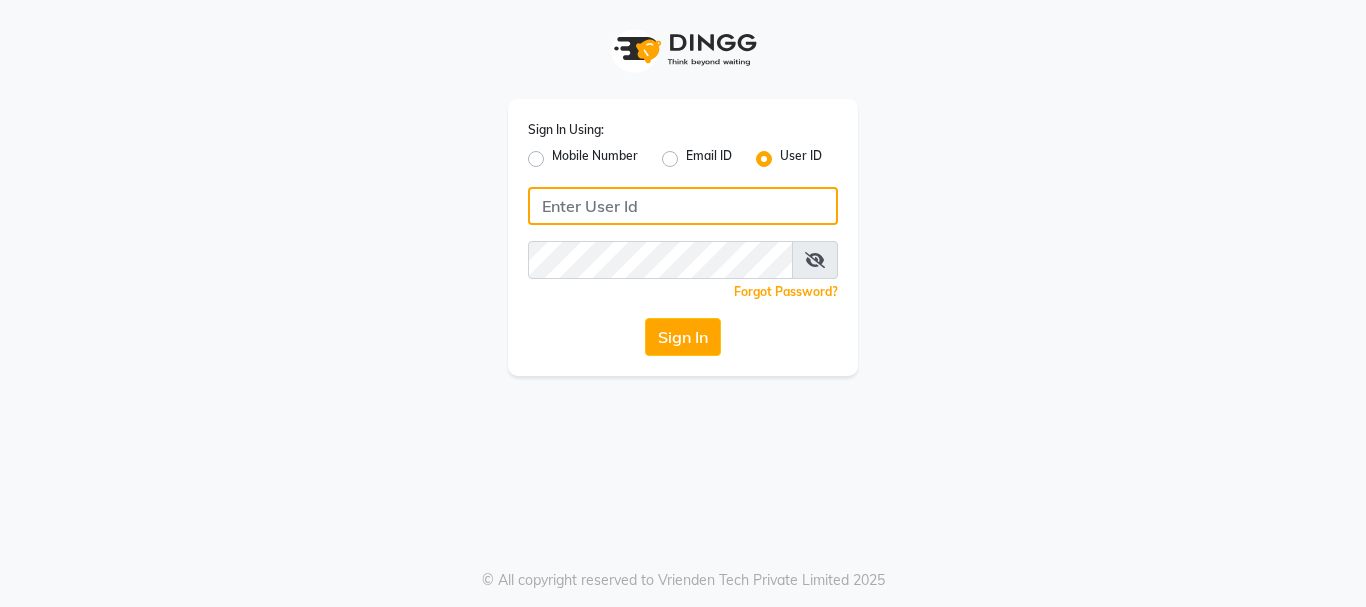 click 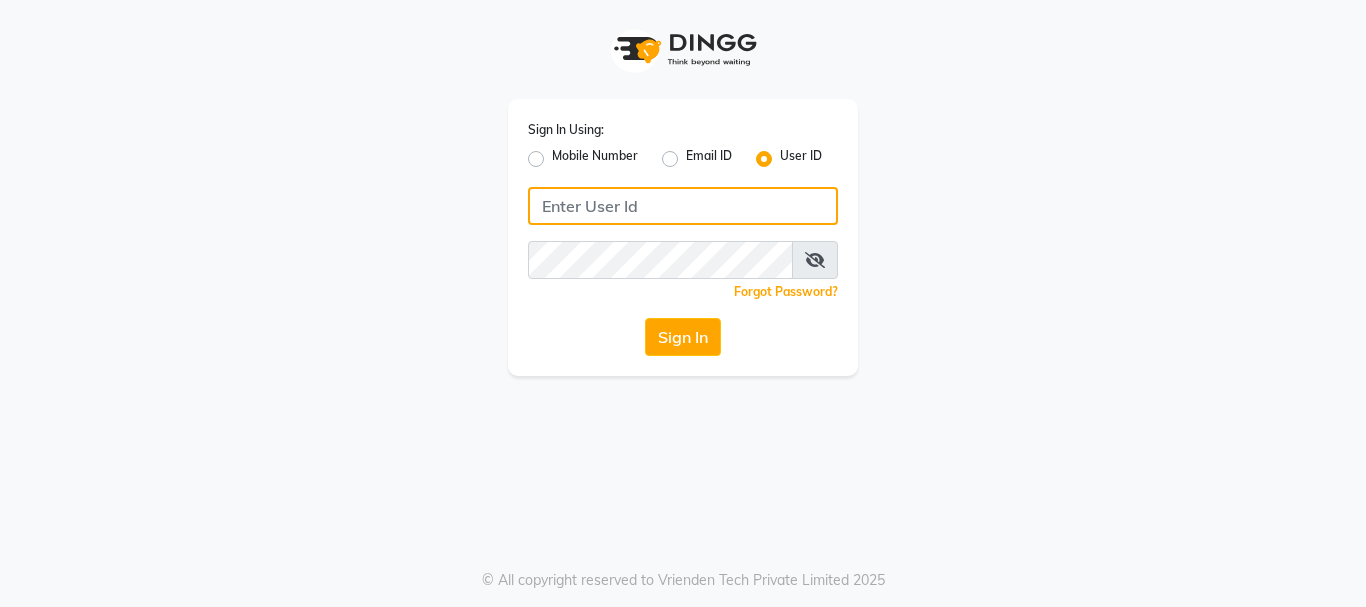 type on "jawed habib hair & beauty salon" 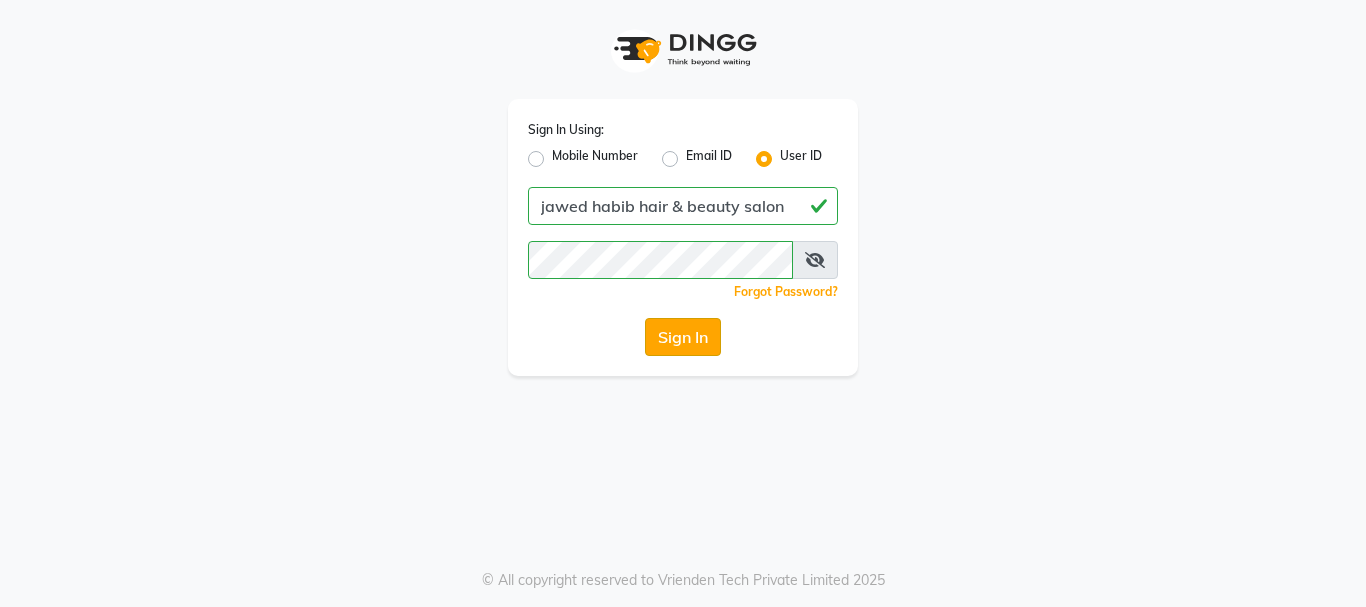 click on "Sign In" 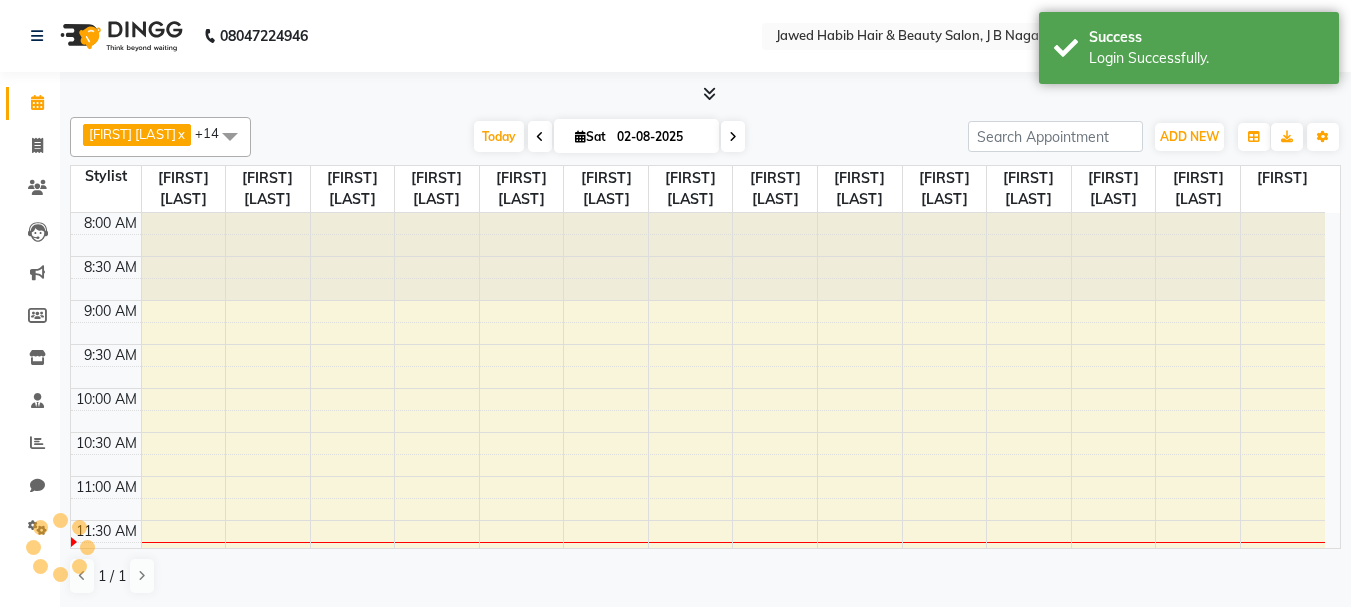 scroll, scrollTop: 0, scrollLeft: 0, axis: both 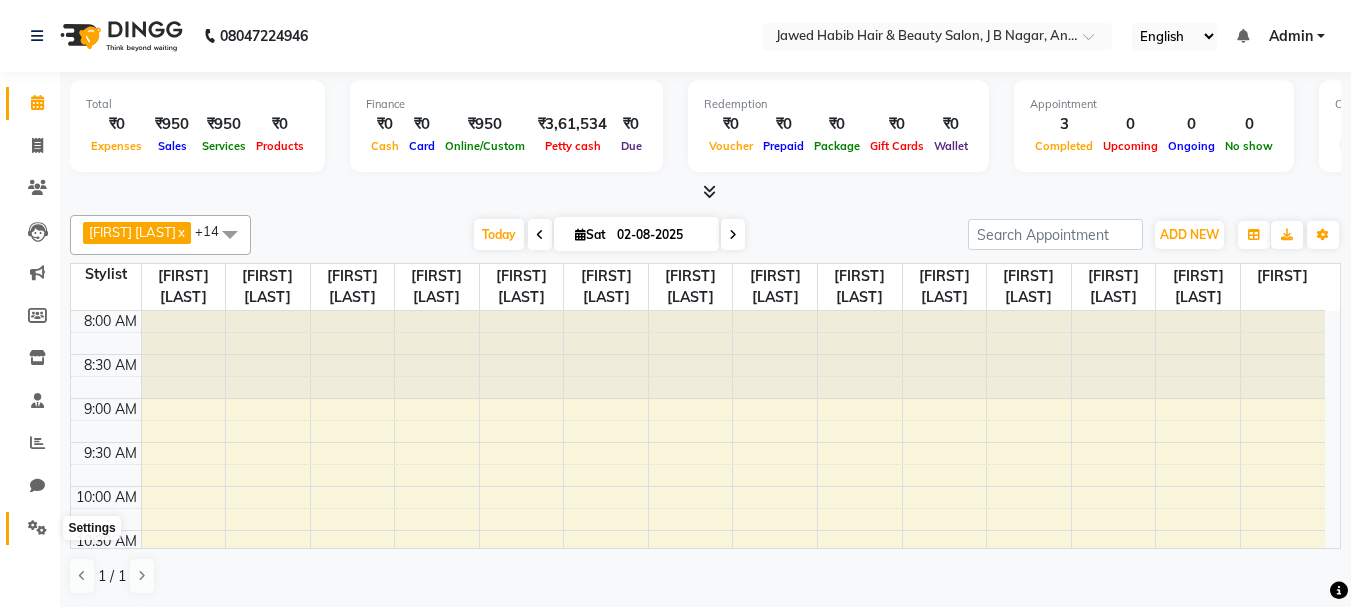 click 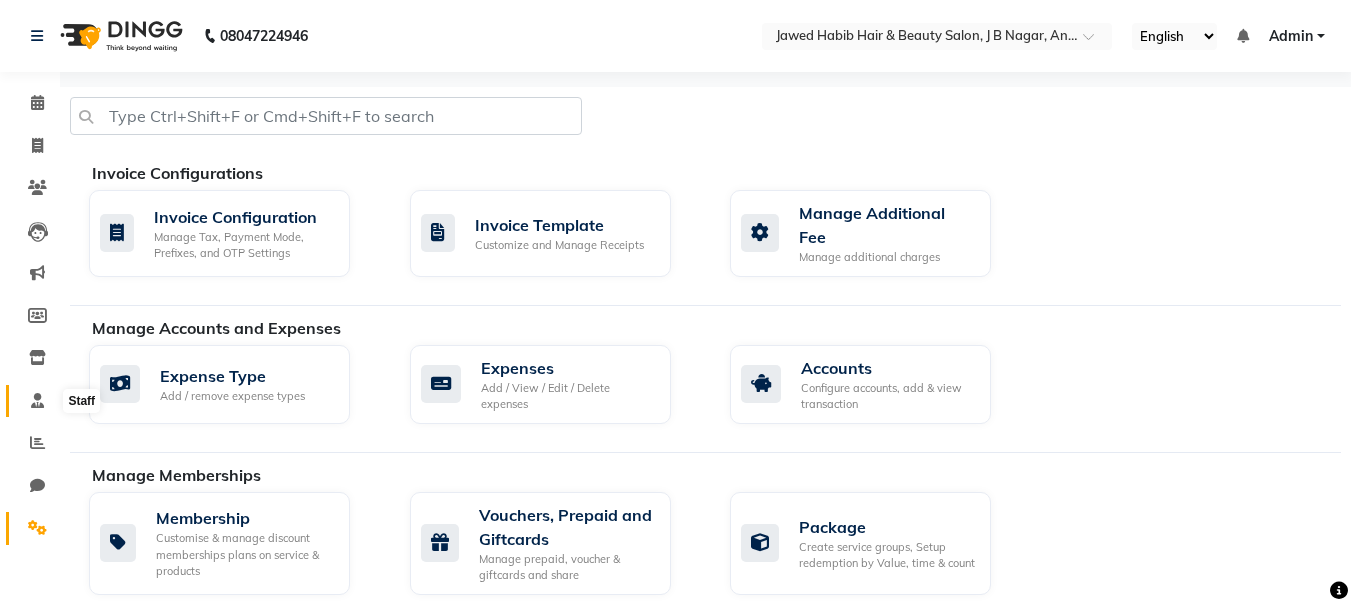 click 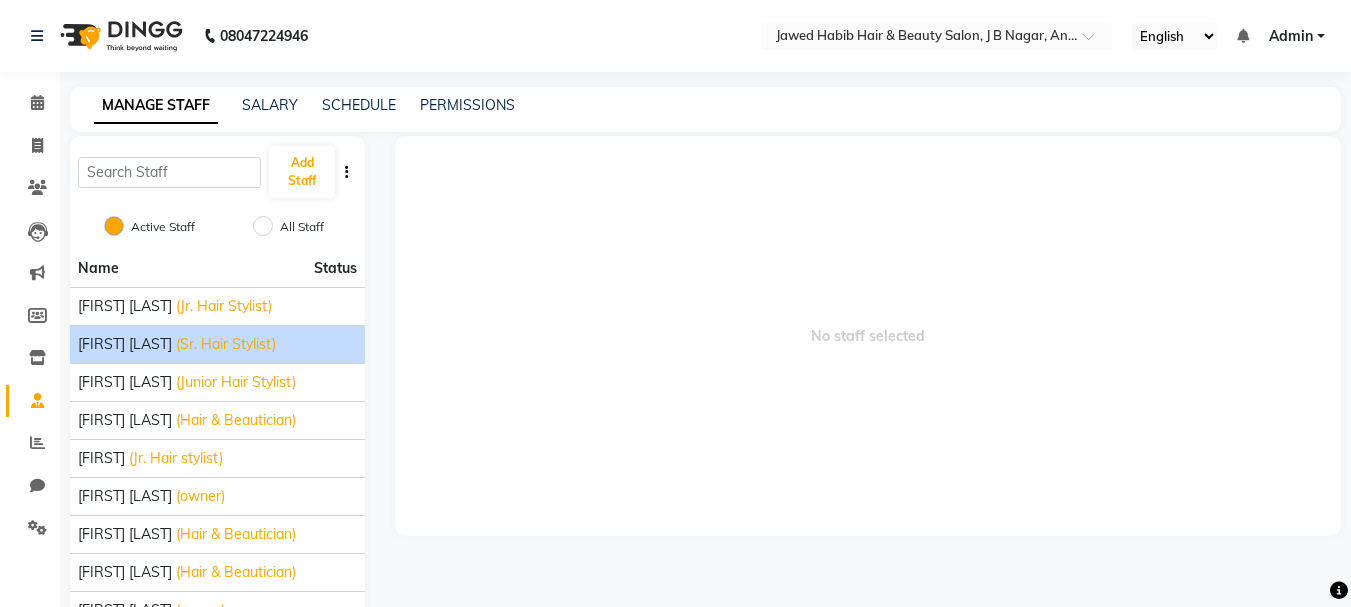 scroll, scrollTop: 149, scrollLeft: 0, axis: vertical 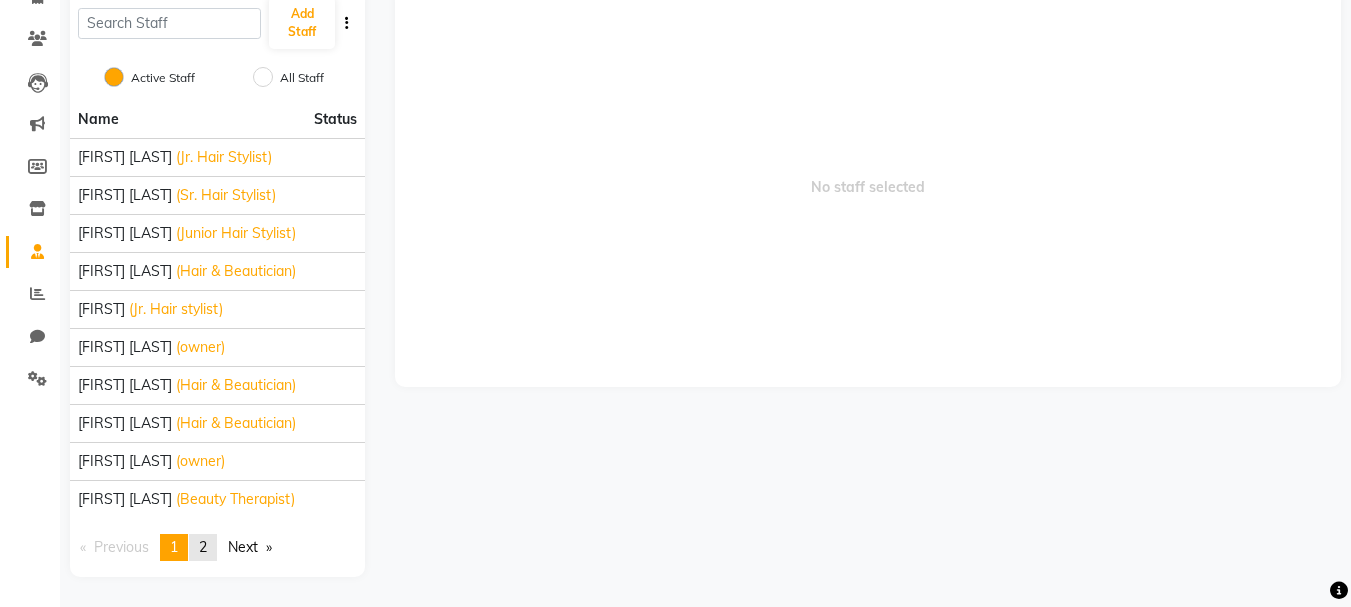 drag, startPoint x: 207, startPoint y: 549, endPoint x: 225, endPoint y: 548, distance: 18.027756 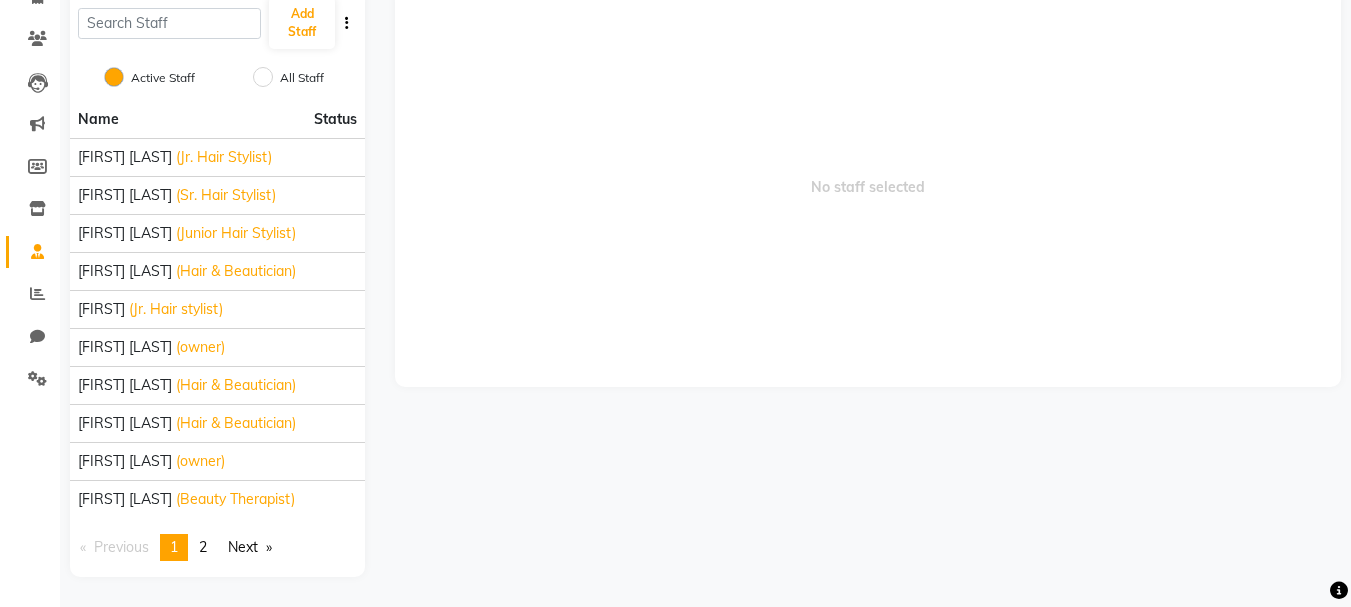 click on "2" at bounding box center [203, 547] 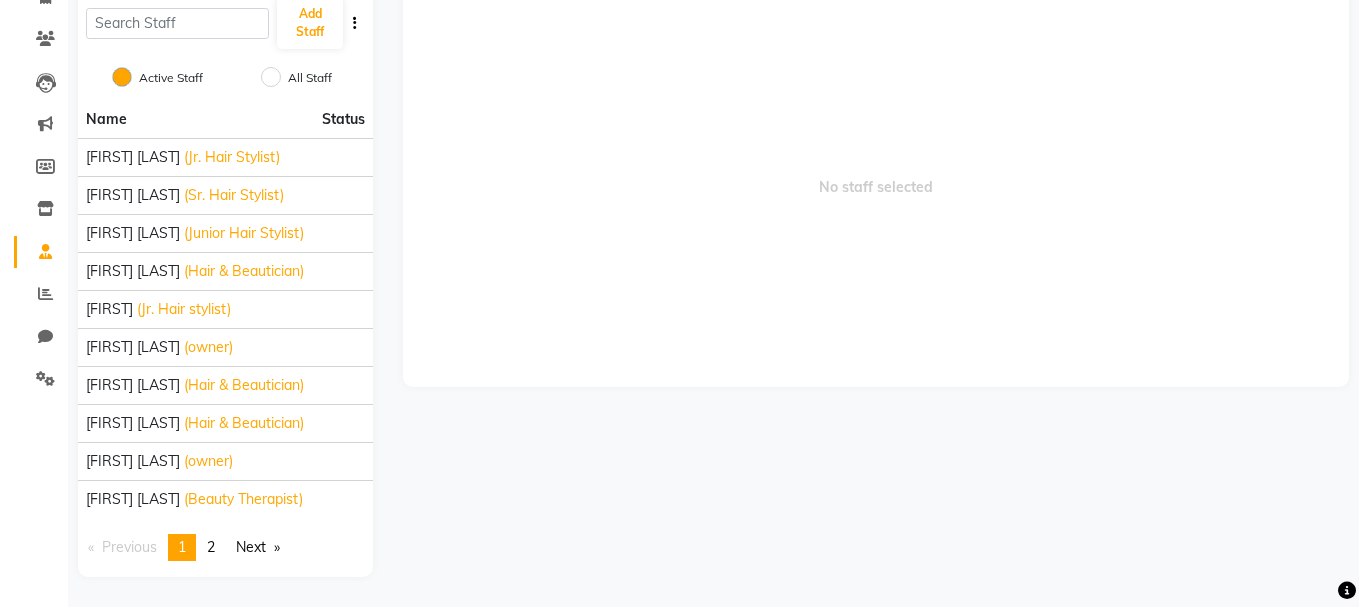 scroll, scrollTop: 0, scrollLeft: 0, axis: both 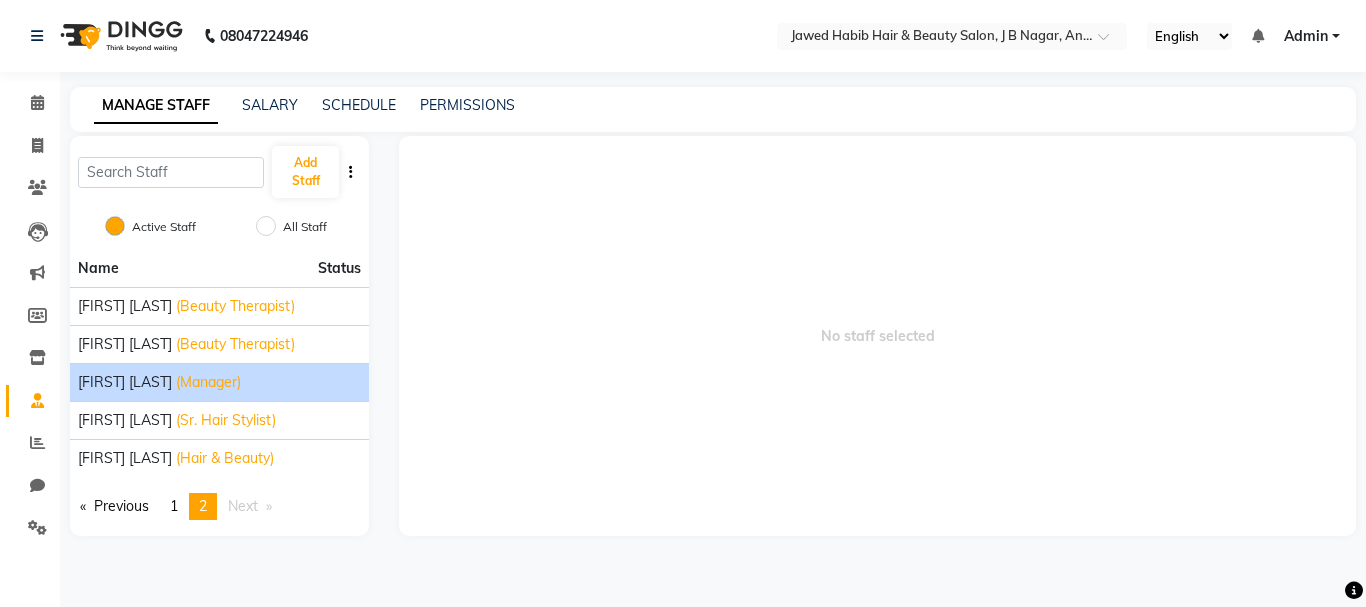 click on "(Manager)" 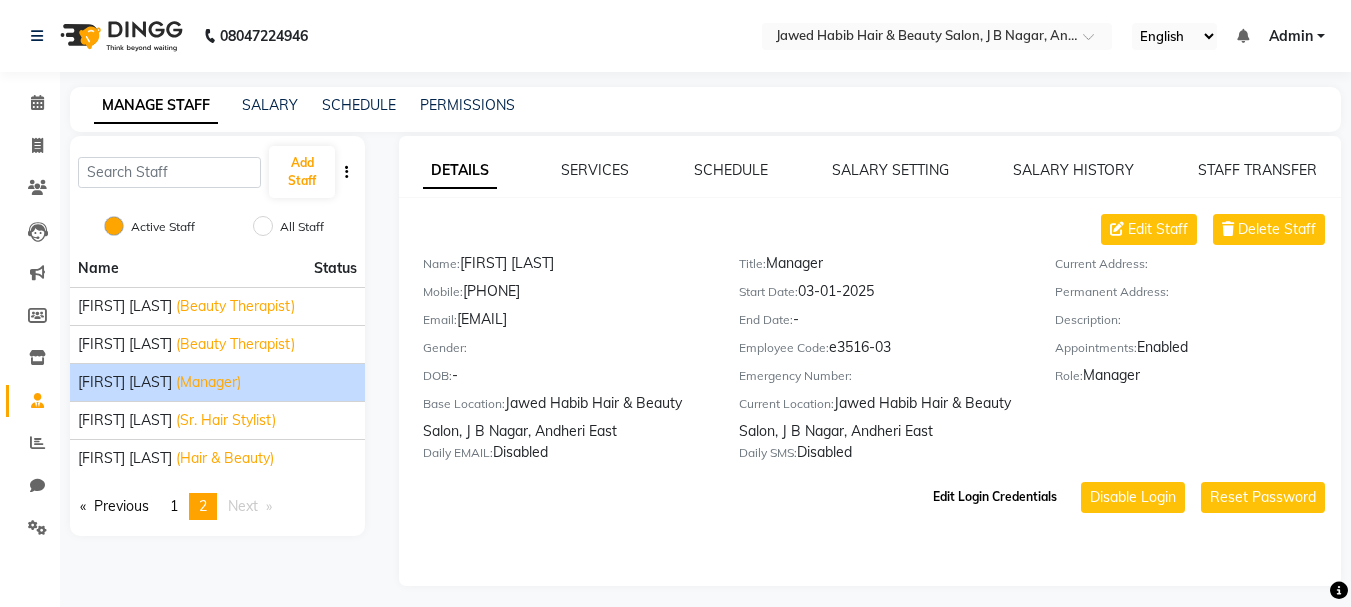 click on "Edit Login Credentials" 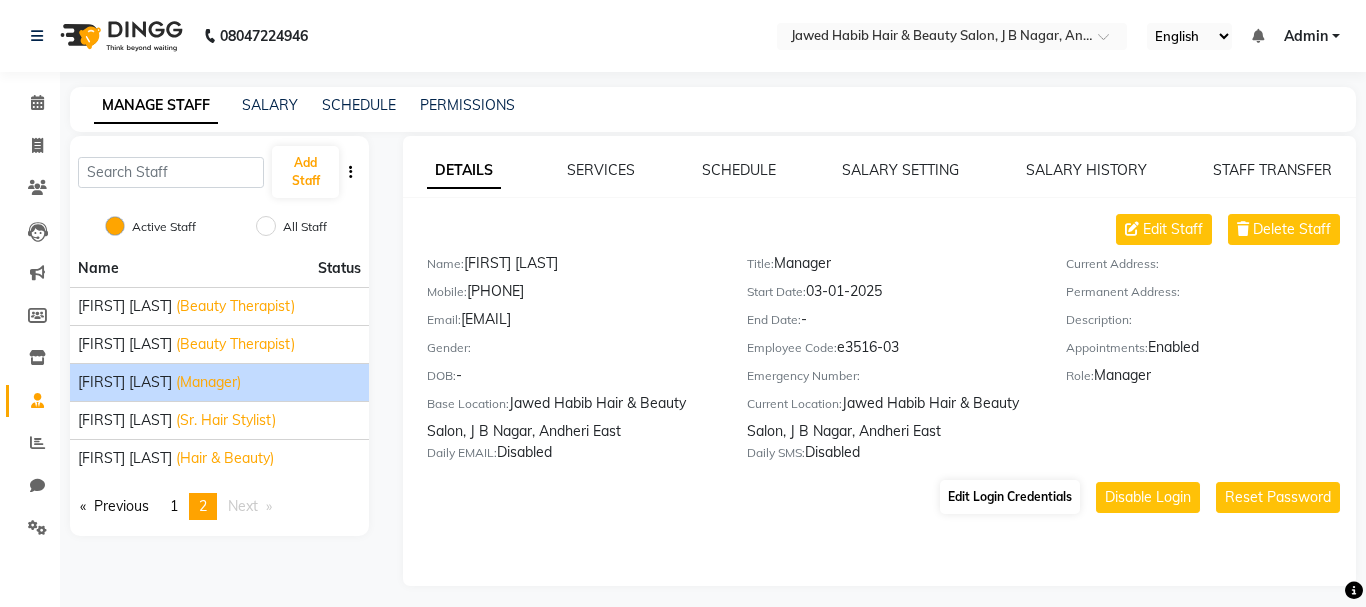 select on "4571" 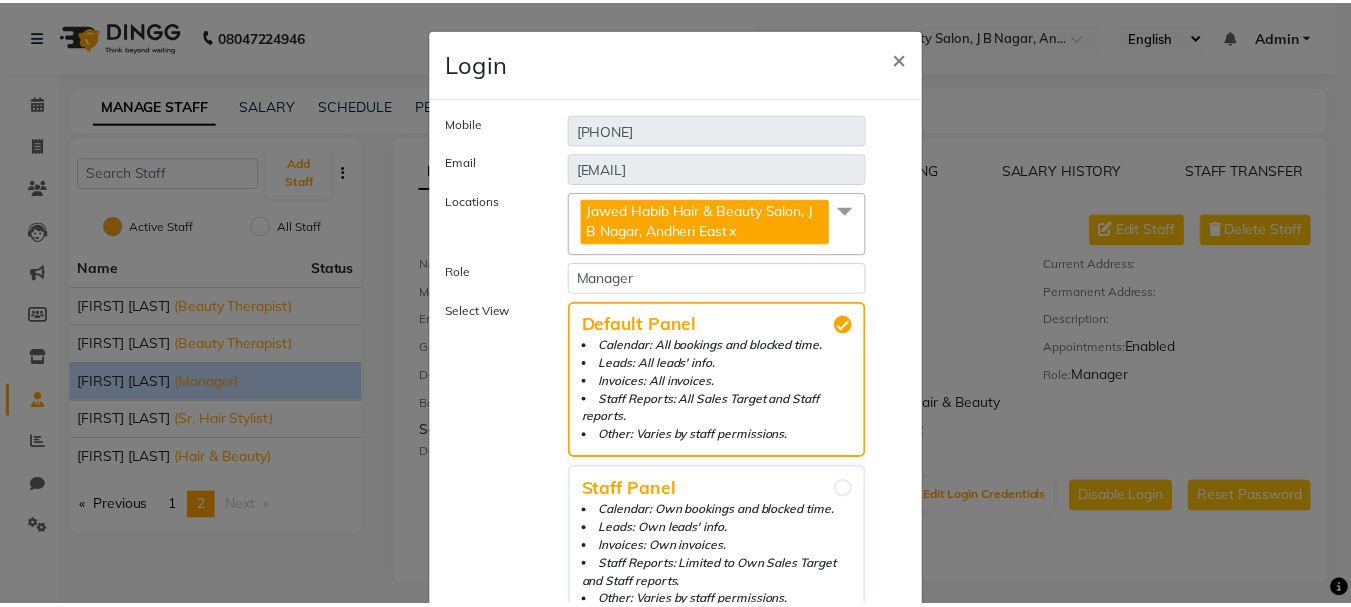 scroll, scrollTop: 150, scrollLeft: 0, axis: vertical 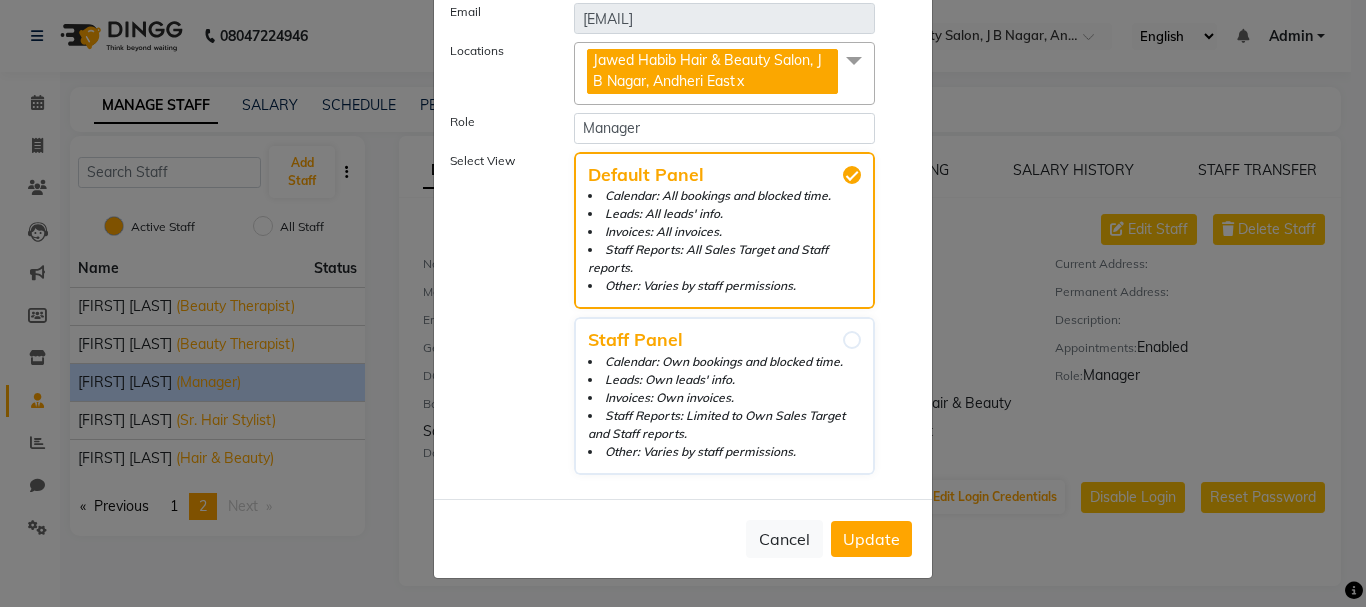 click on "Update" 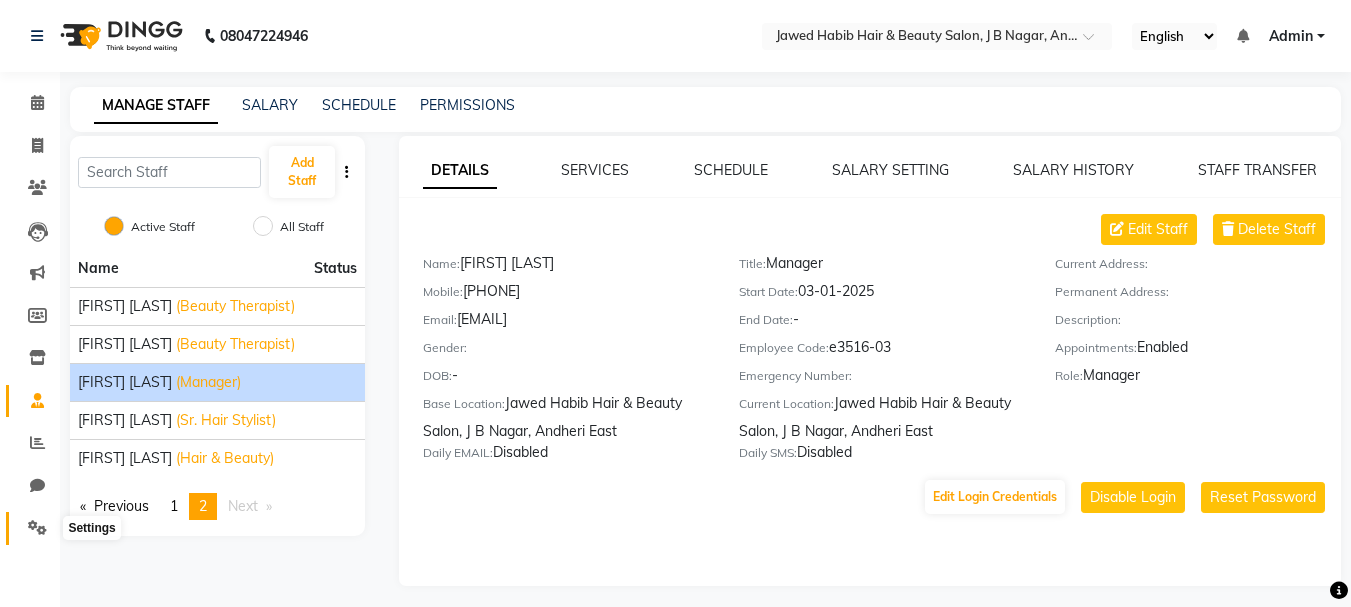 click 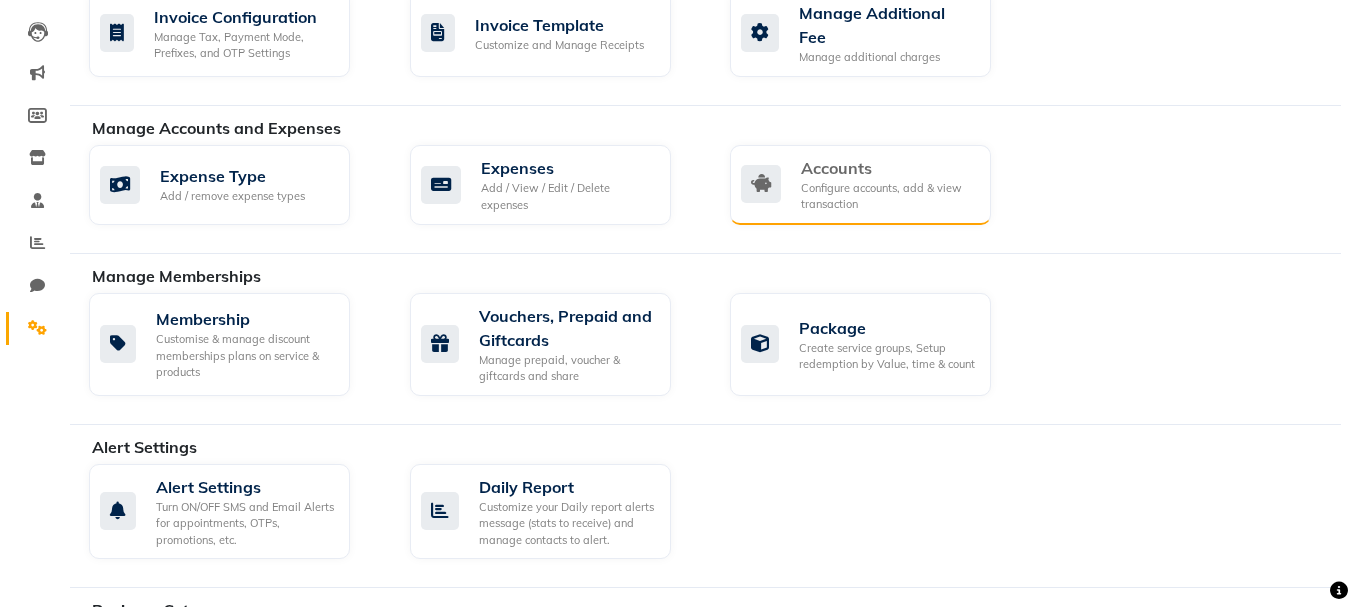 scroll, scrollTop: 0, scrollLeft: 0, axis: both 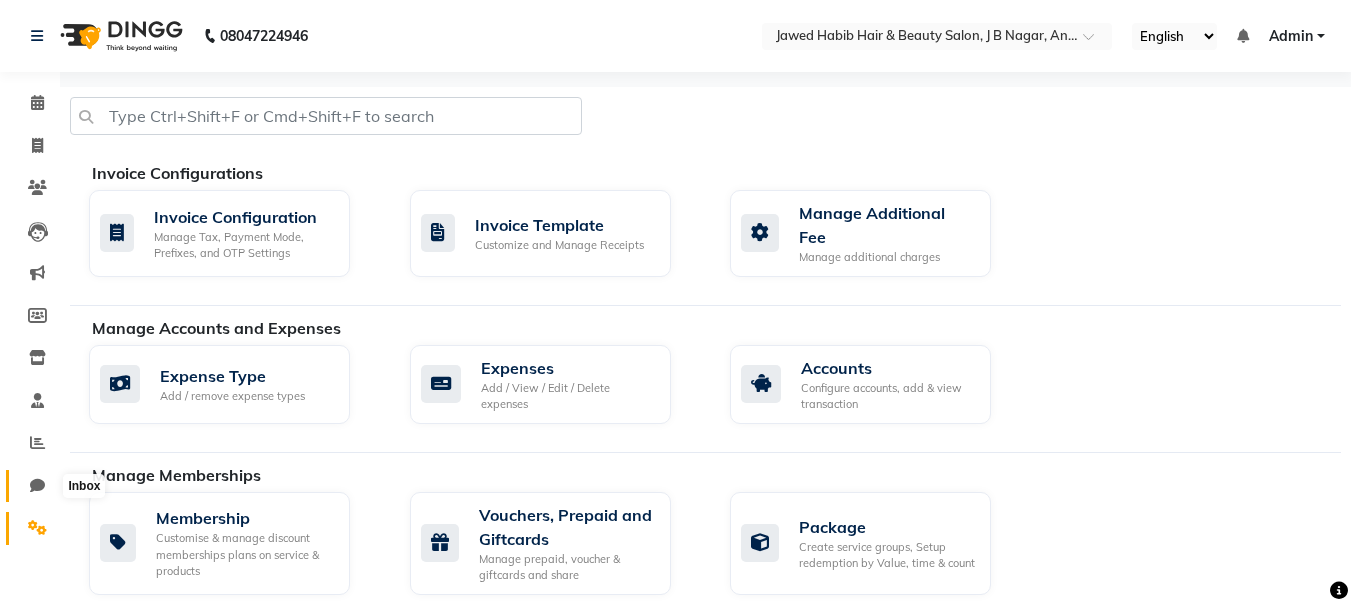 click 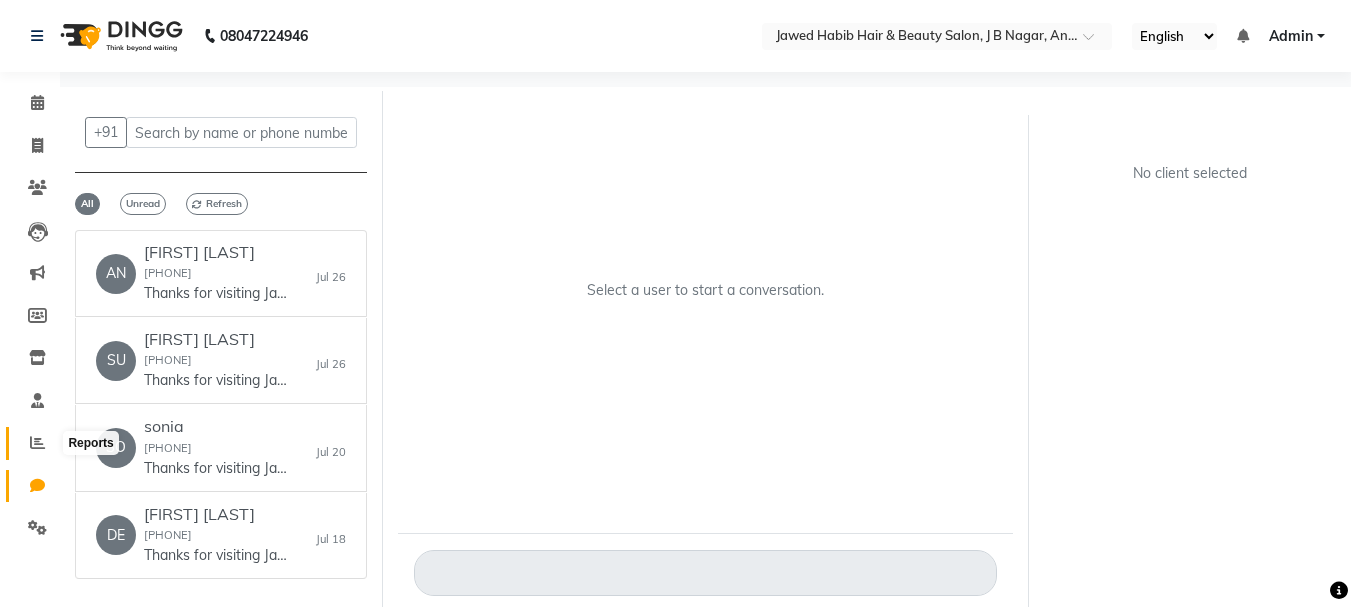 click 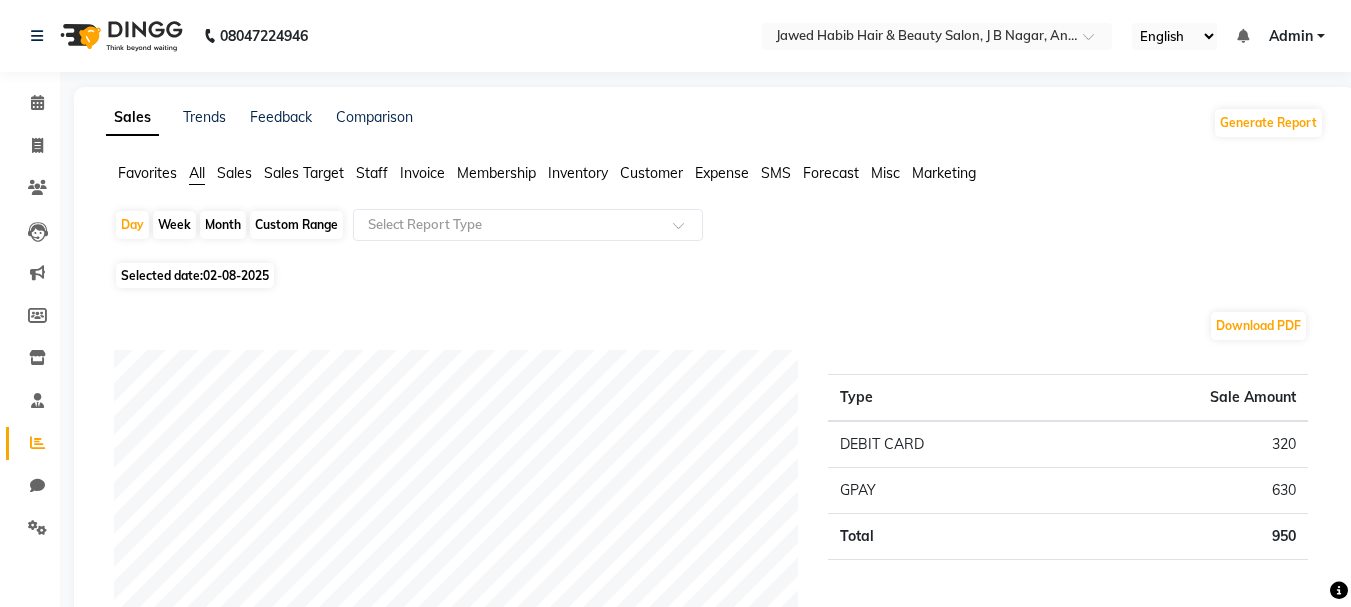 click on "Staff" 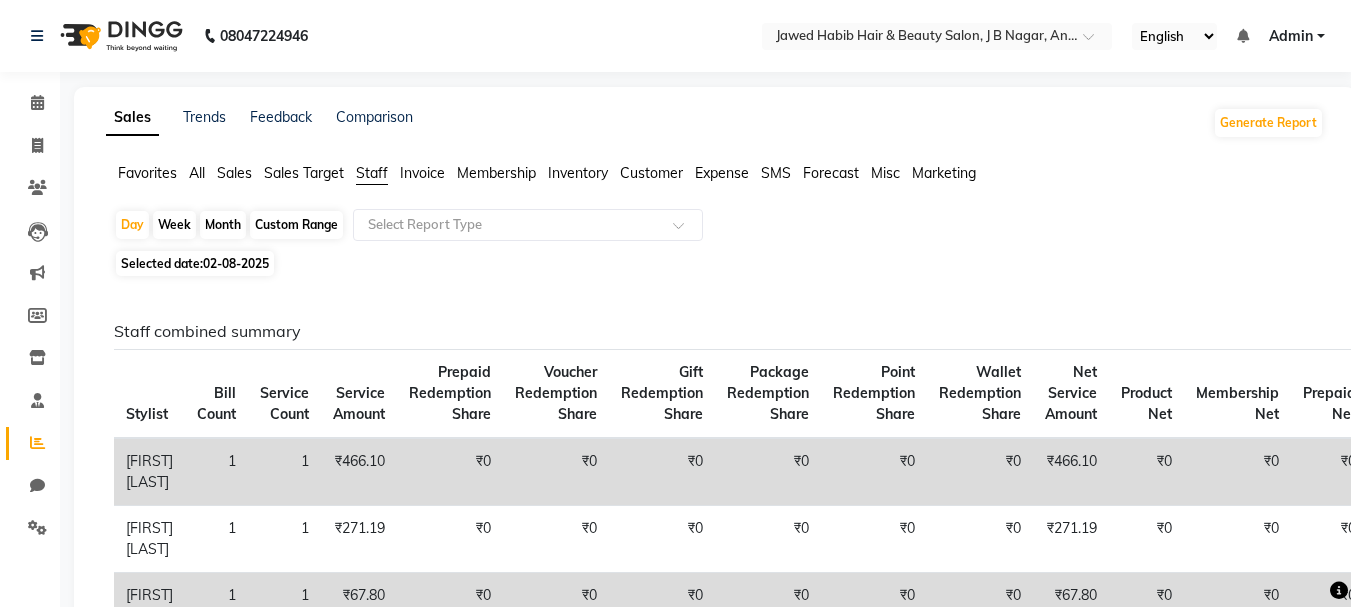 click on "Invoice" 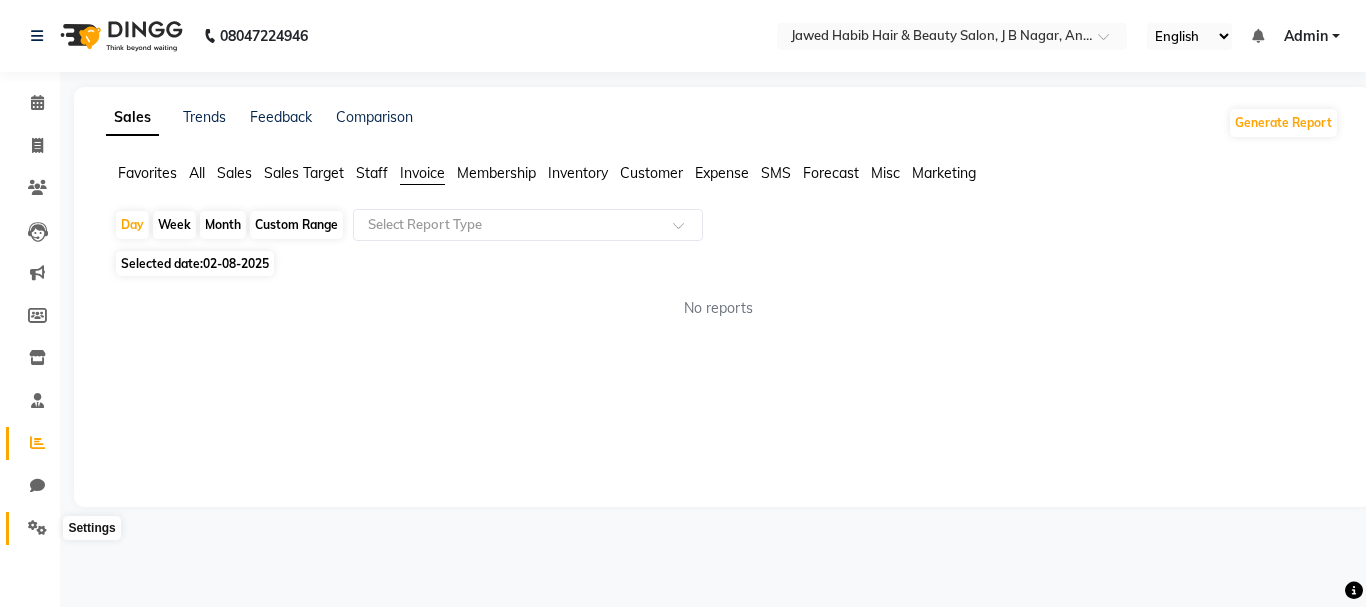 click 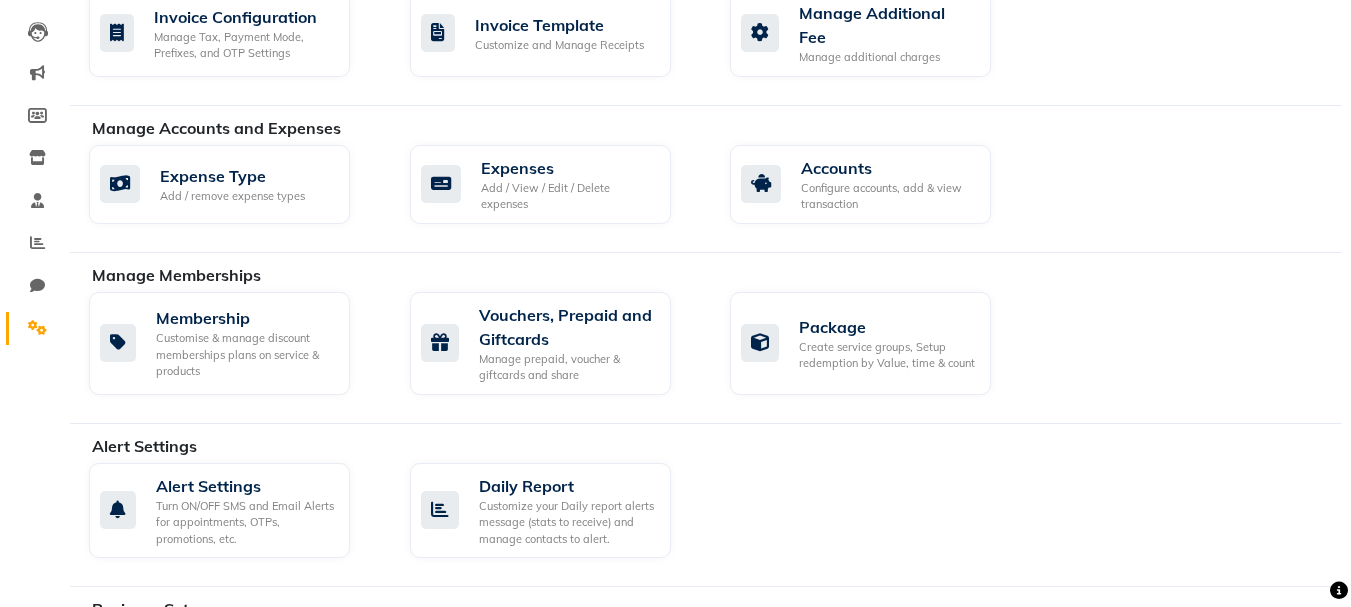 scroll, scrollTop: 500, scrollLeft: 0, axis: vertical 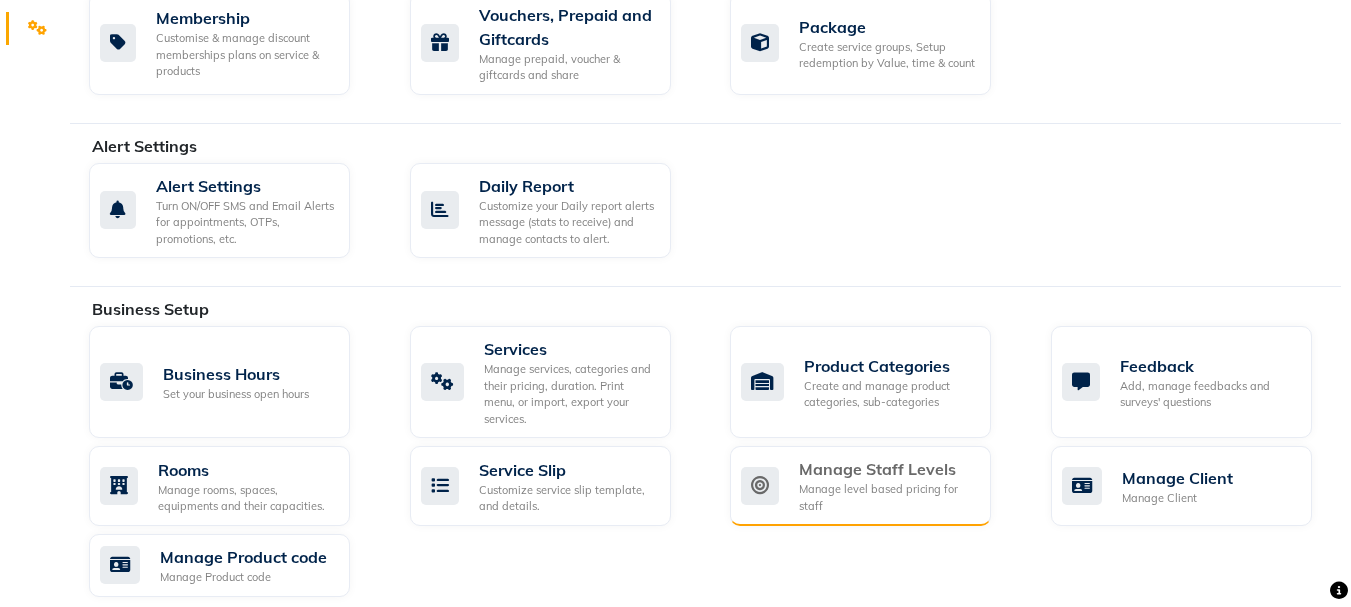 click on "Manage level based pricing for staff" 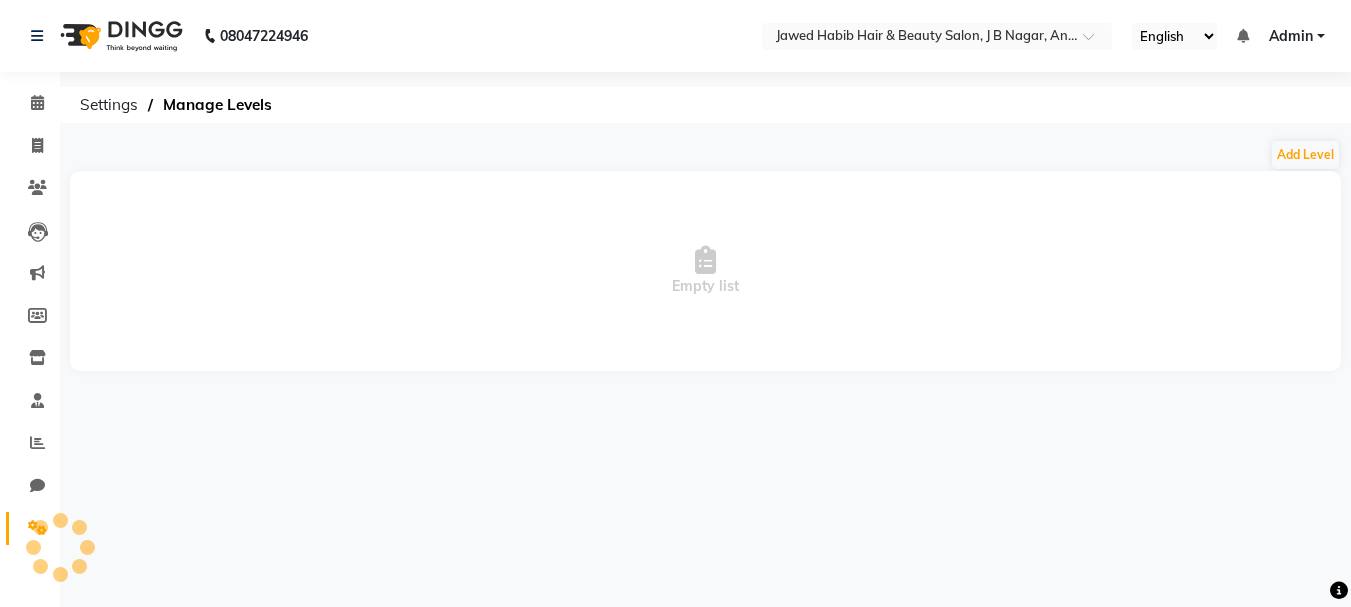 scroll, scrollTop: 0, scrollLeft: 0, axis: both 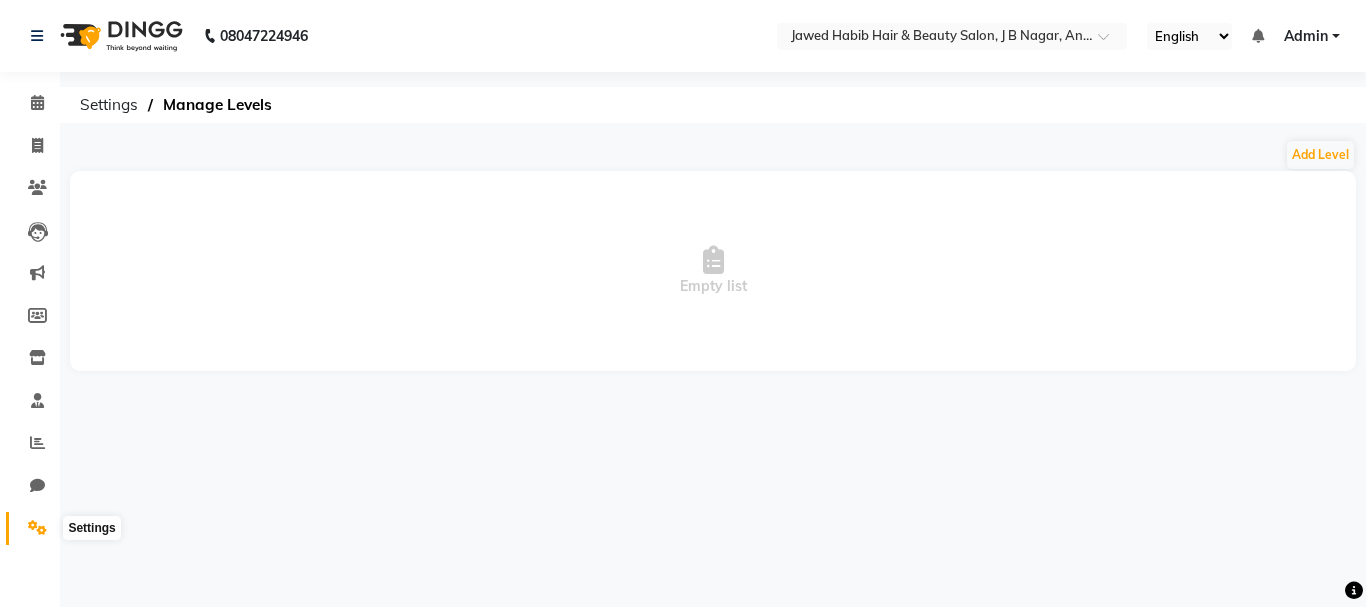 click 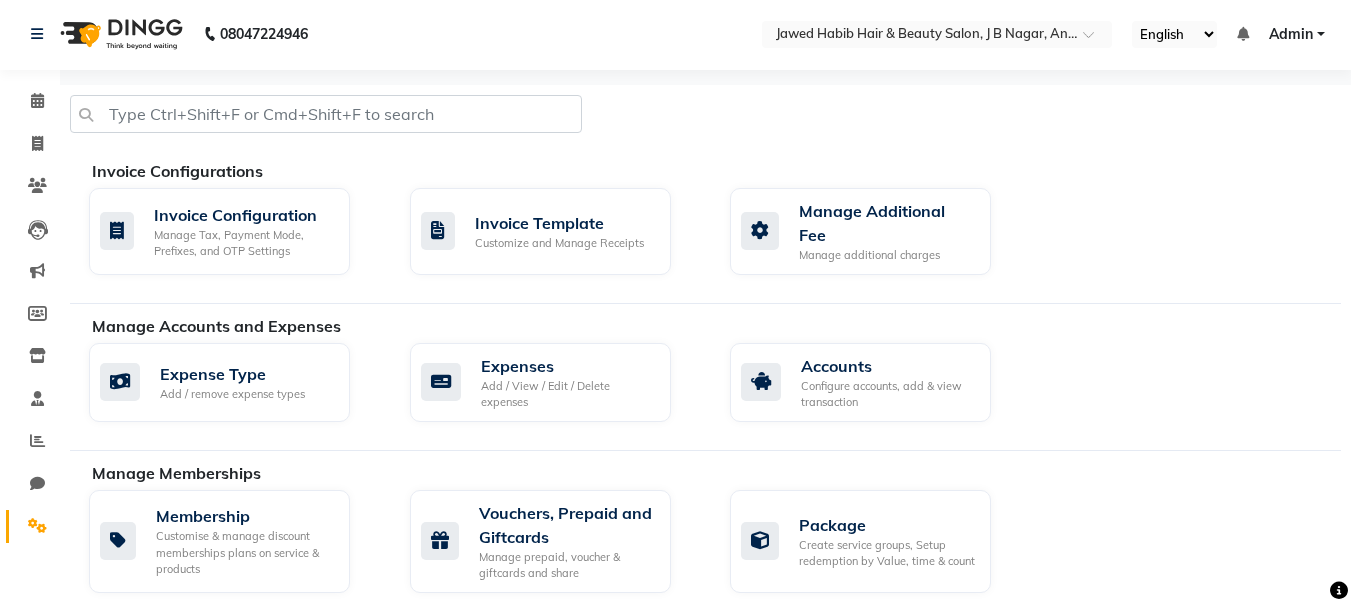 scroll, scrollTop: 0, scrollLeft: 0, axis: both 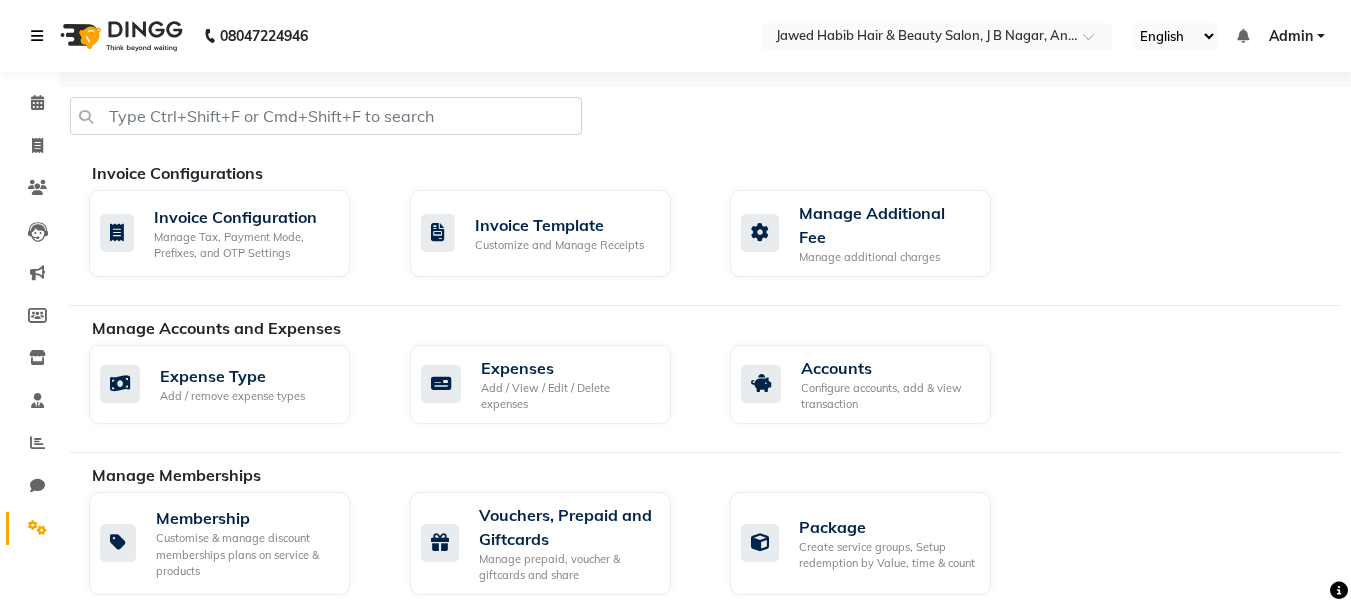 click at bounding box center [37, 36] 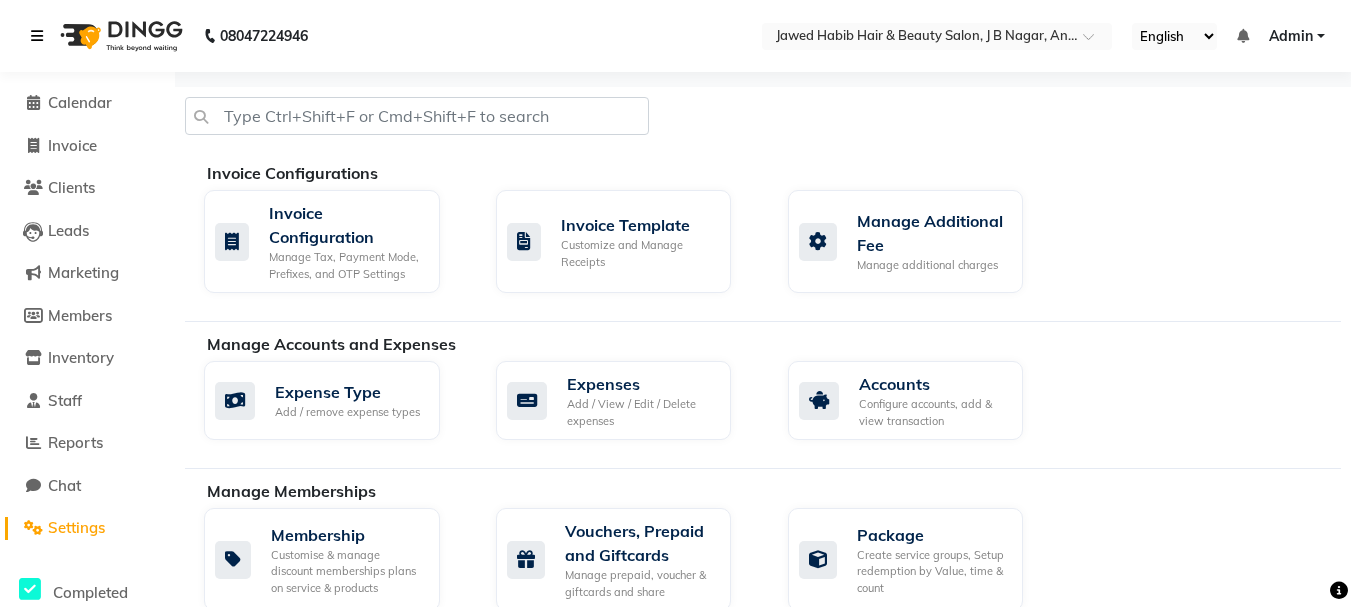 scroll, scrollTop: 300, scrollLeft: 0, axis: vertical 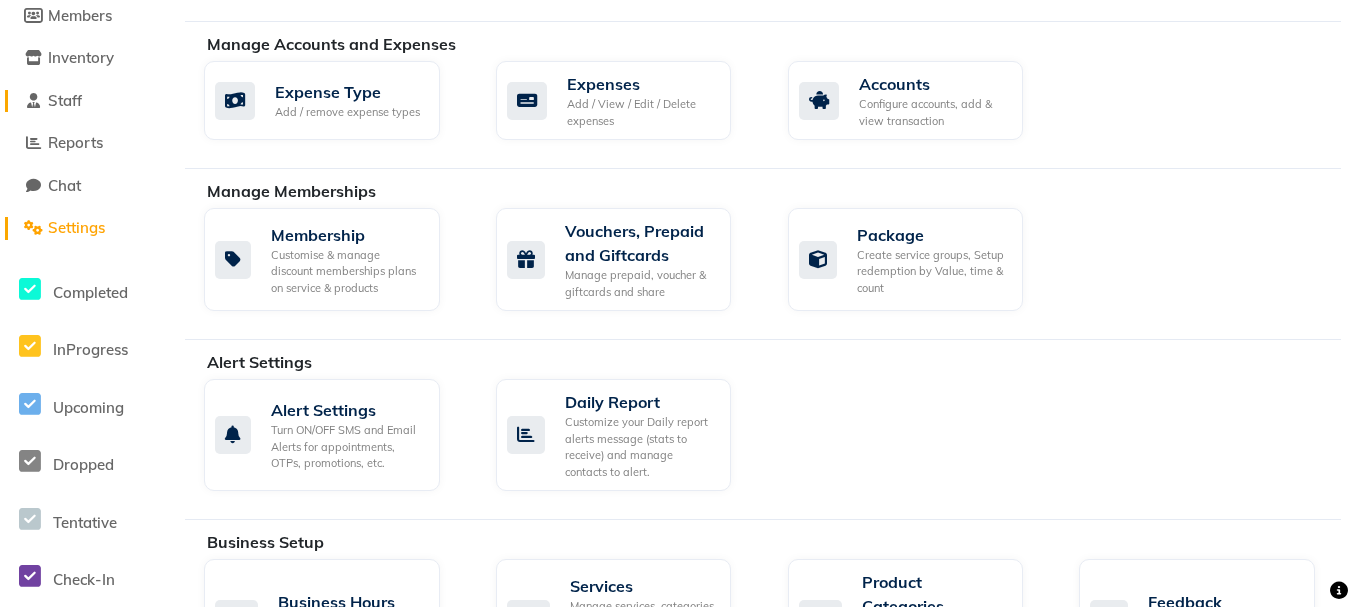 click on "Staff" 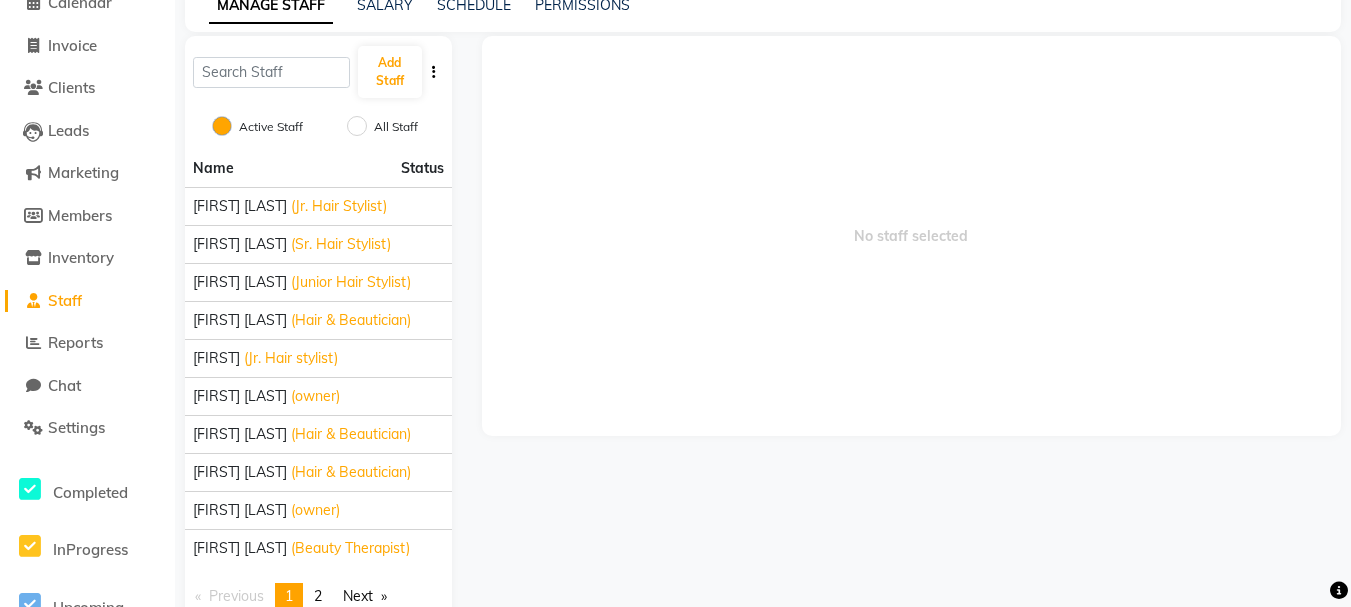scroll, scrollTop: 149, scrollLeft: 0, axis: vertical 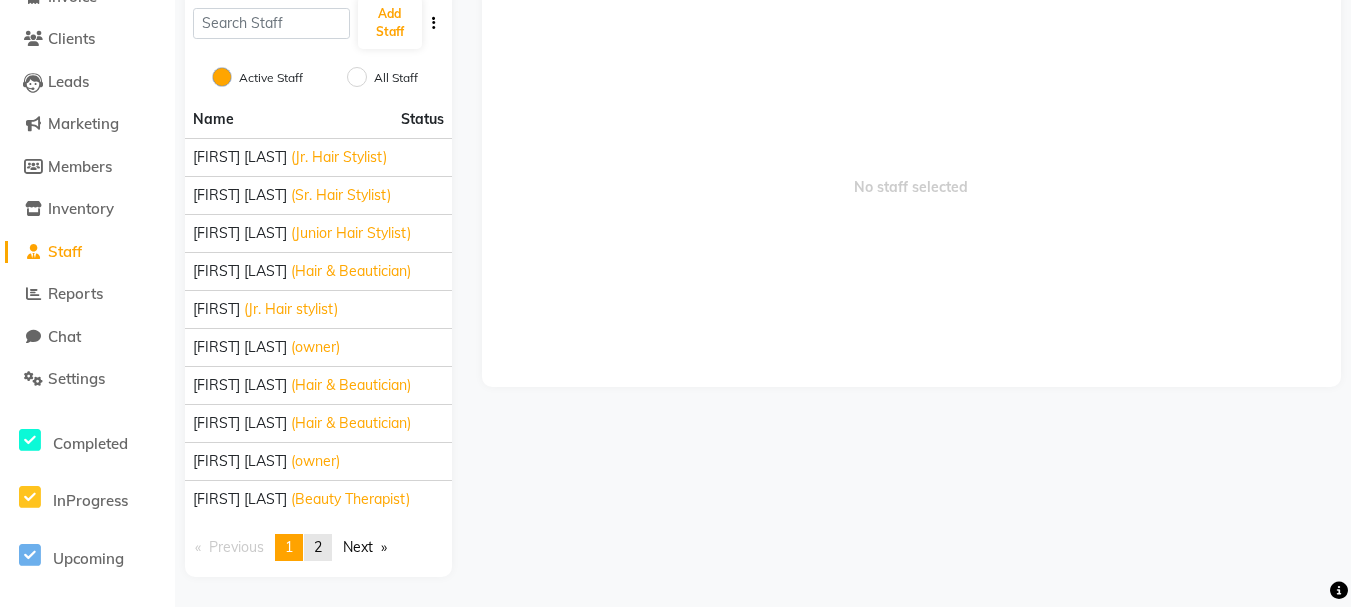 click on "2" at bounding box center [318, 547] 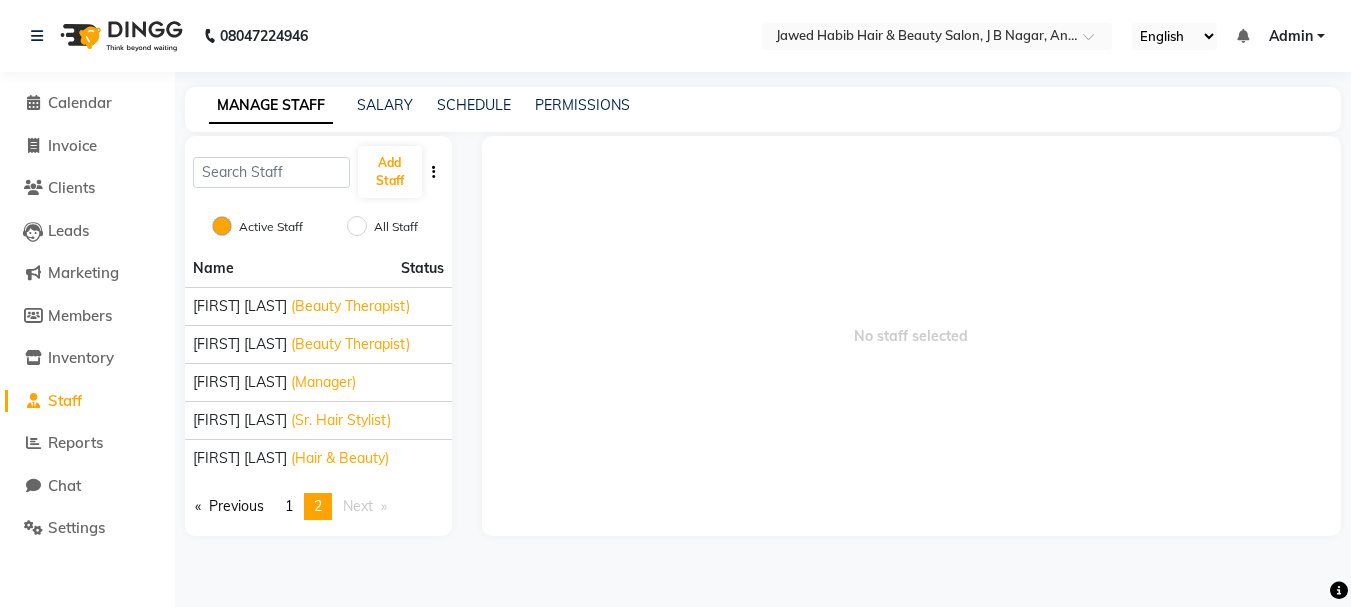 scroll, scrollTop: 0, scrollLeft: 0, axis: both 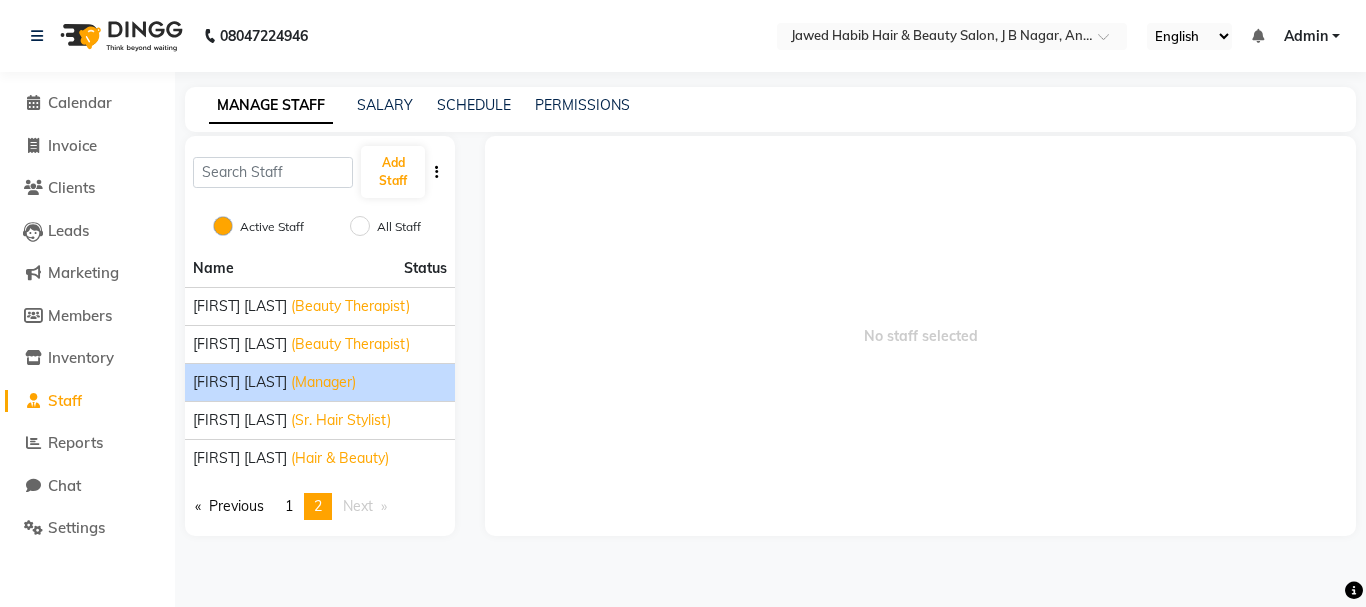 click on "[FIRST] [LAST]" 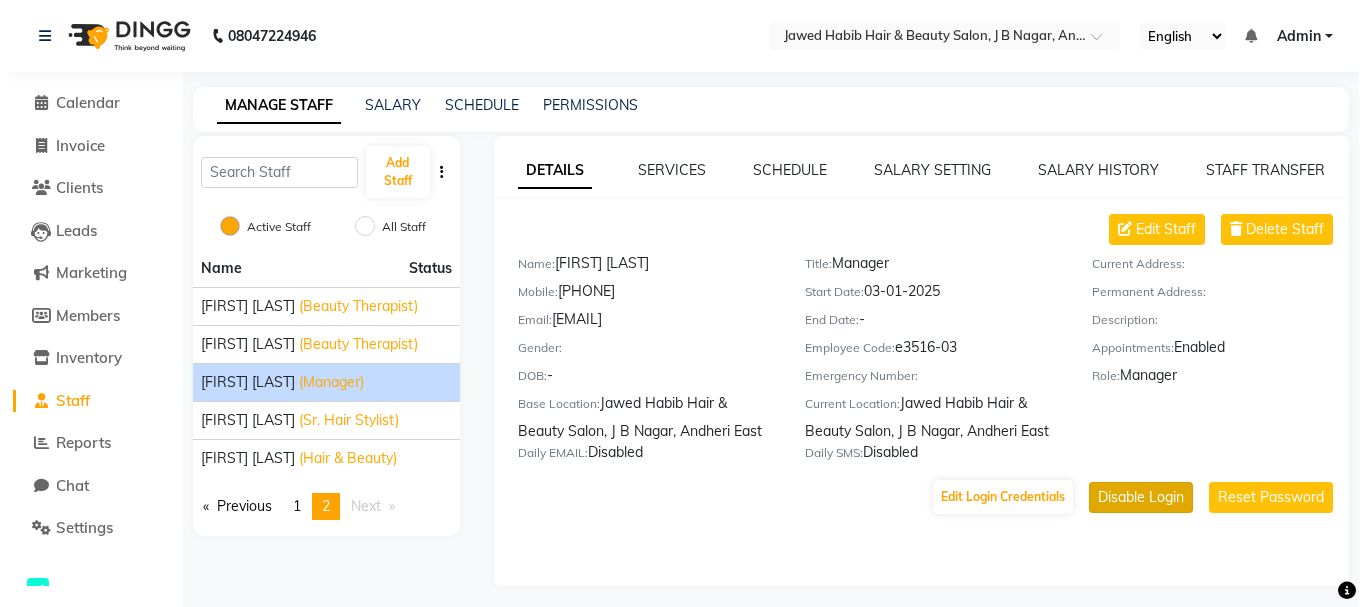 scroll, scrollTop: 9, scrollLeft: 0, axis: vertical 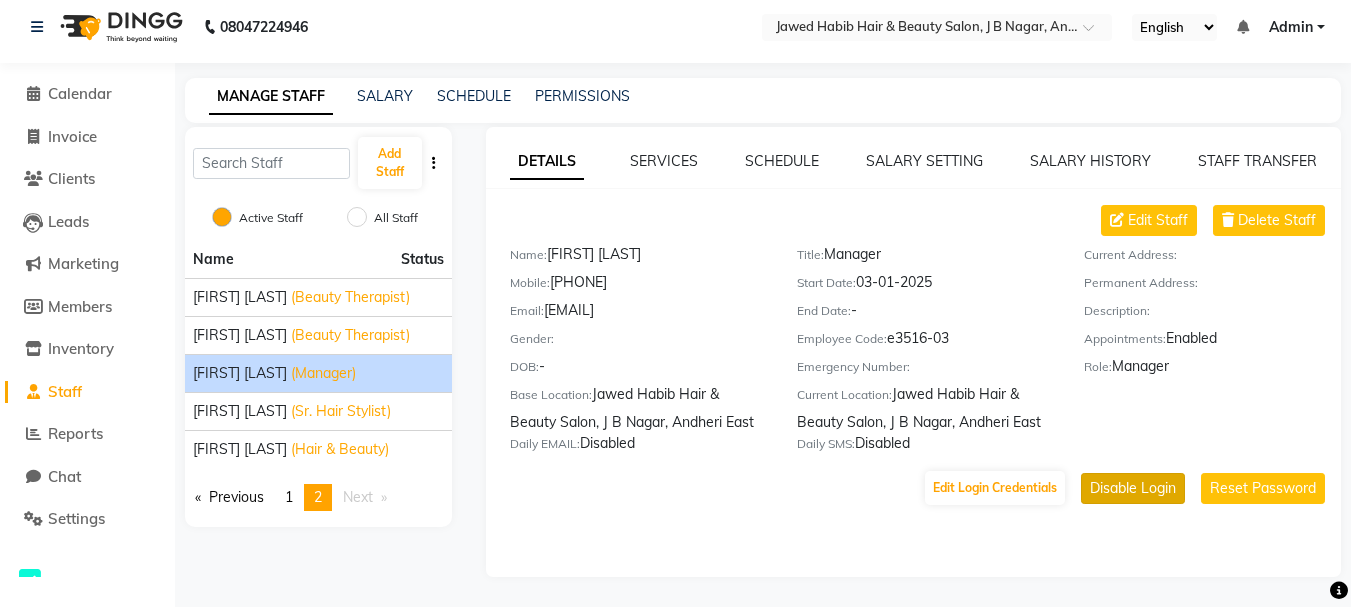 click on "Disable Login" 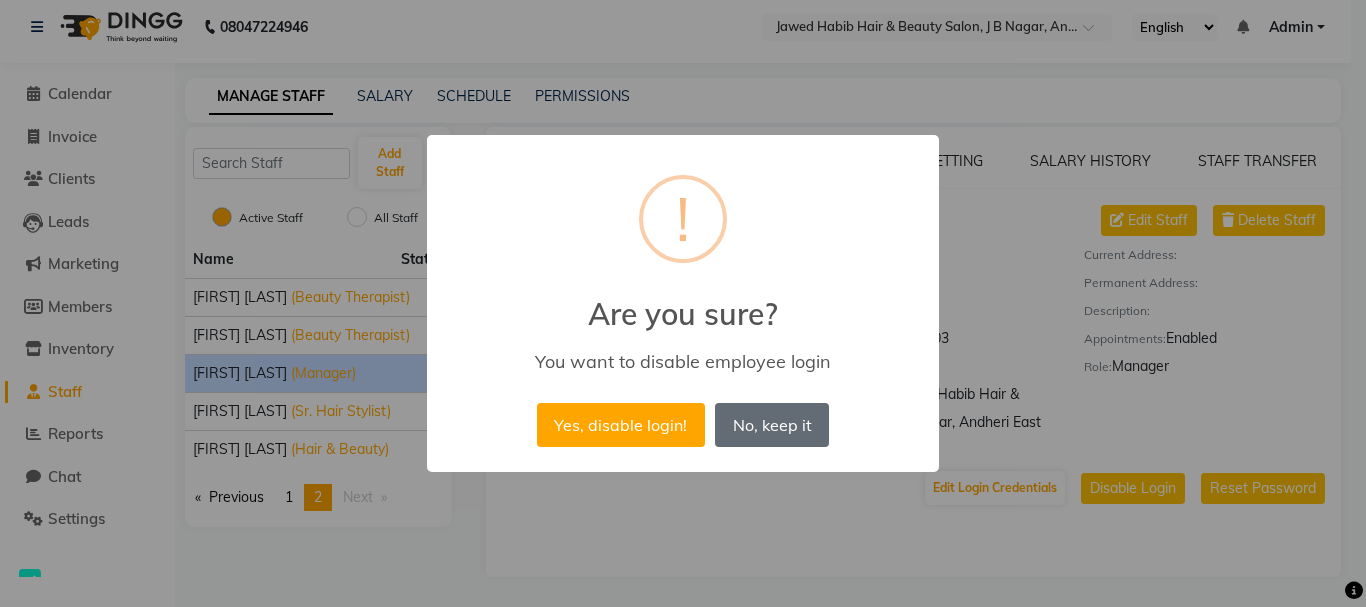 click on "No, keep it" at bounding box center [772, 425] 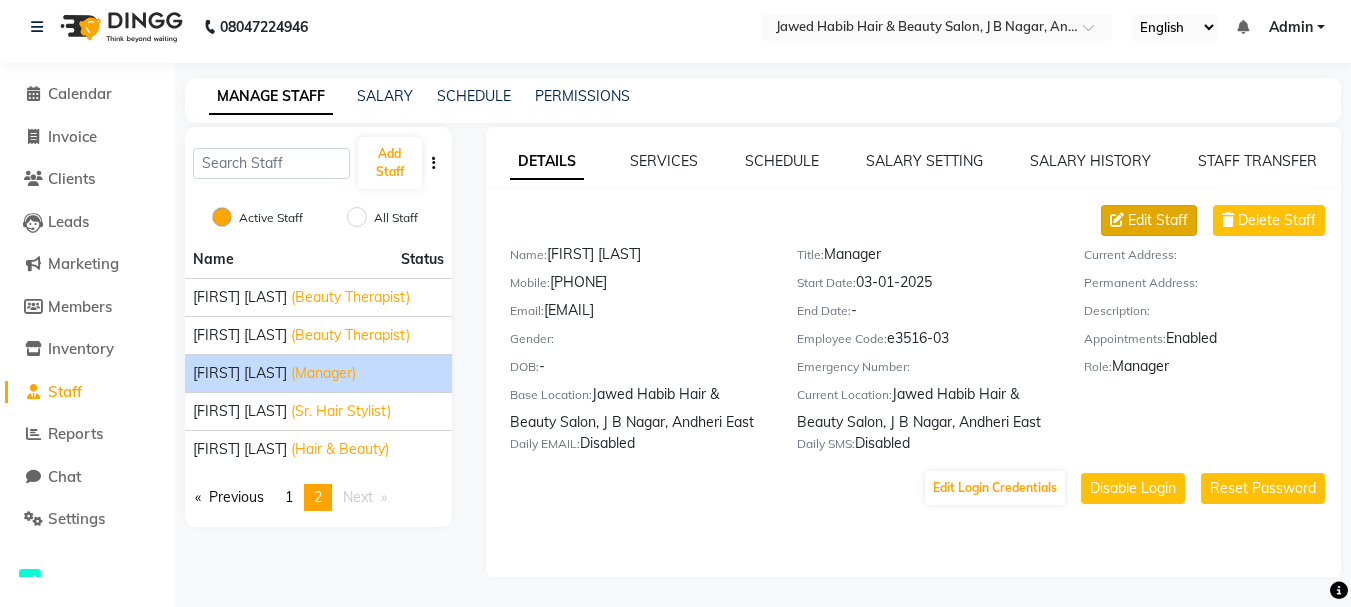 click on "Edit Staff" 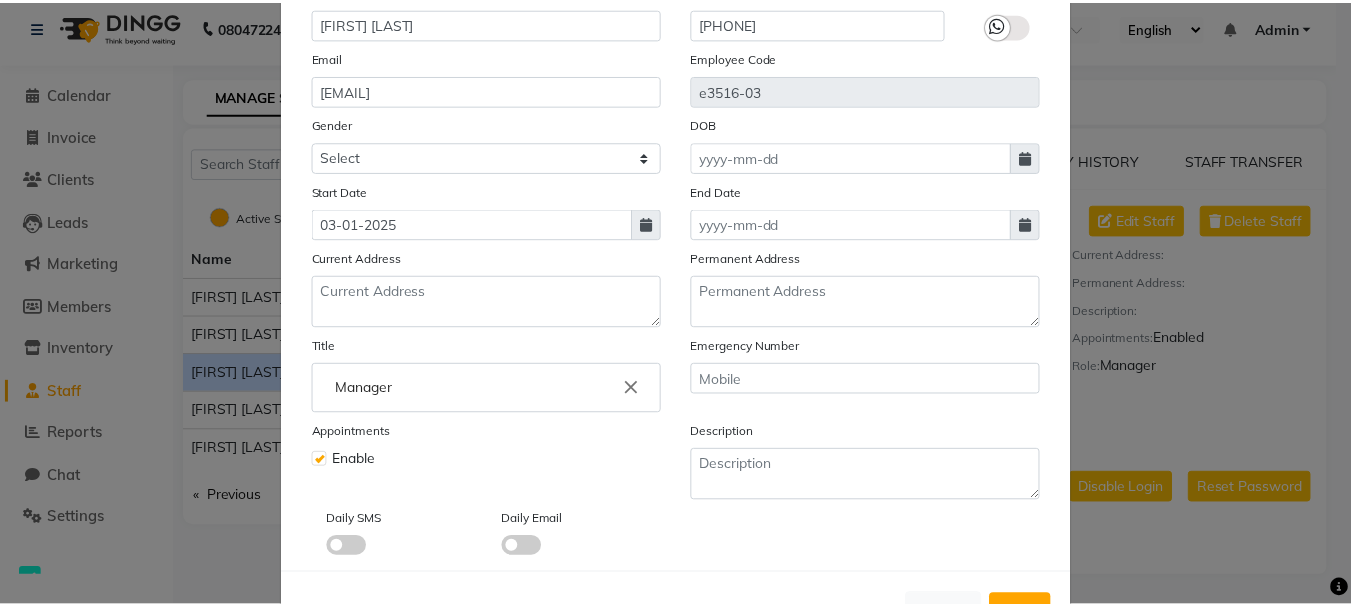 scroll, scrollTop: 275, scrollLeft: 0, axis: vertical 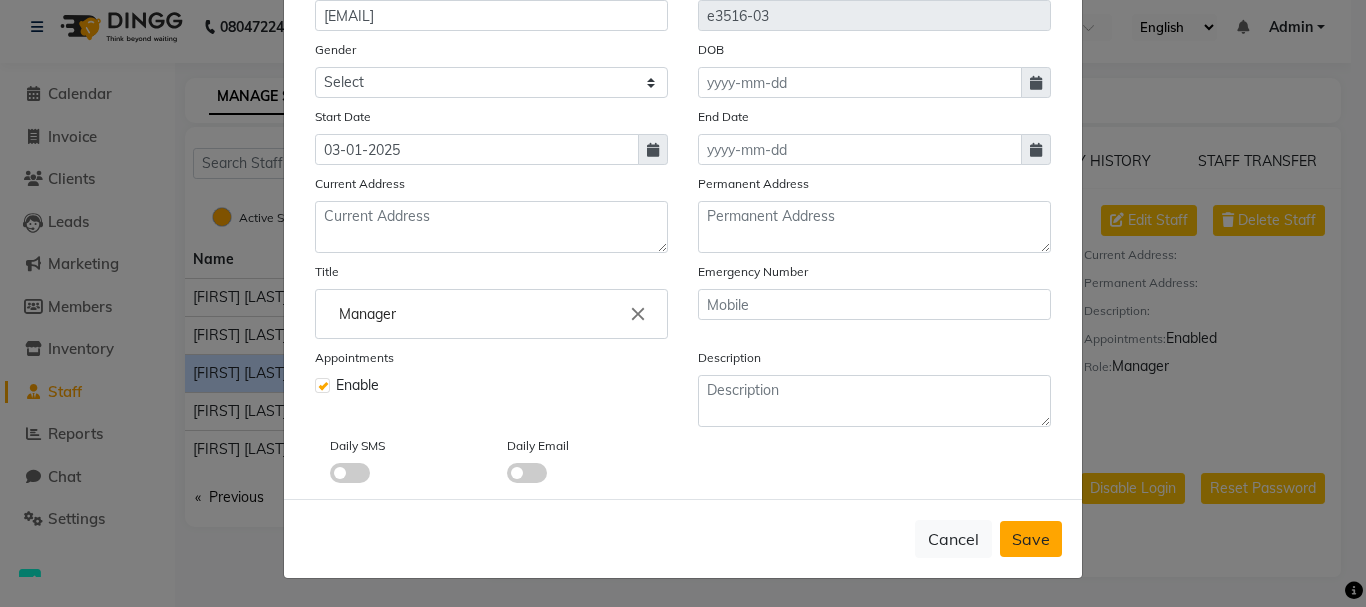 click on "Save" at bounding box center (1031, 539) 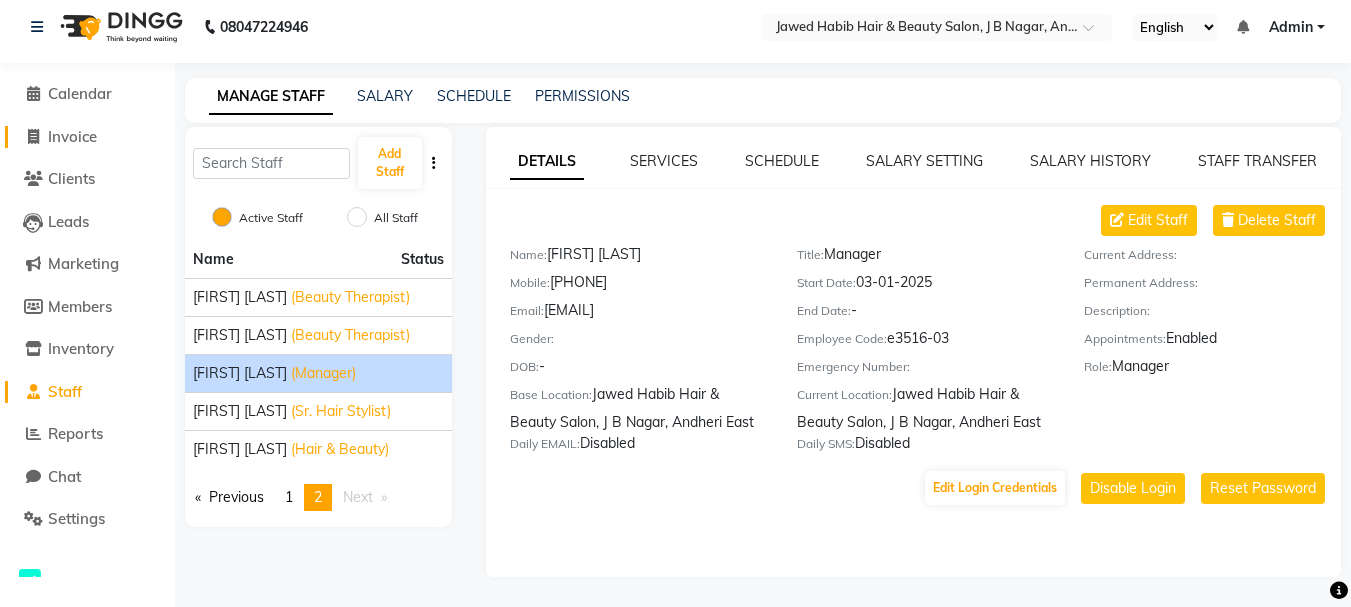 click on "Invoice" 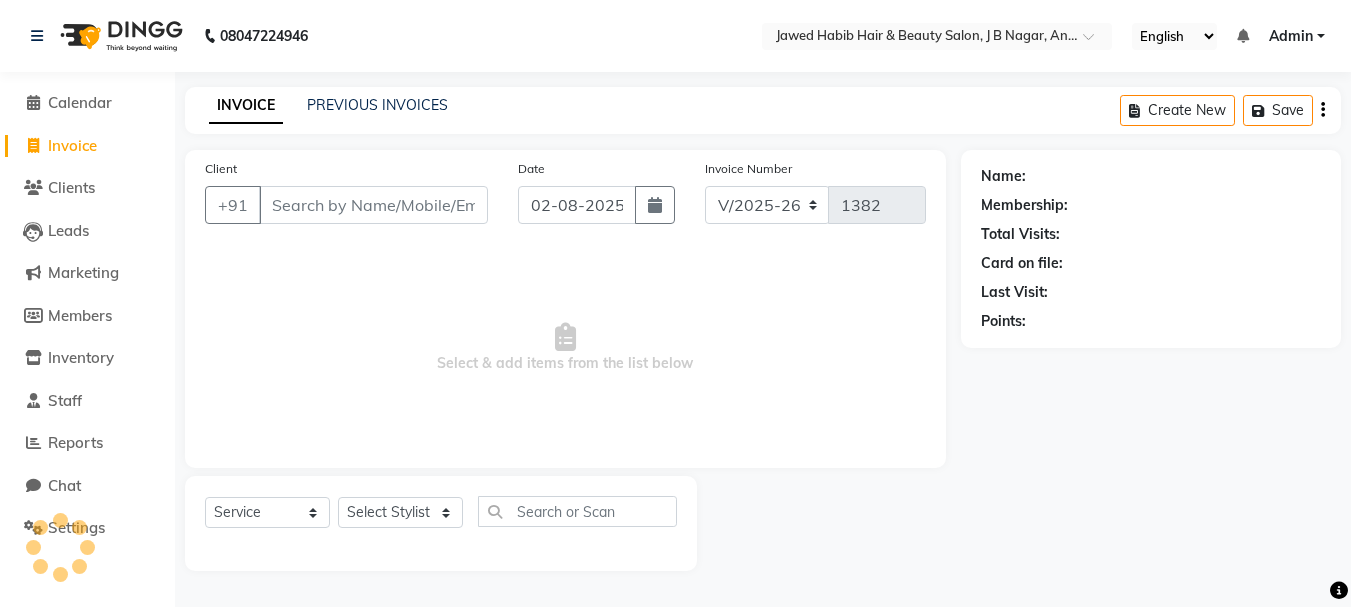 scroll, scrollTop: 0, scrollLeft: 0, axis: both 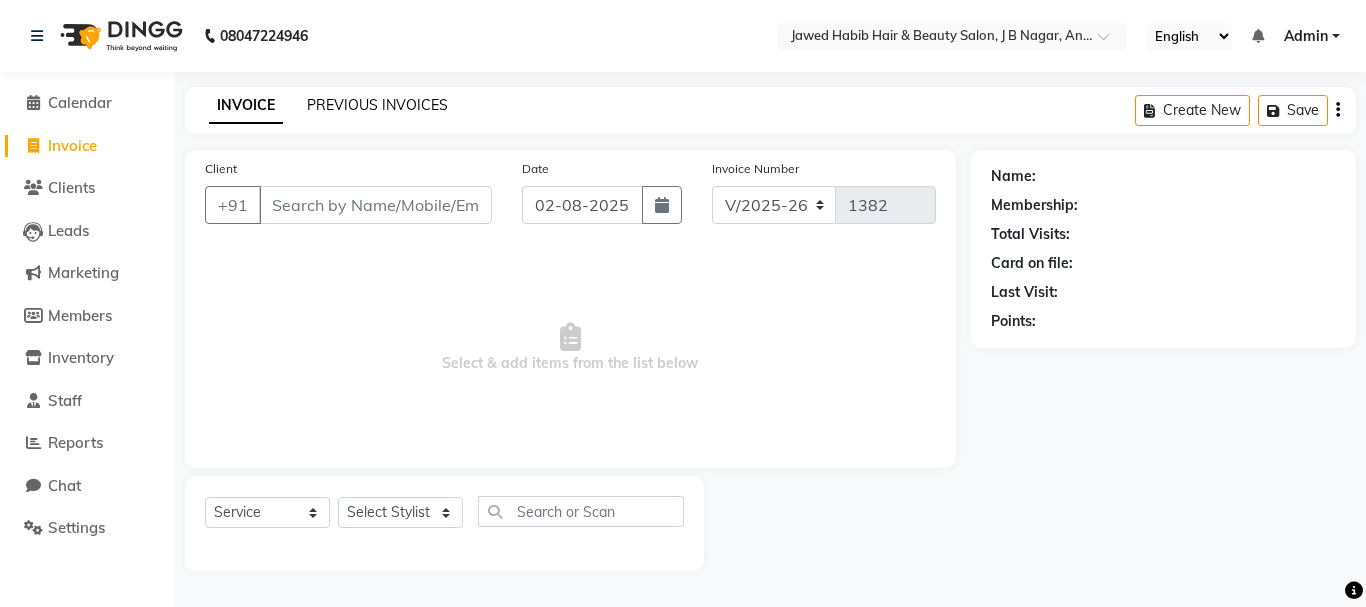 click on "PREVIOUS INVOICES" 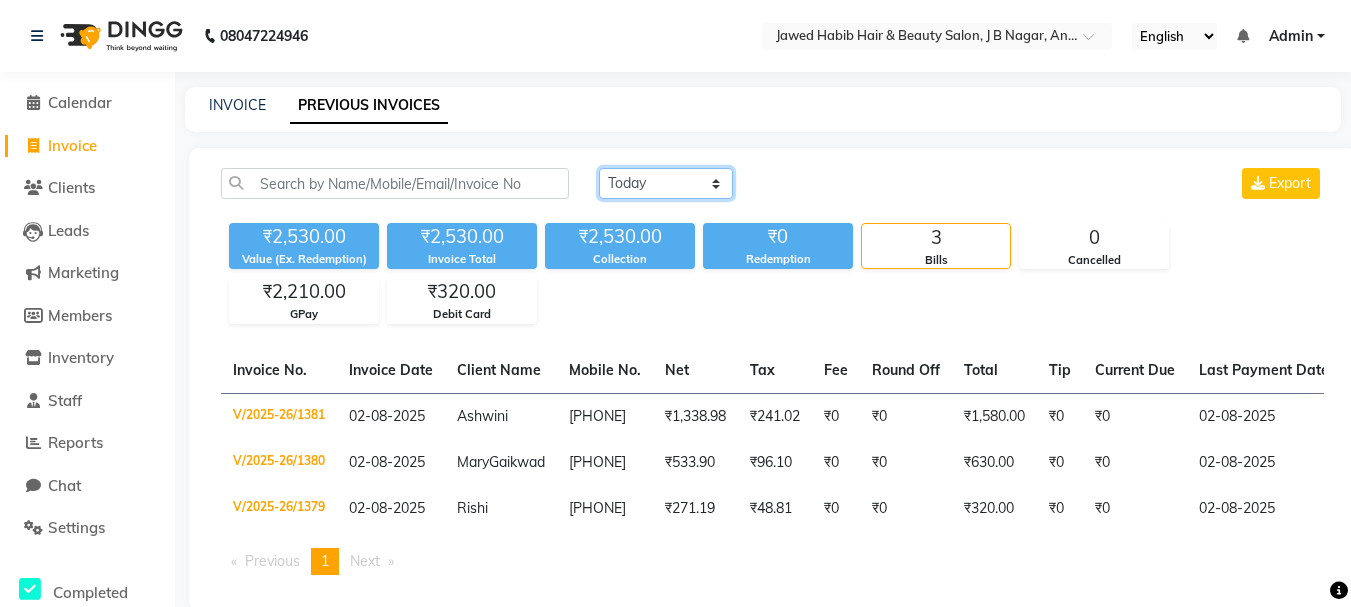 click on "Today Yesterday Custom Range" 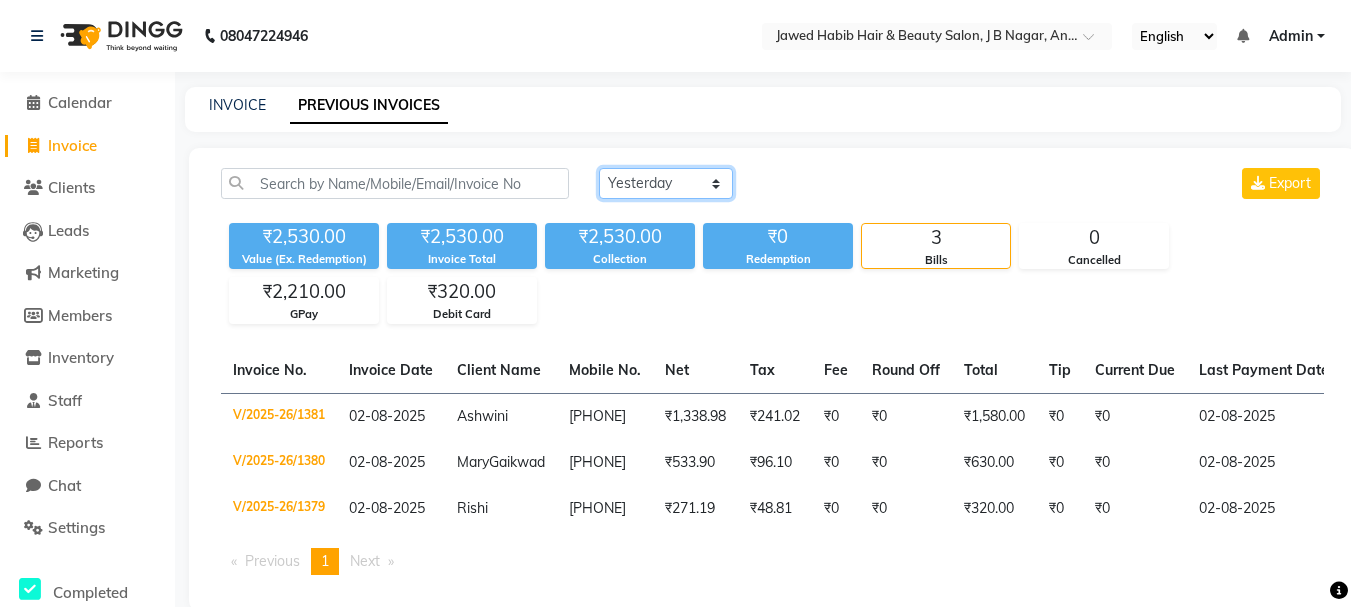 click on "Today Yesterday Custom Range" 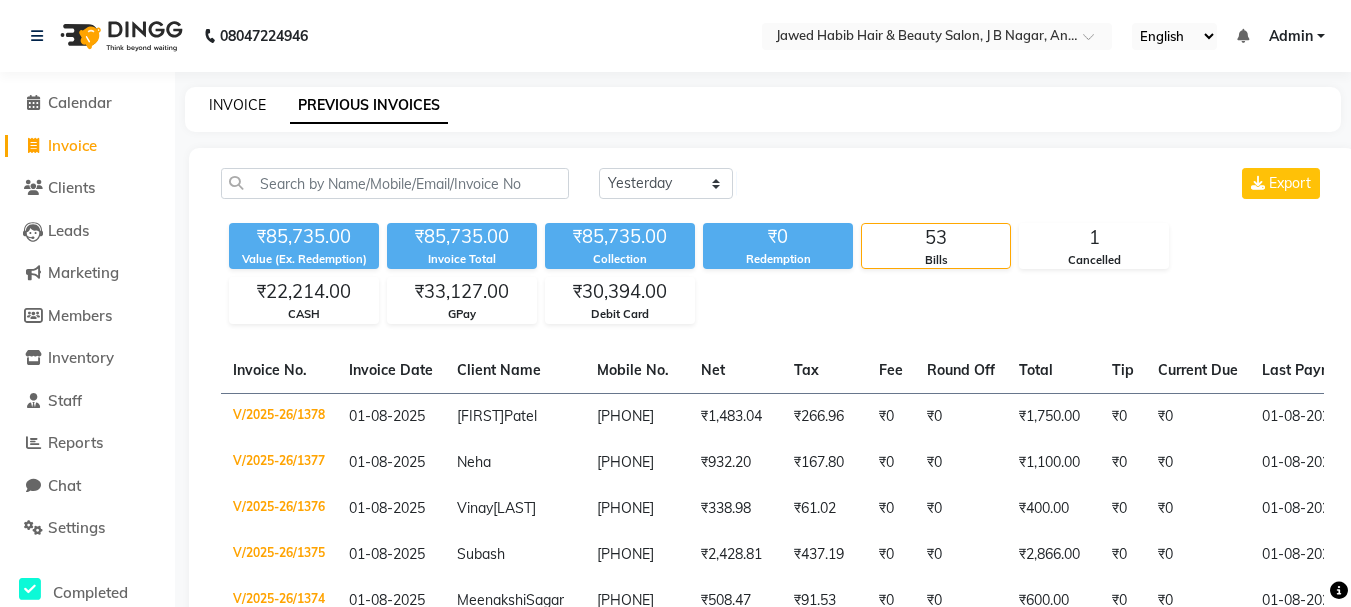 click on "INVOICE" 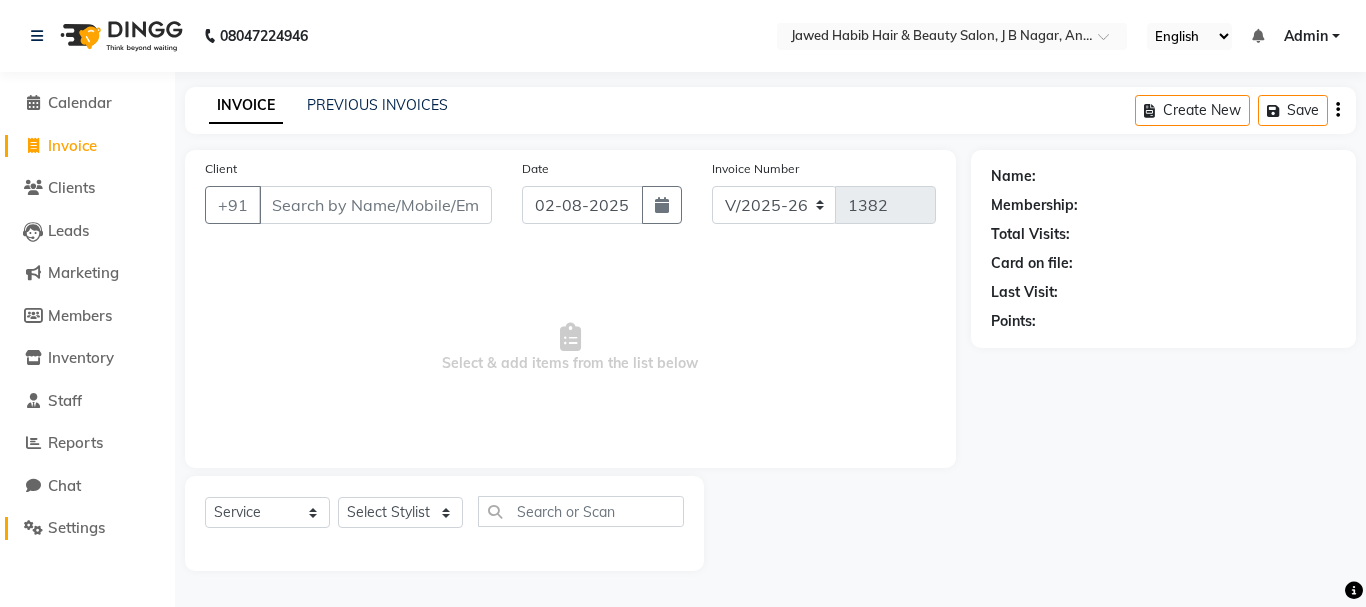 click on "Settings" 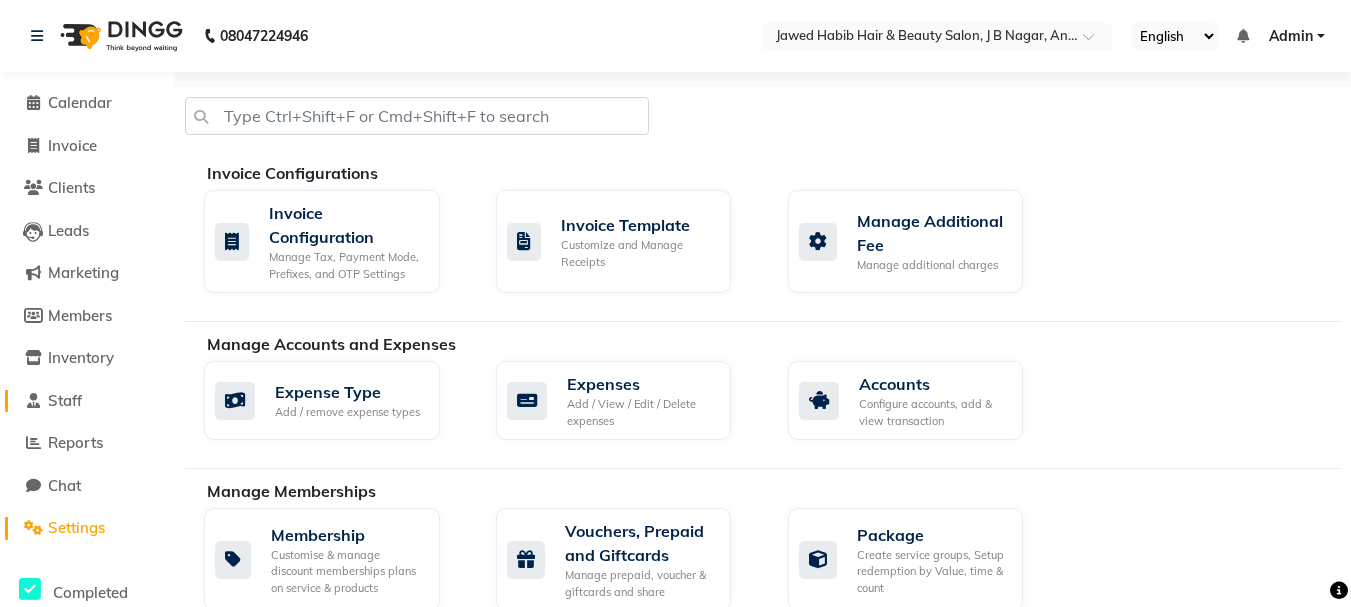 click on "Staff" 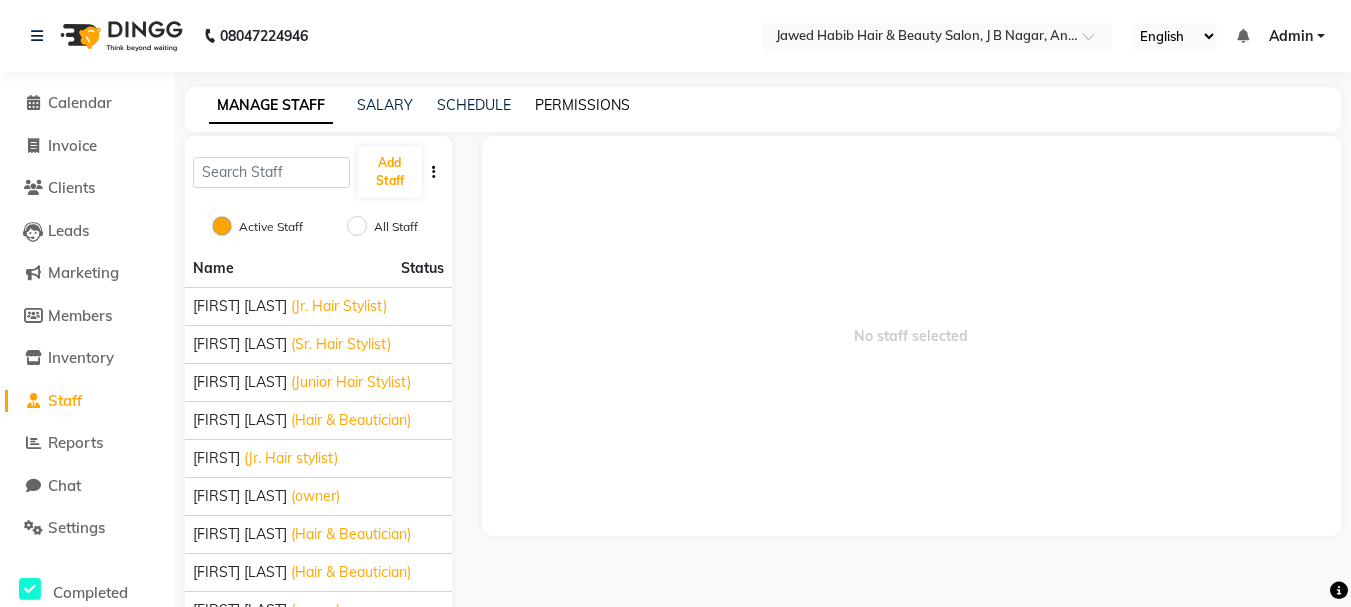 click on "PERMISSIONS" 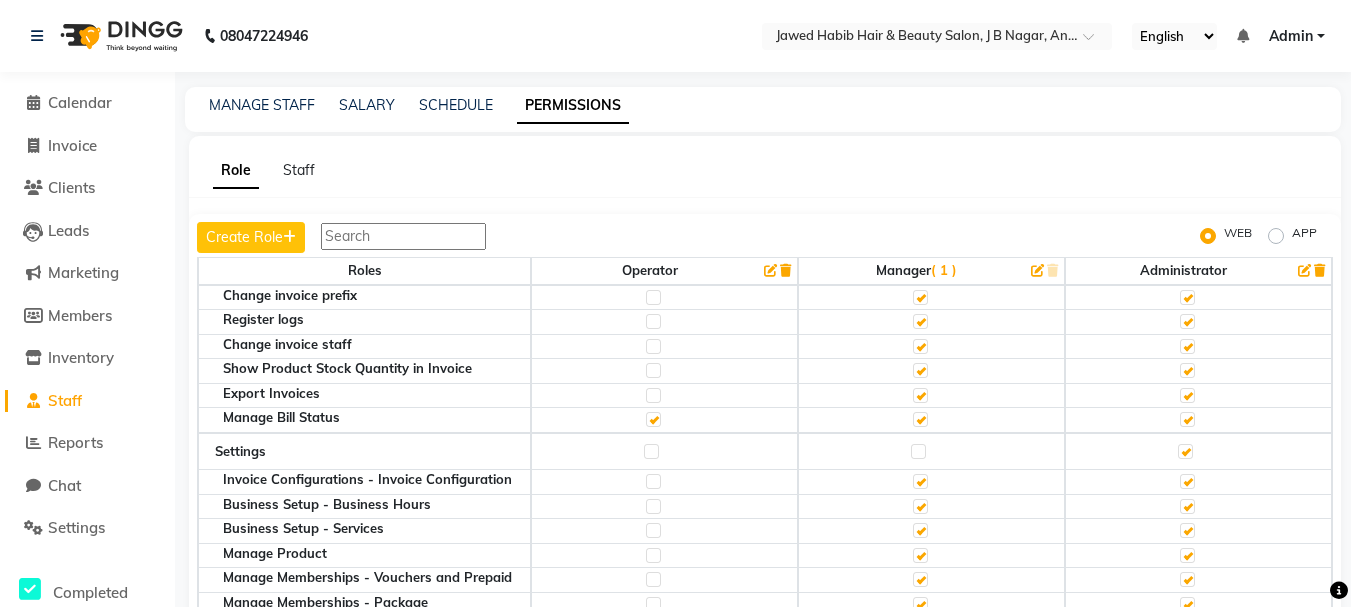 scroll, scrollTop: 1000, scrollLeft: 0, axis: vertical 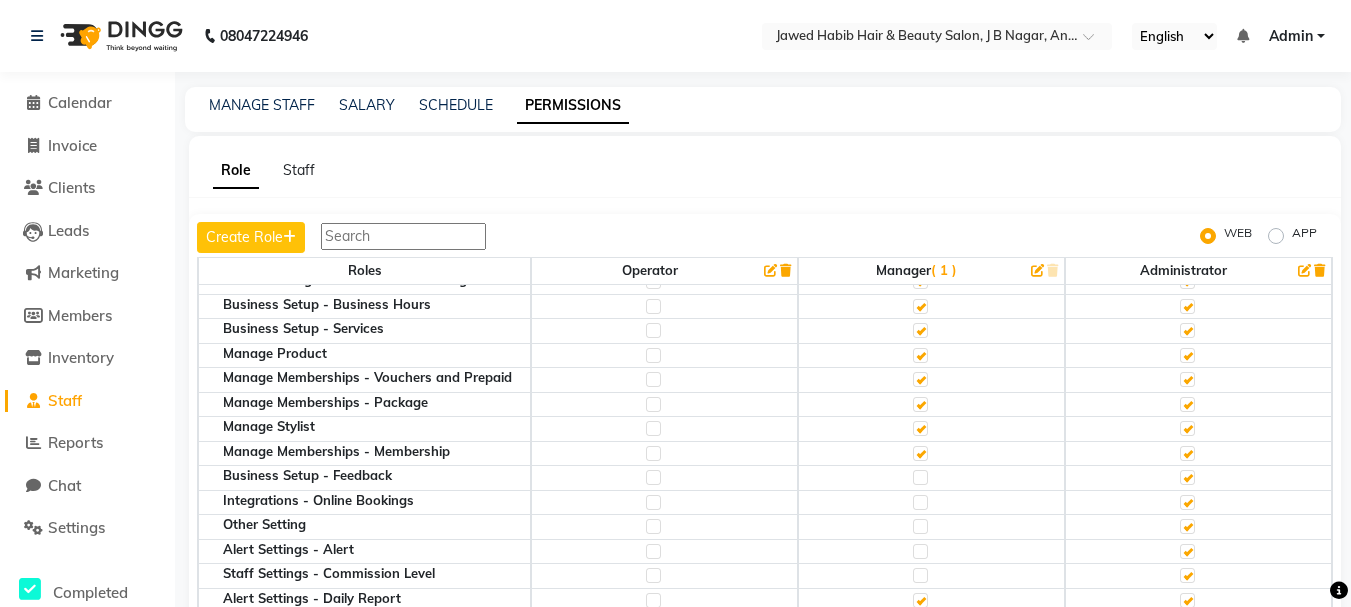 click 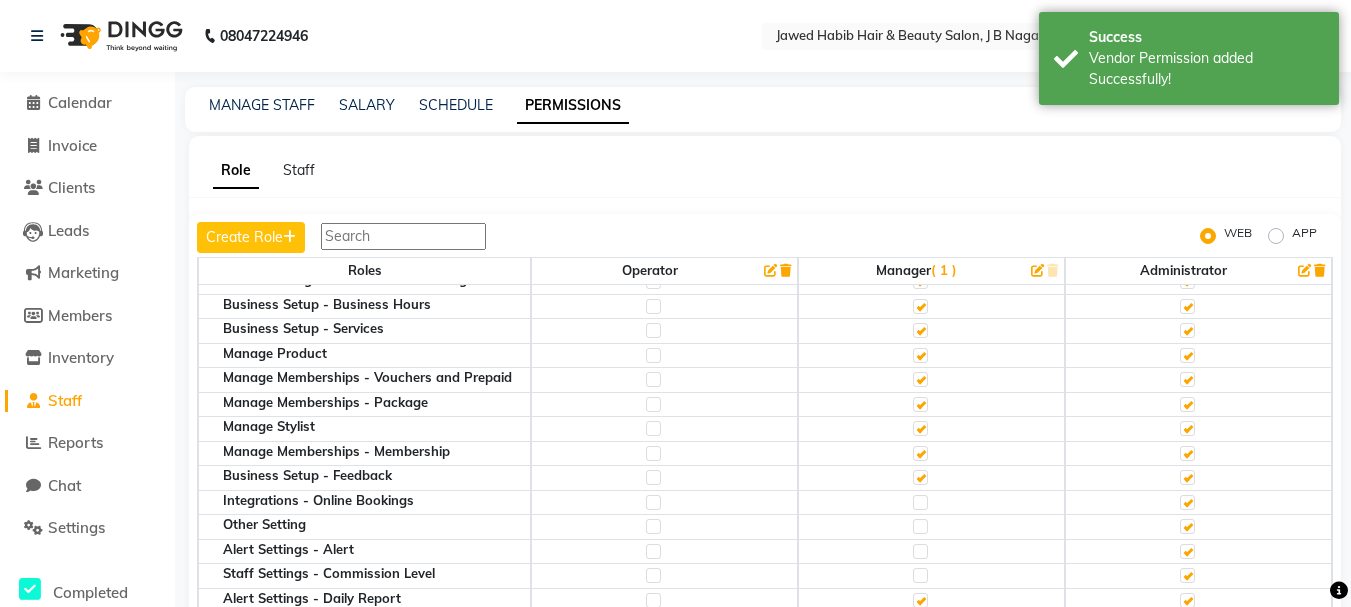 click 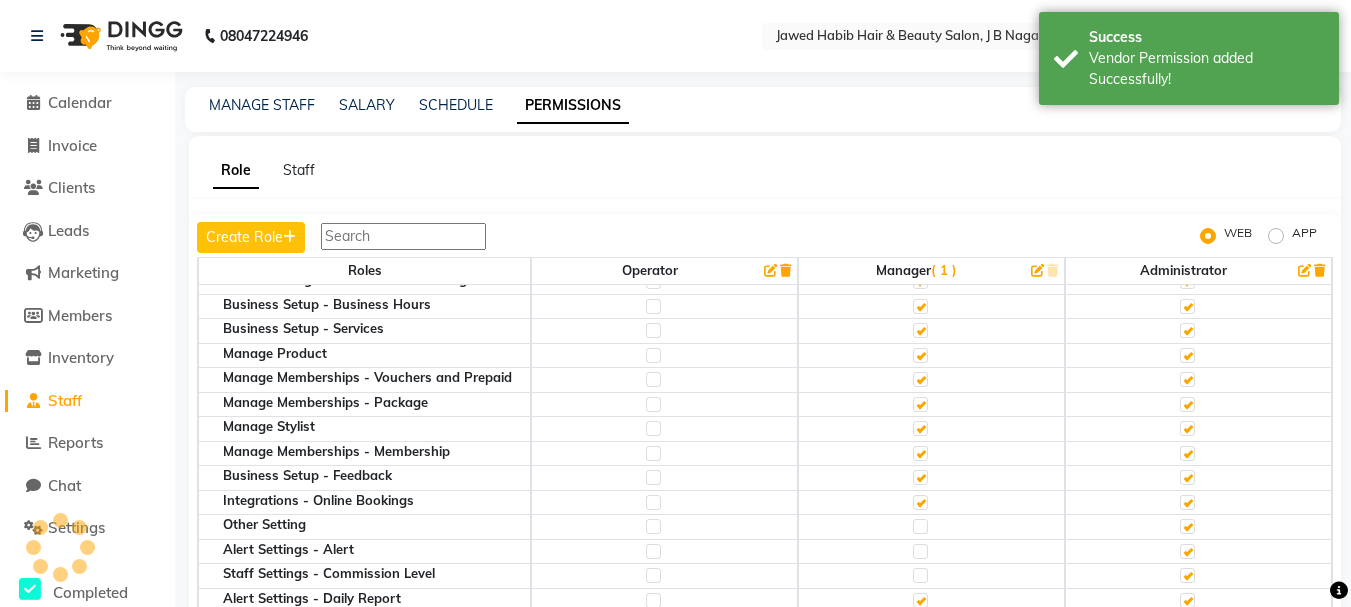 click 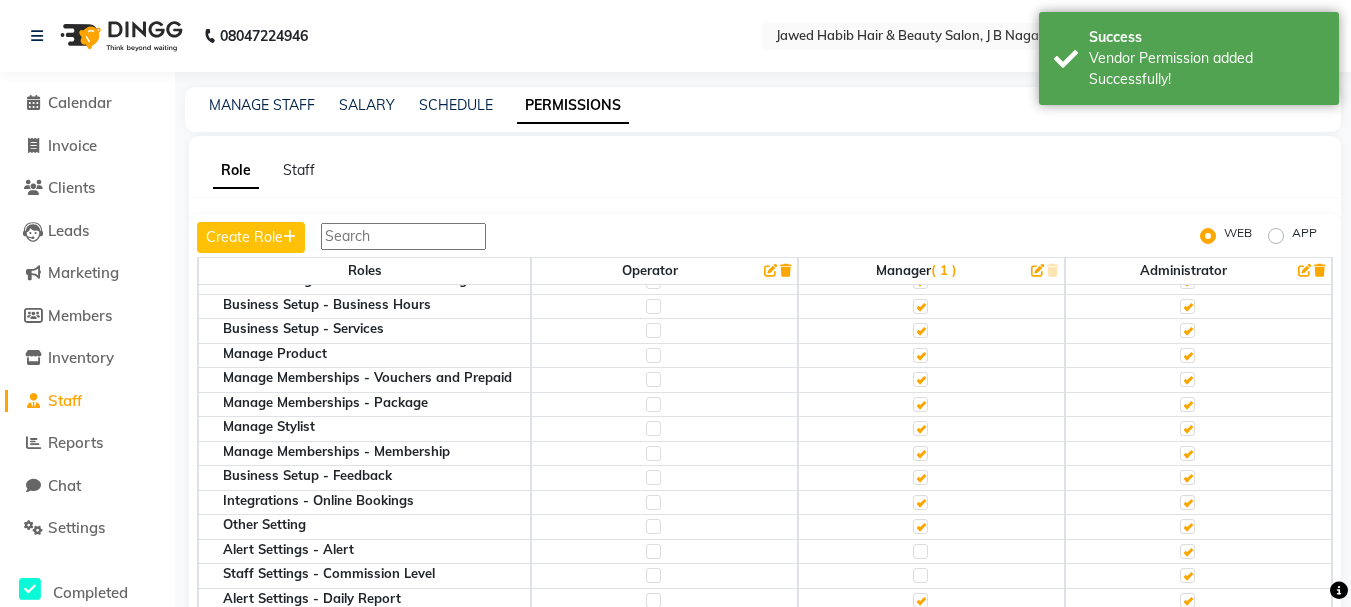 click 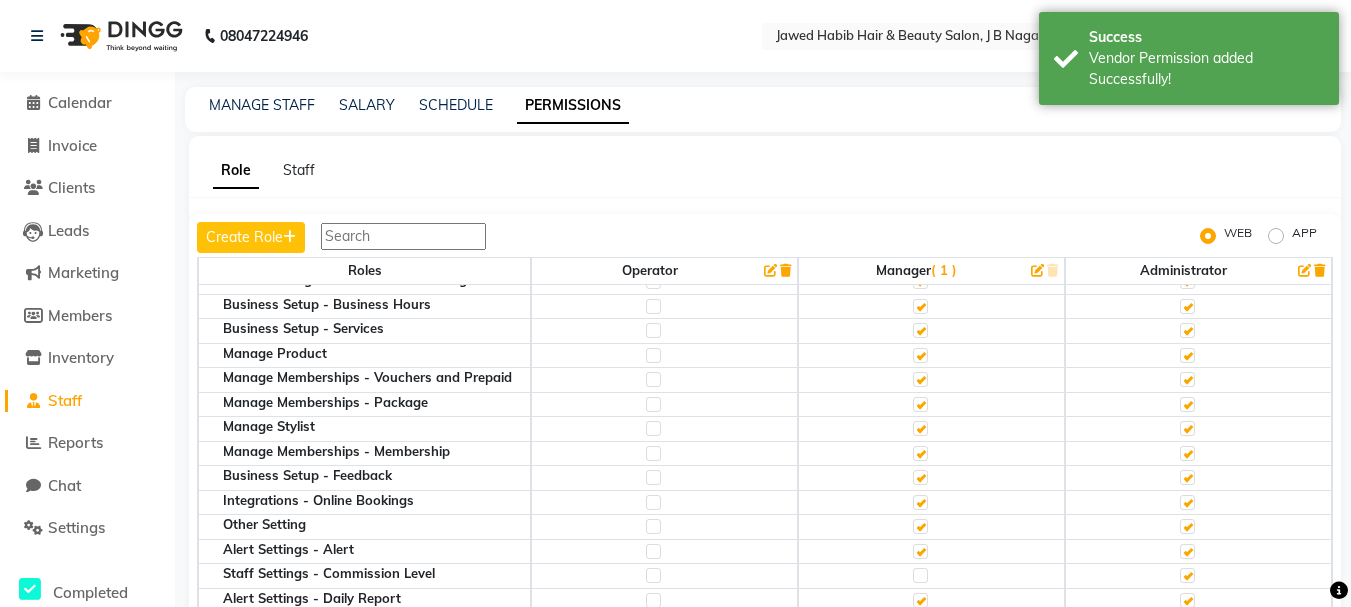 click 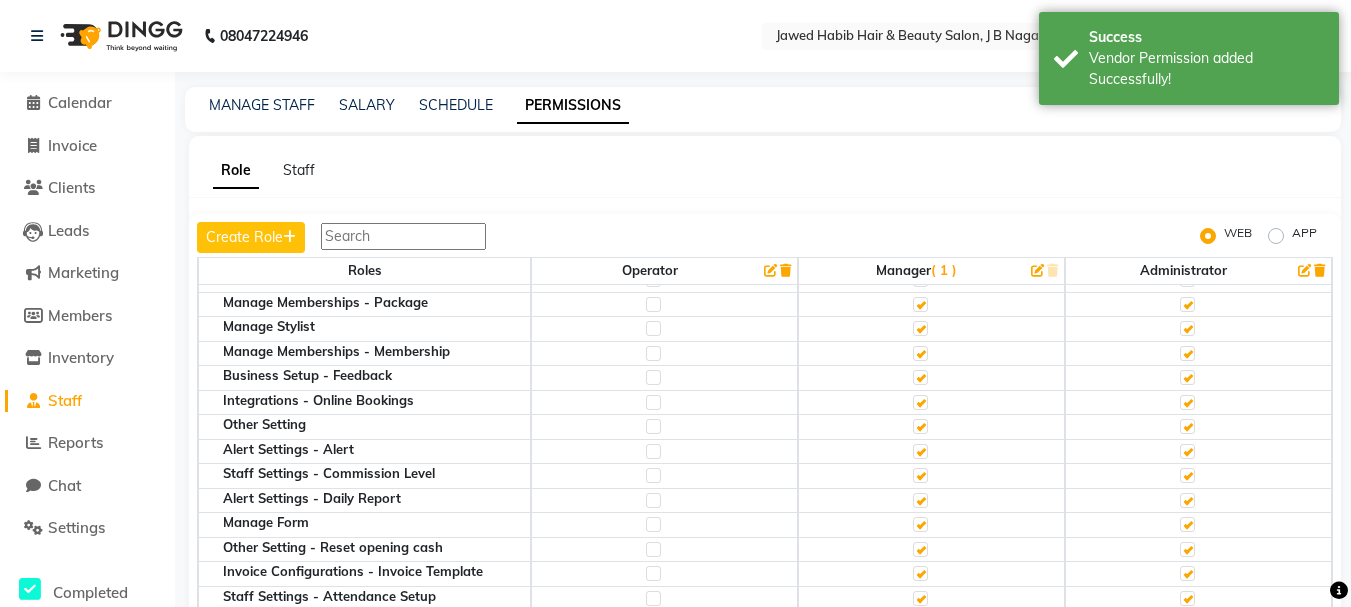 scroll, scrollTop: 1300, scrollLeft: 0, axis: vertical 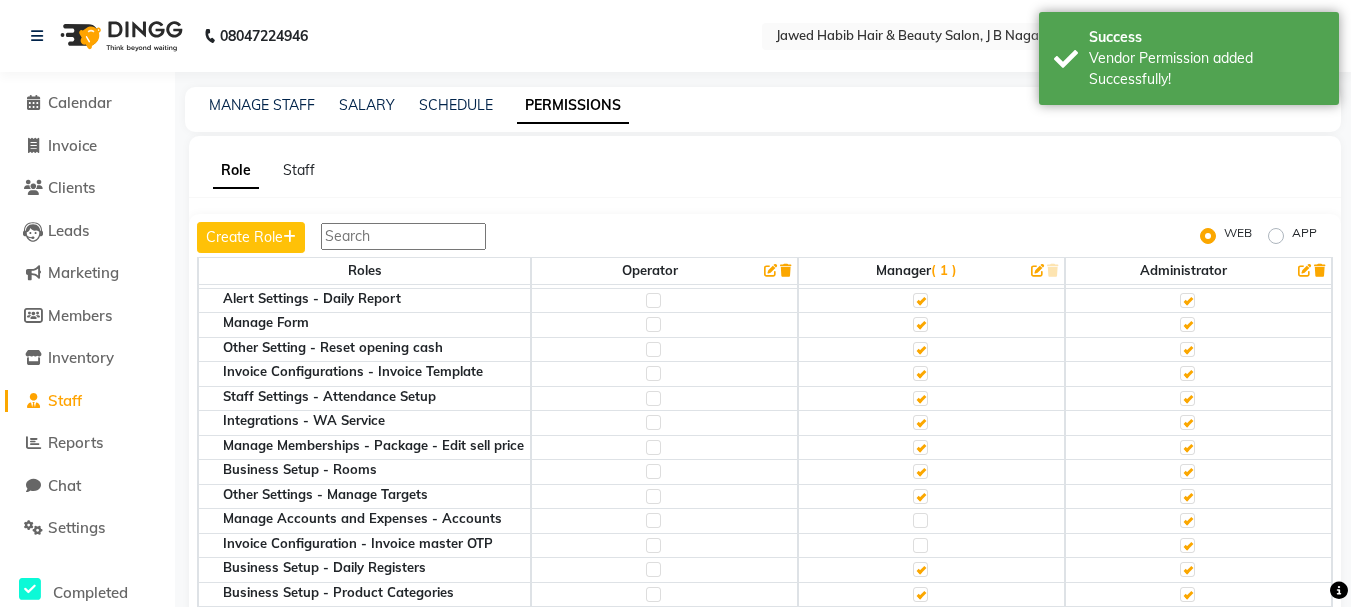 click 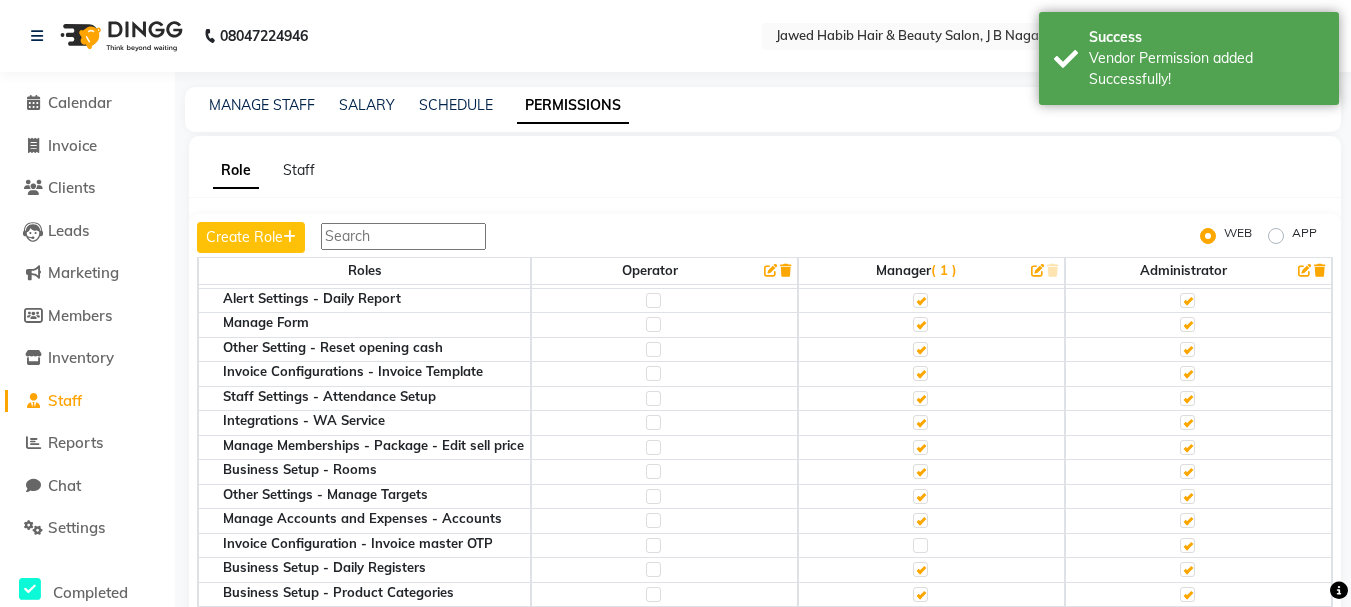 click 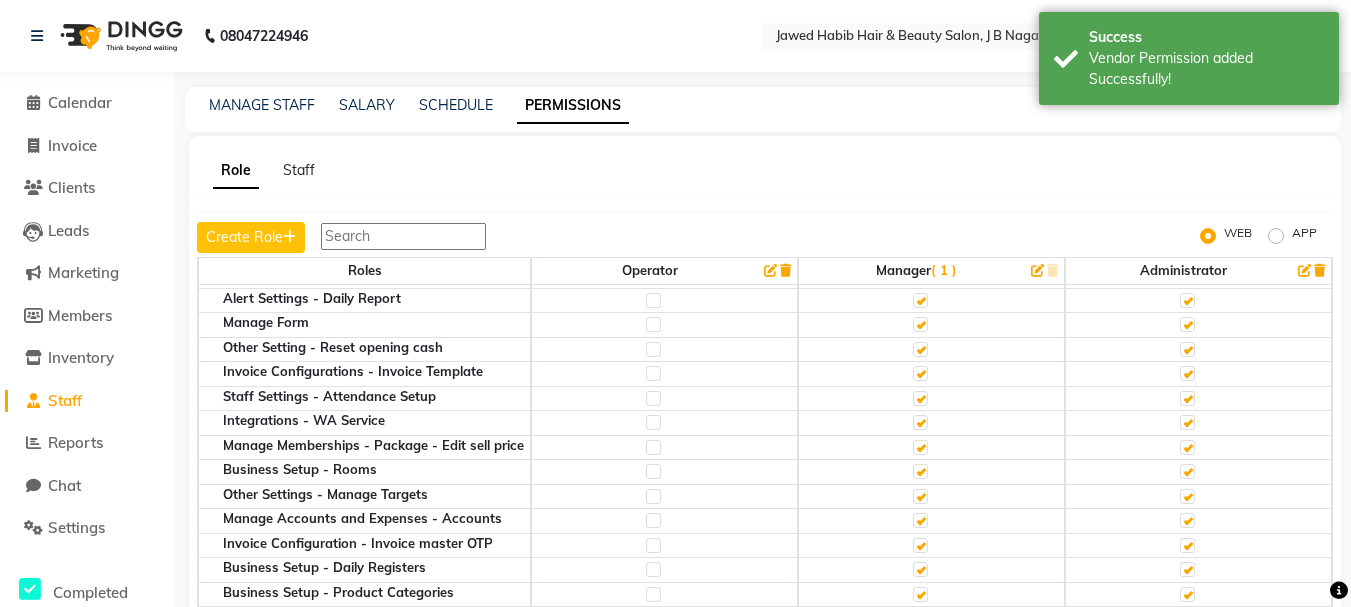 scroll, scrollTop: 1500, scrollLeft: 0, axis: vertical 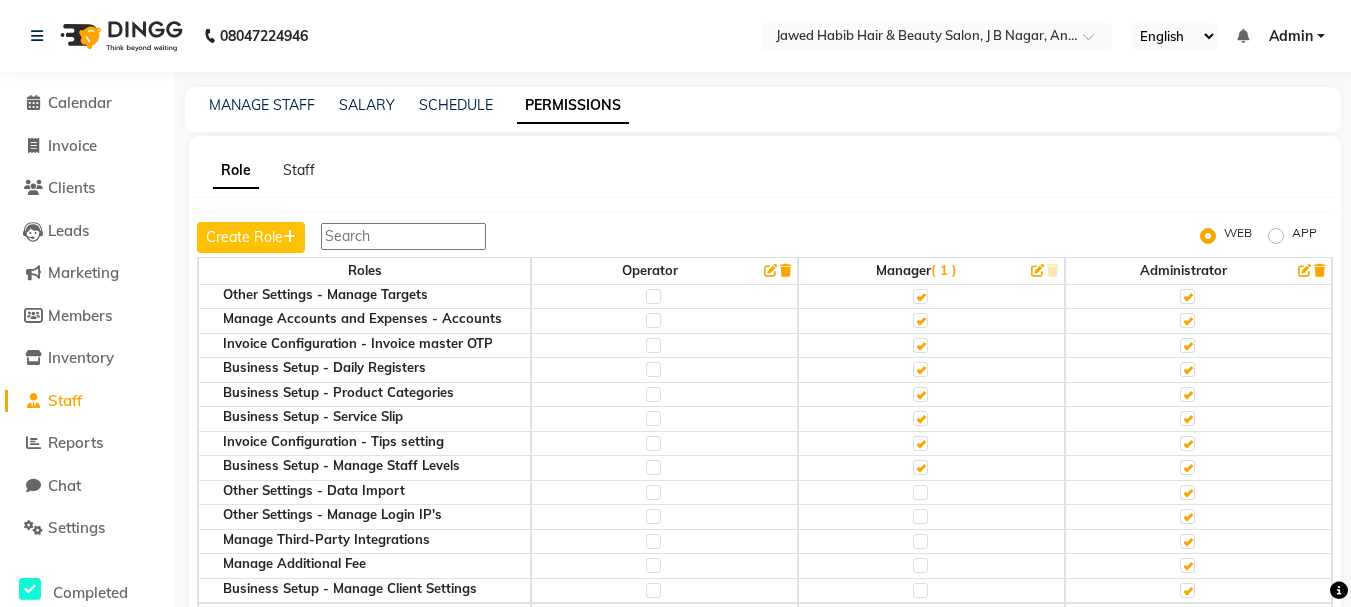 click 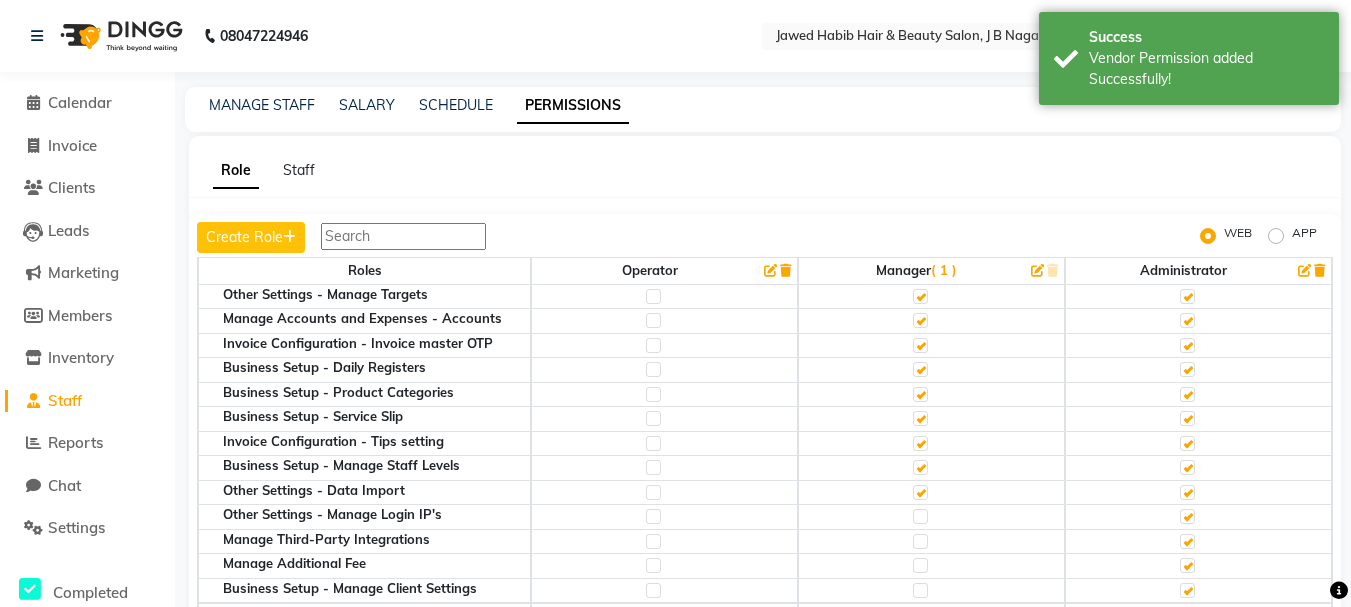 click 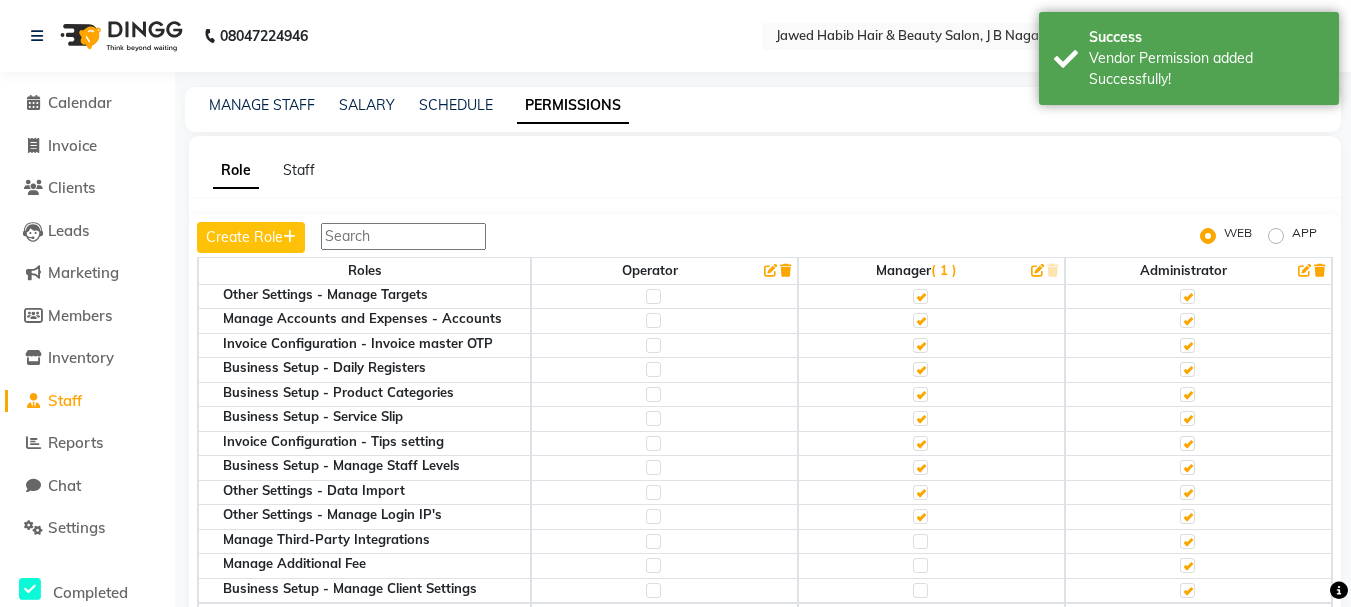 click 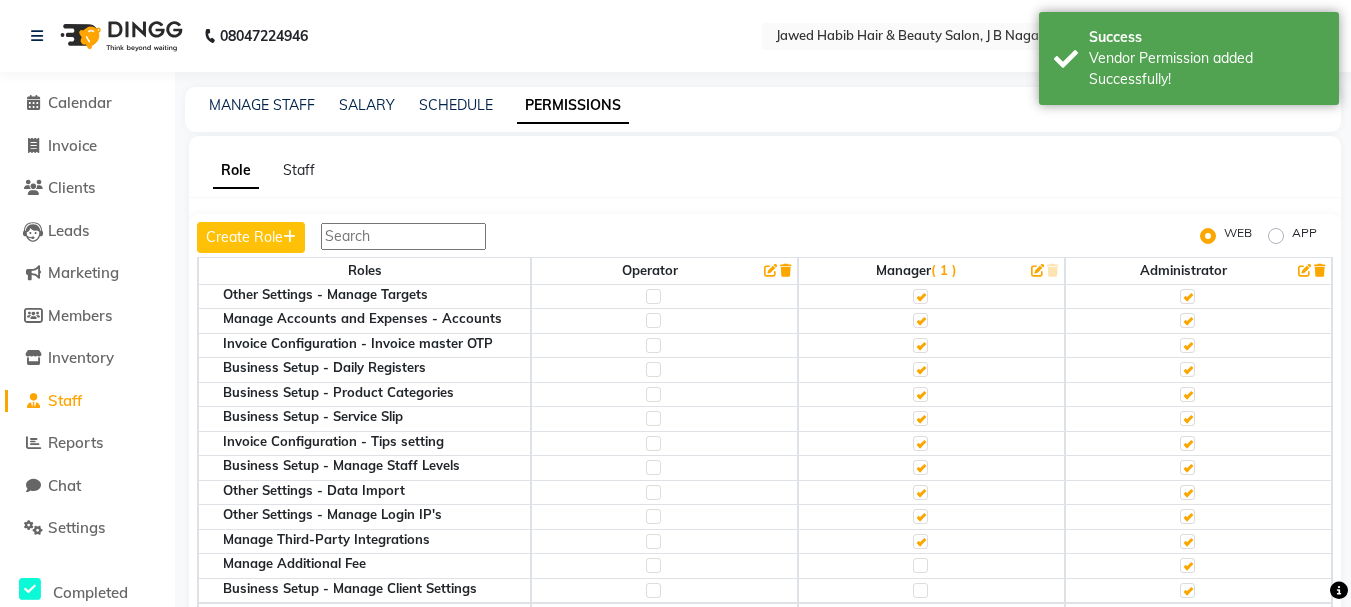 click 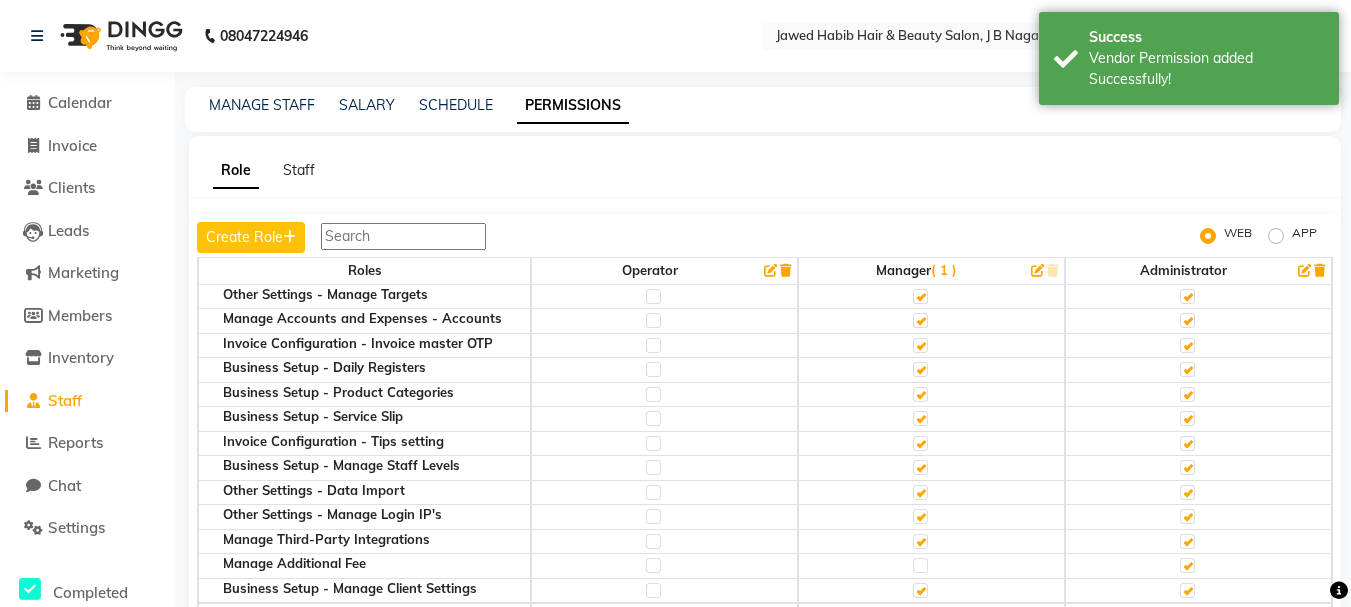 click 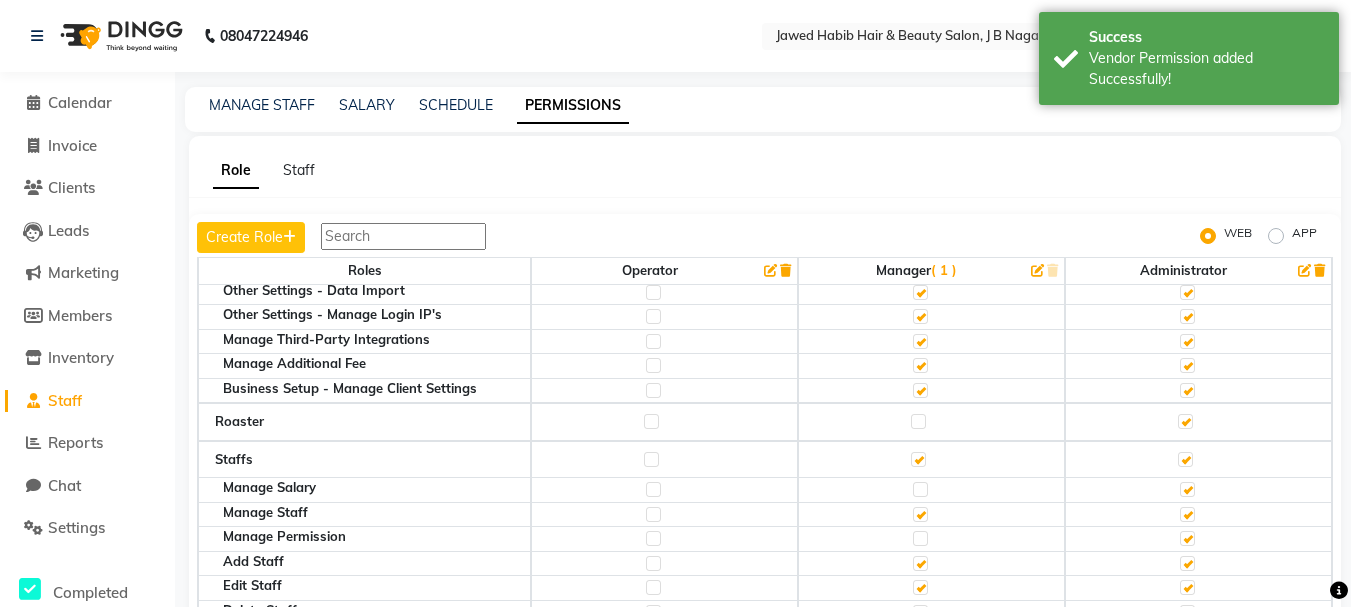 scroll, scrollTop: 1800, scrollLeft: 0, axis: vertical 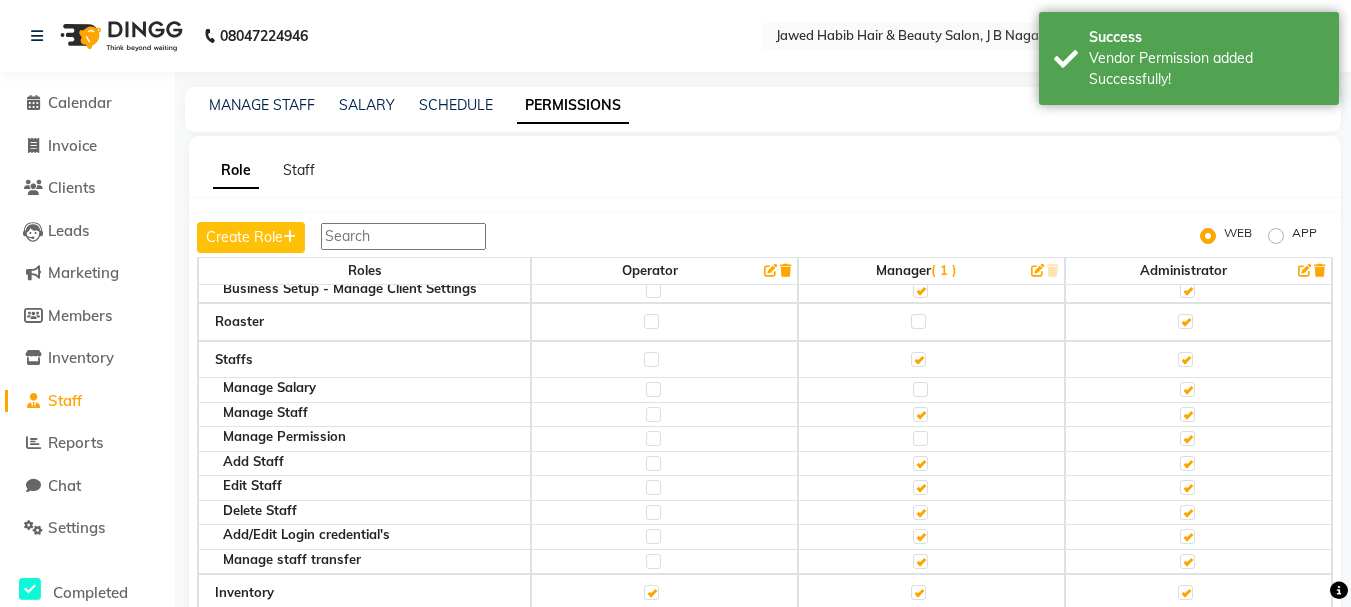 click 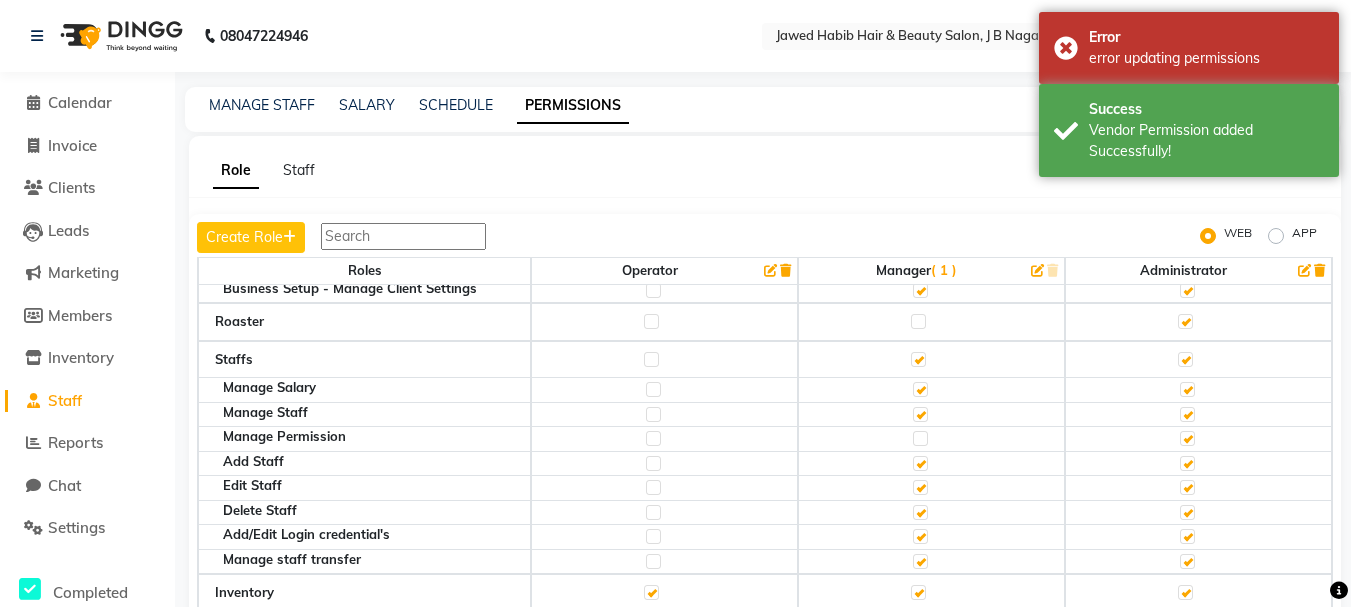 click 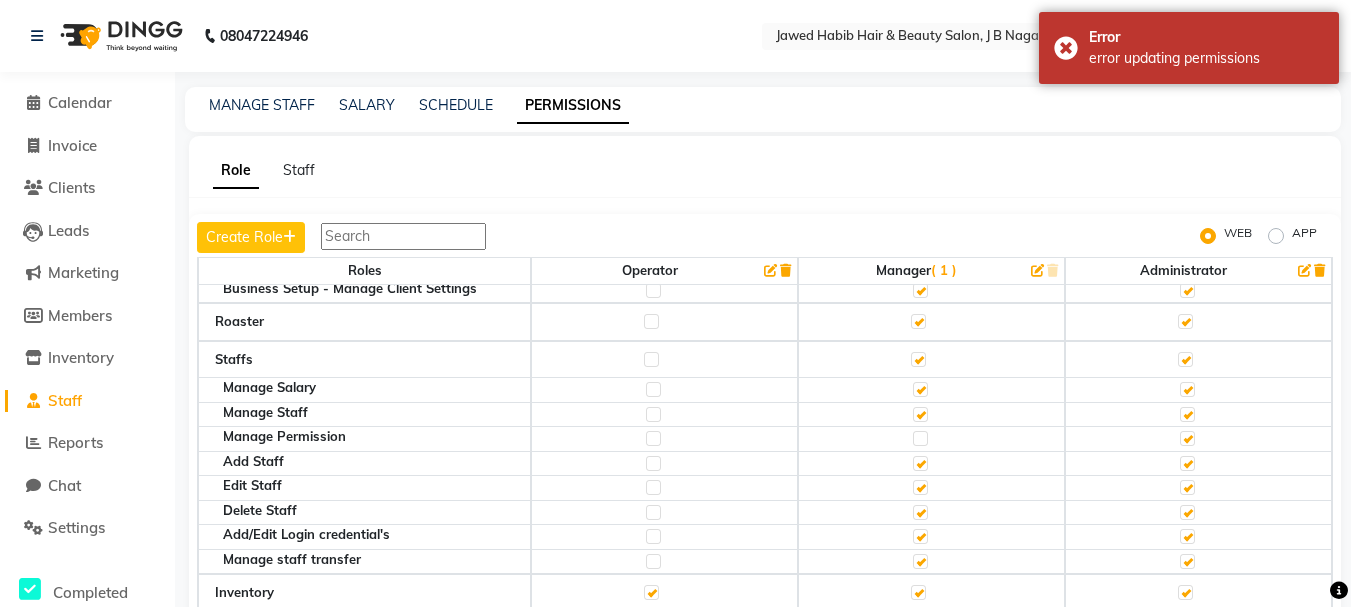 scroll, scrollTop: 1900, scrollLeft: 0, axis: vertical 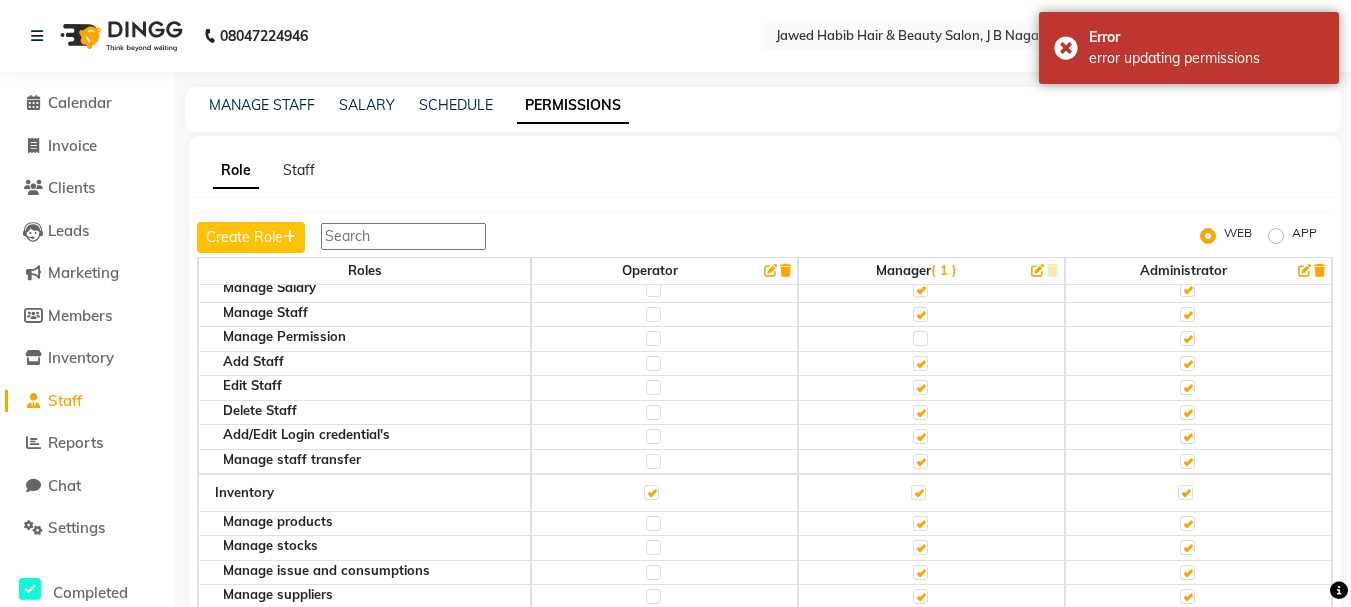drag, startPoint x: 909, startPoint y: 438, endPoint x: 936, endPoint y: 456, distance: 32.449963 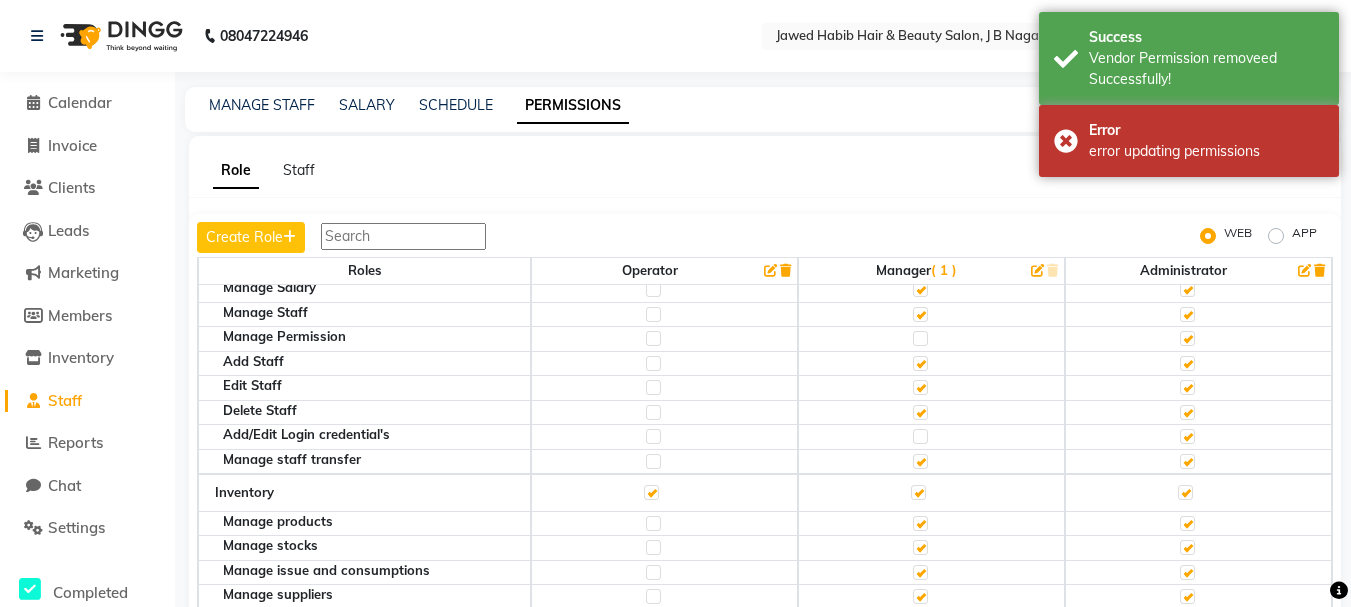 click 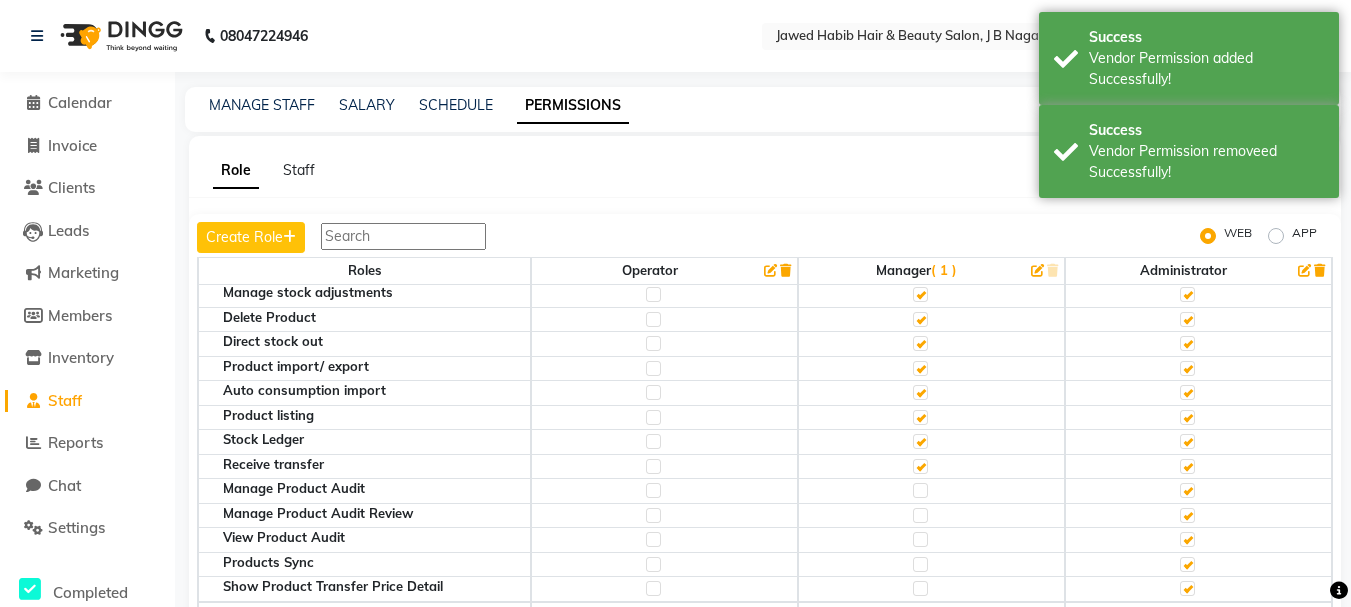 scroll, scrollTop: 2400, scrollLeft: 0, axis: vertical 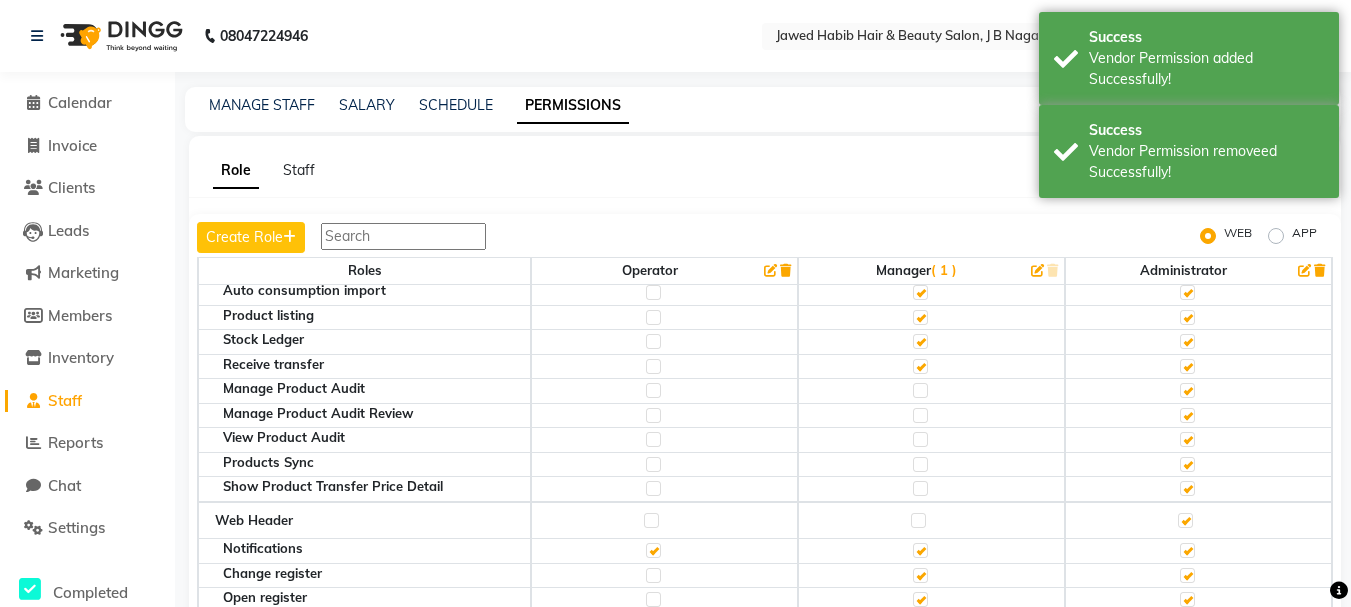 click 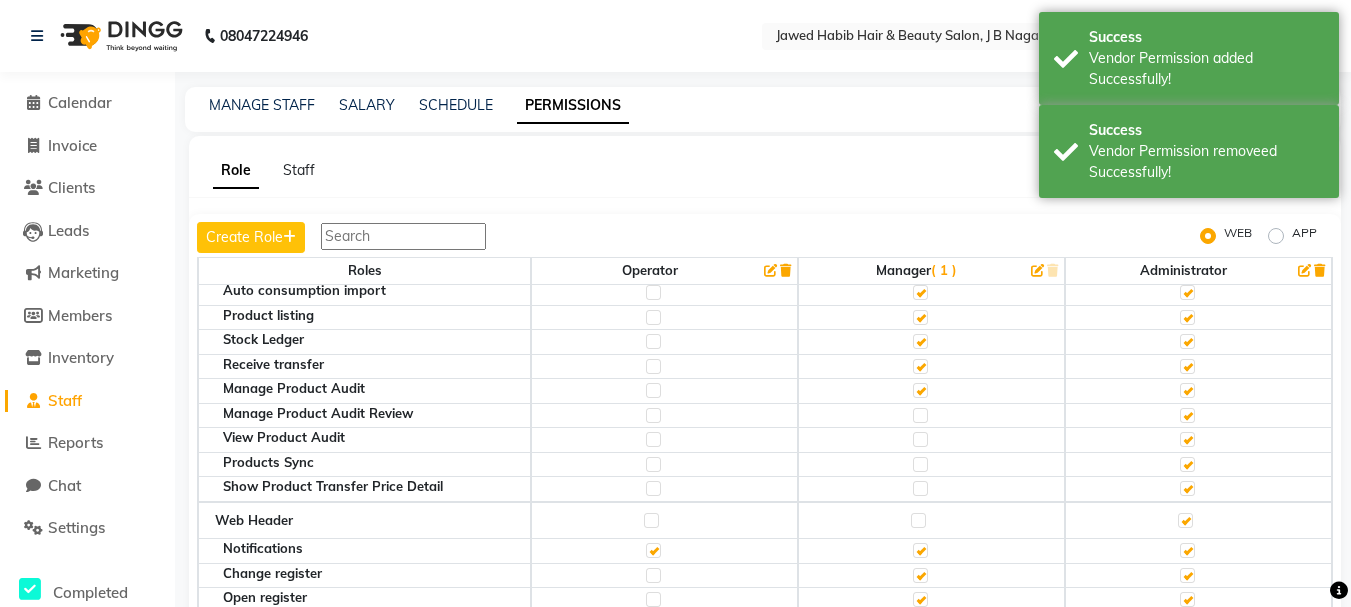 click 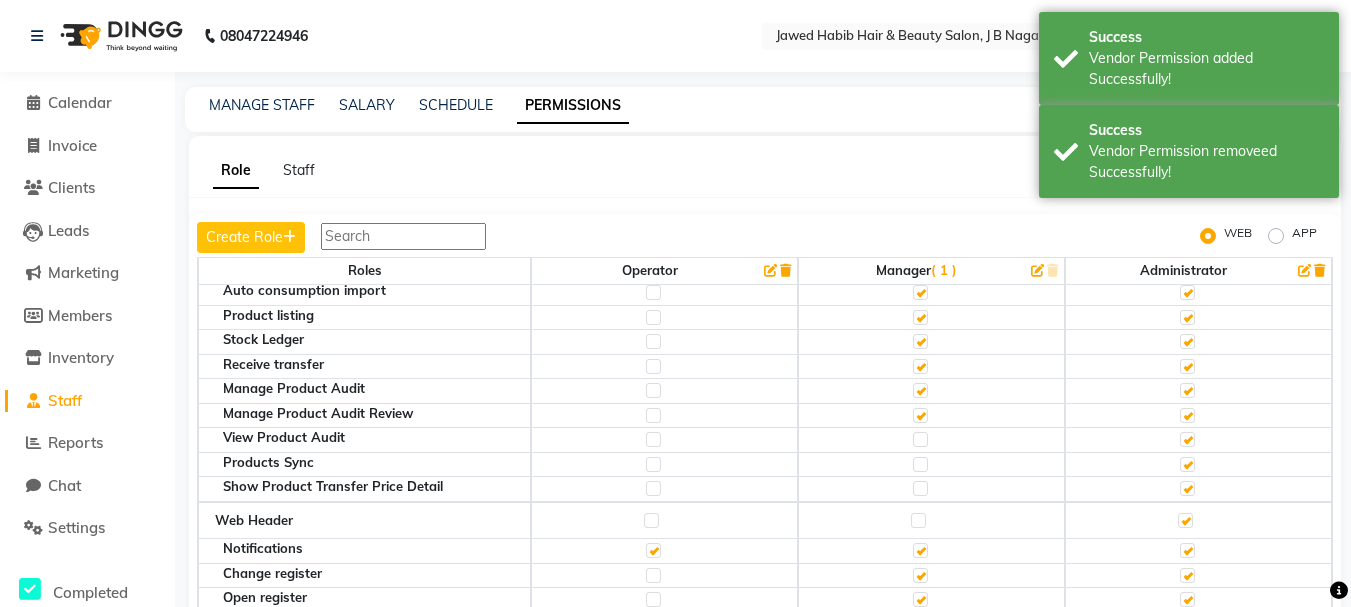click 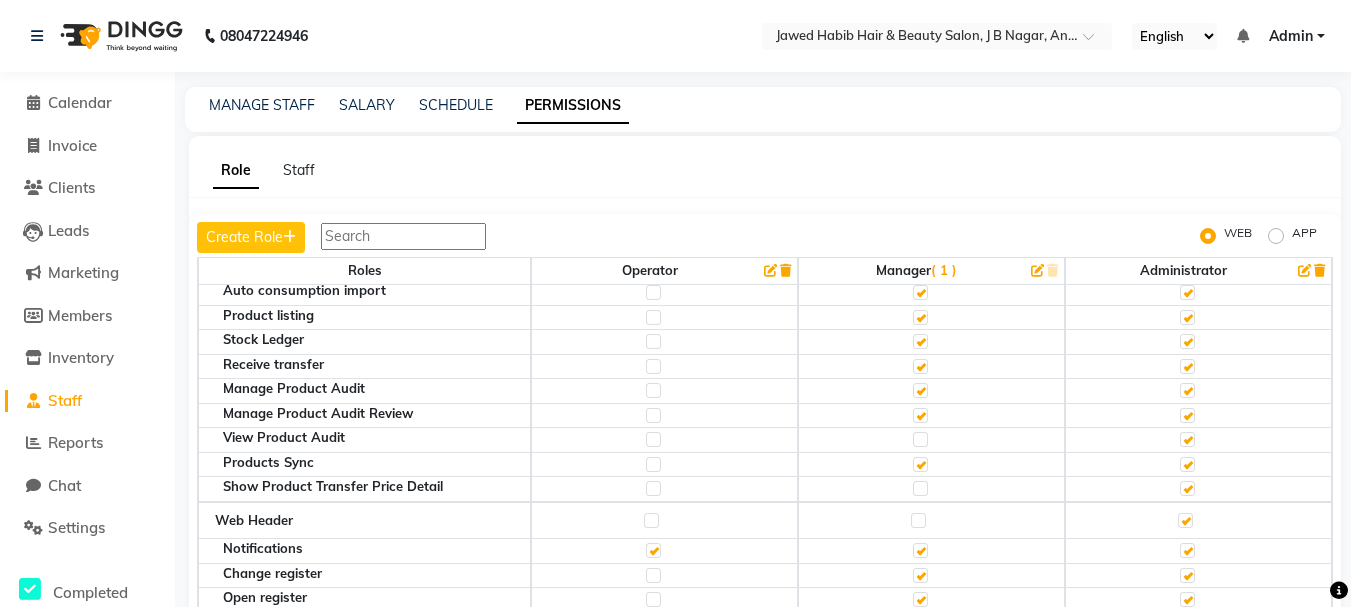 click 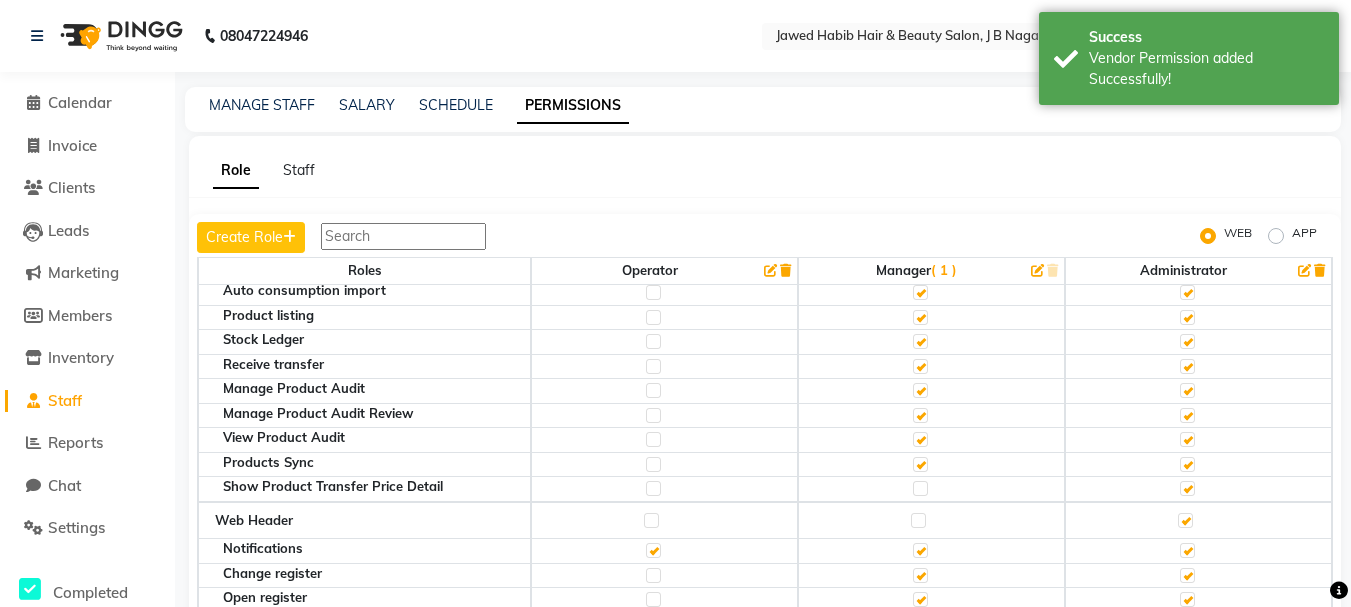 click 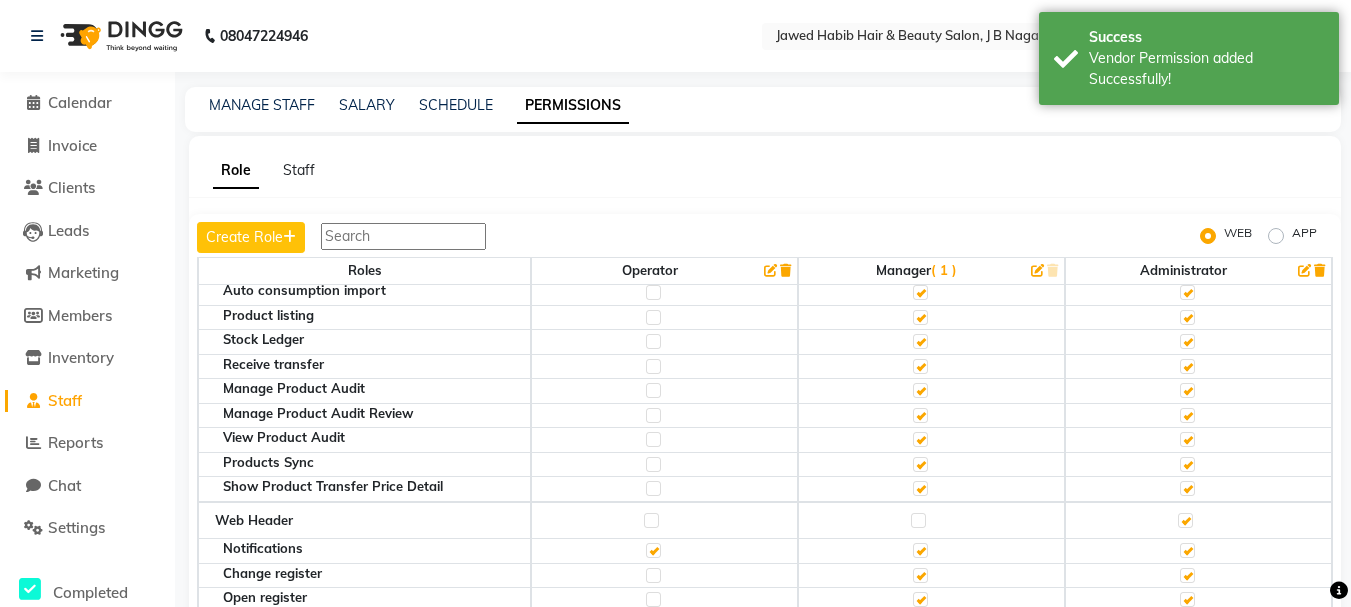 click 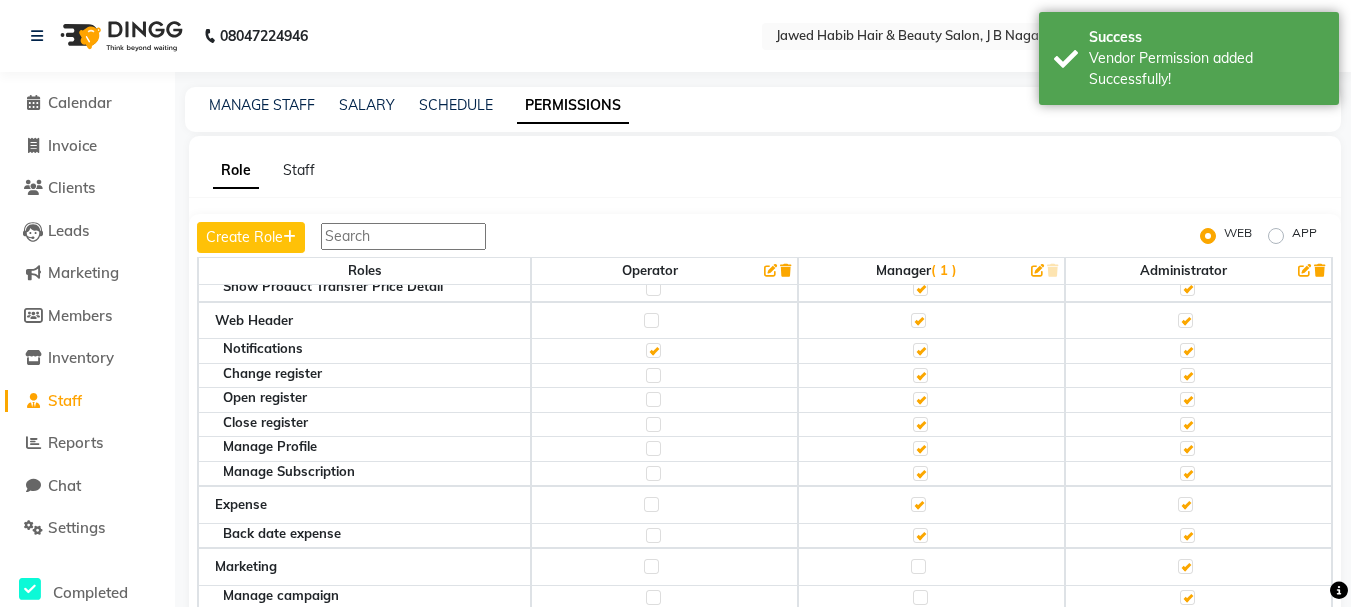 scroll, scrollTop: 2700, scrollLeft: 0, axis: vertical 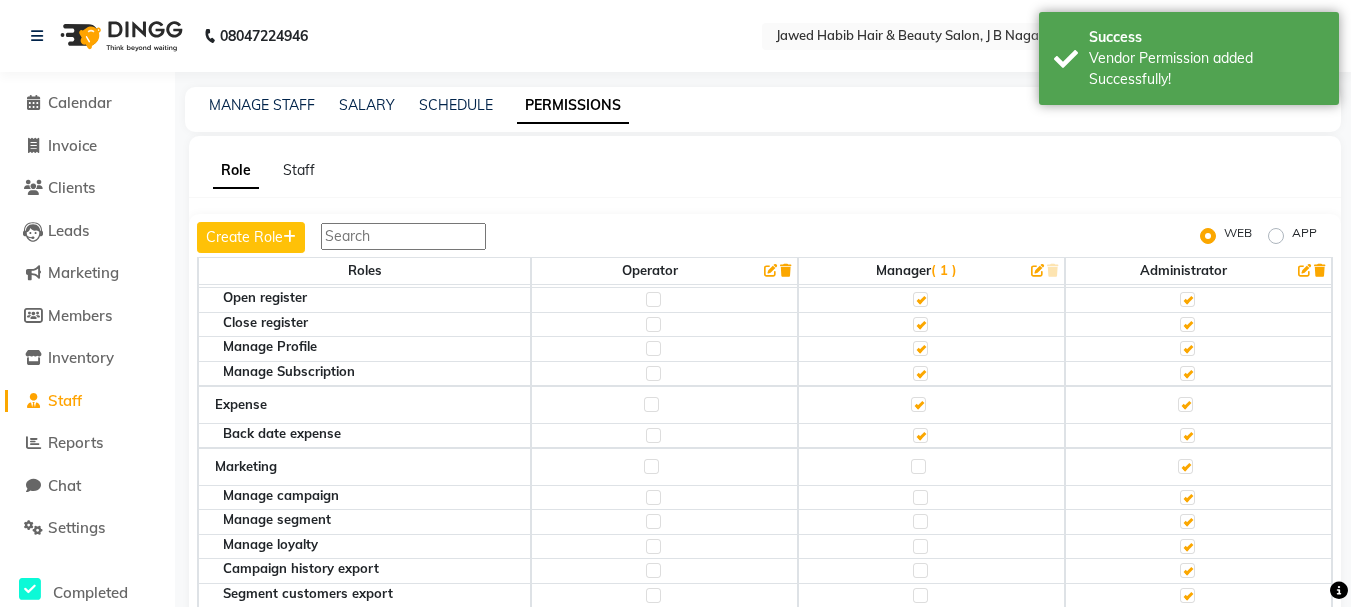 click 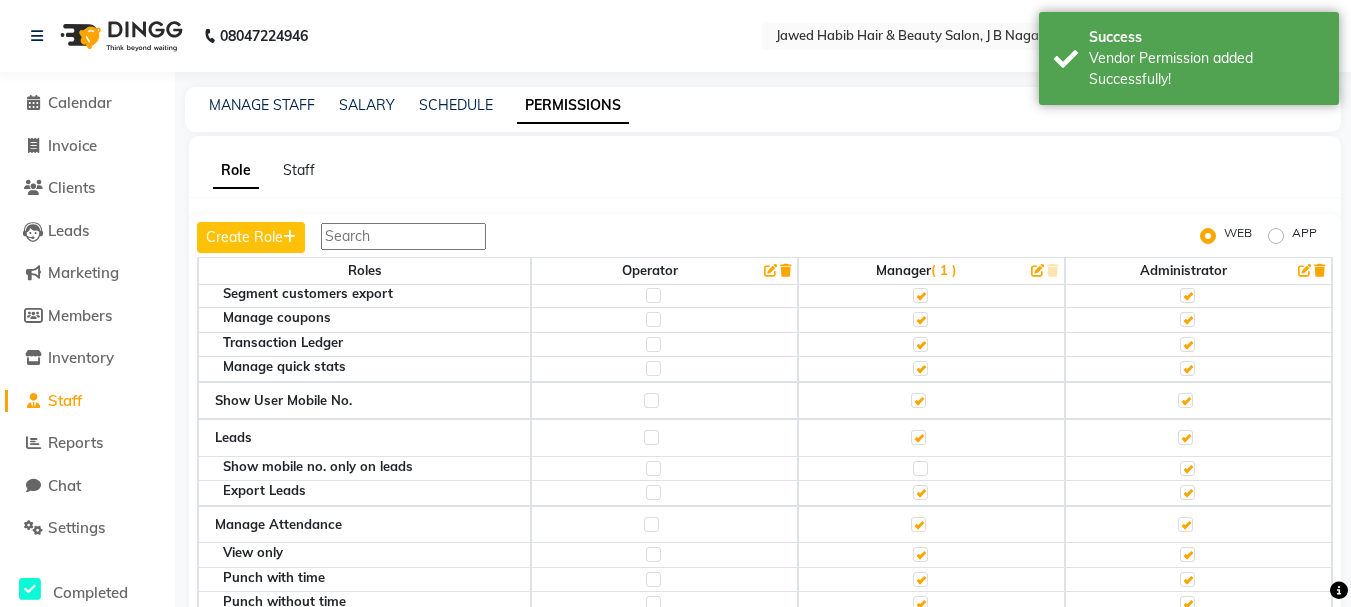 scroll, scrollTop: 3100, scrollLeft: 0, axis: vertical 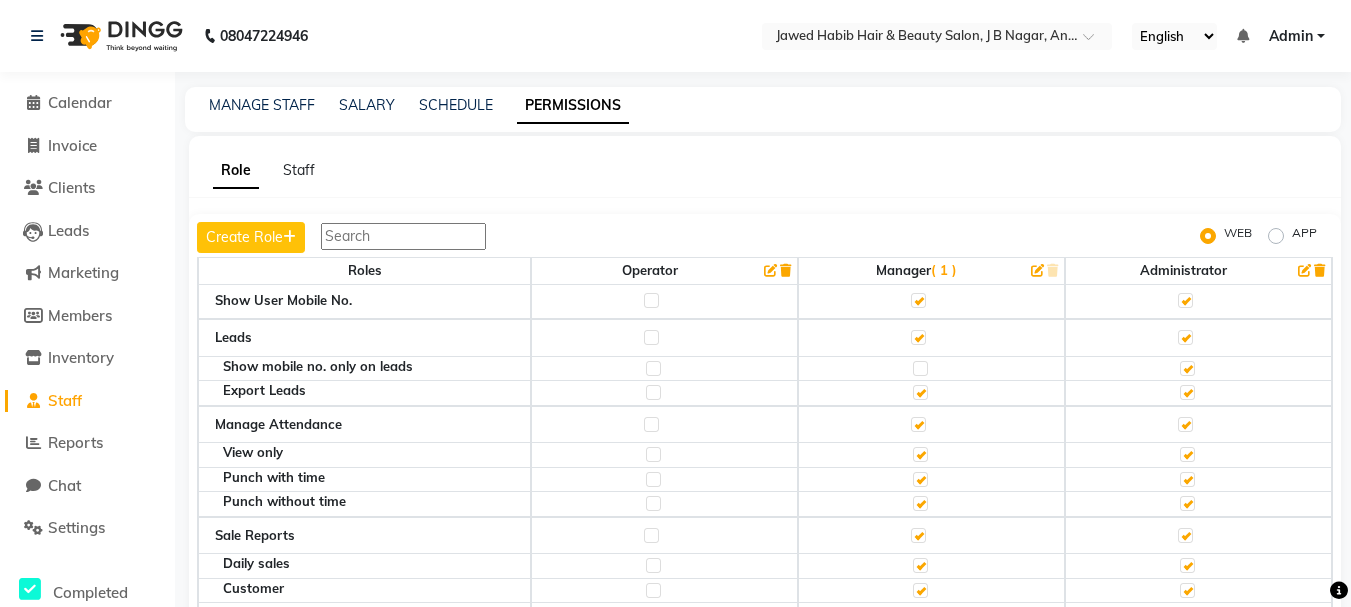 click 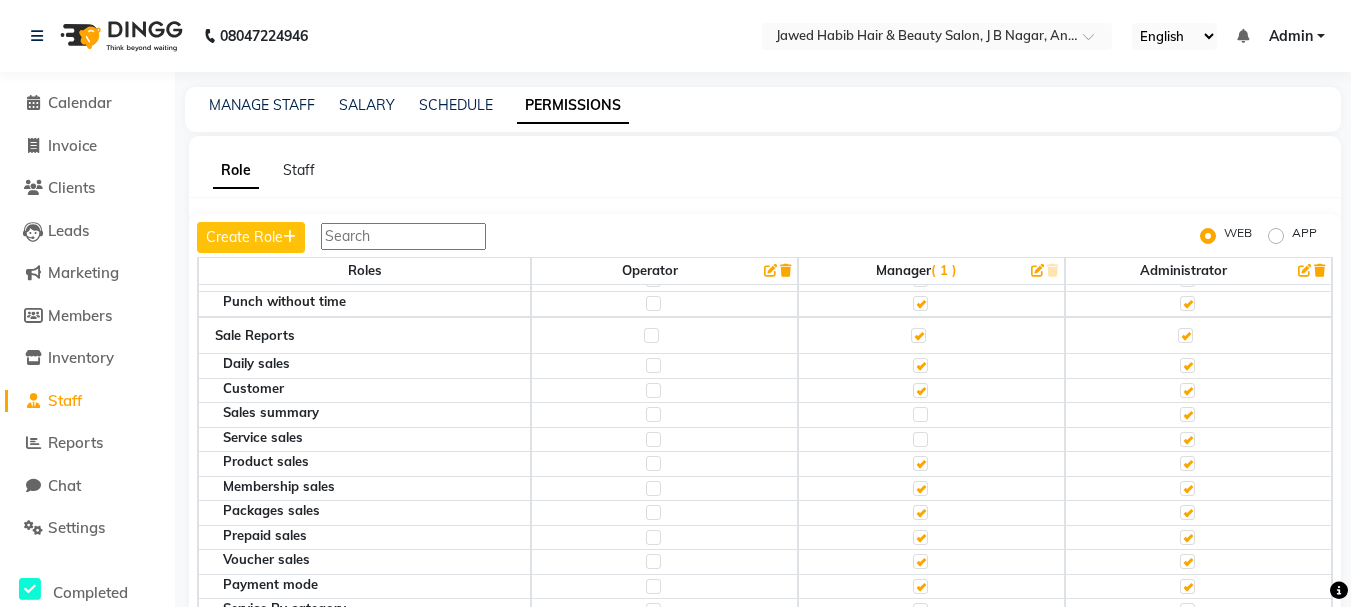 click 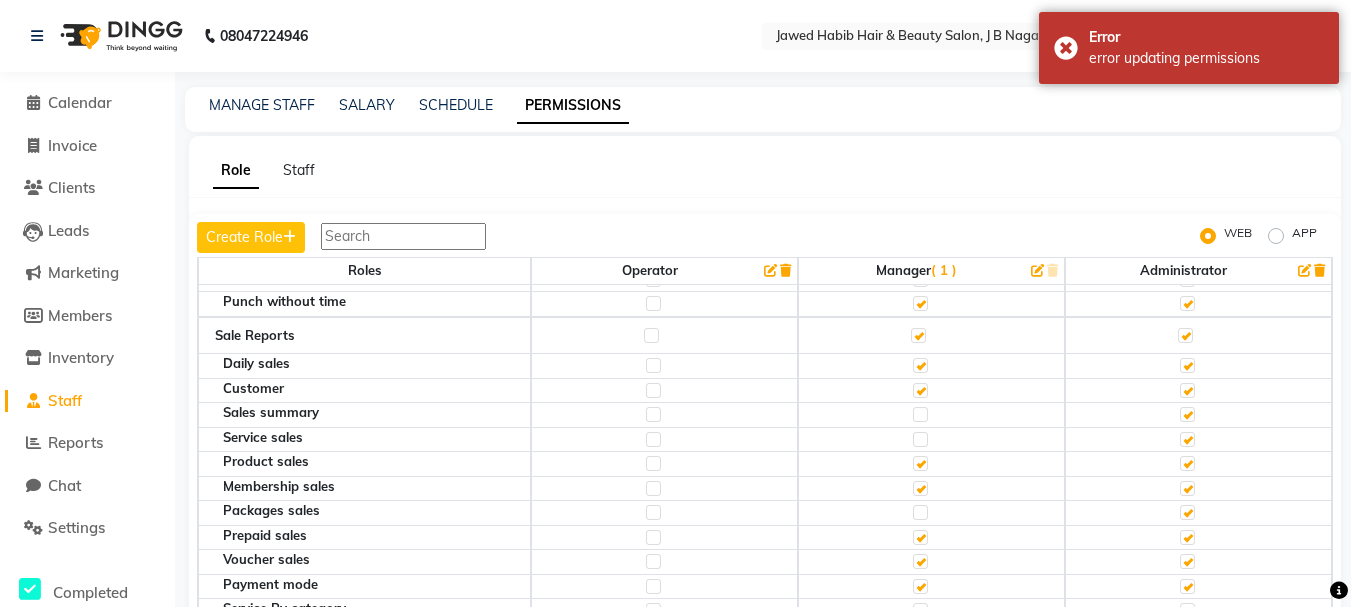 click 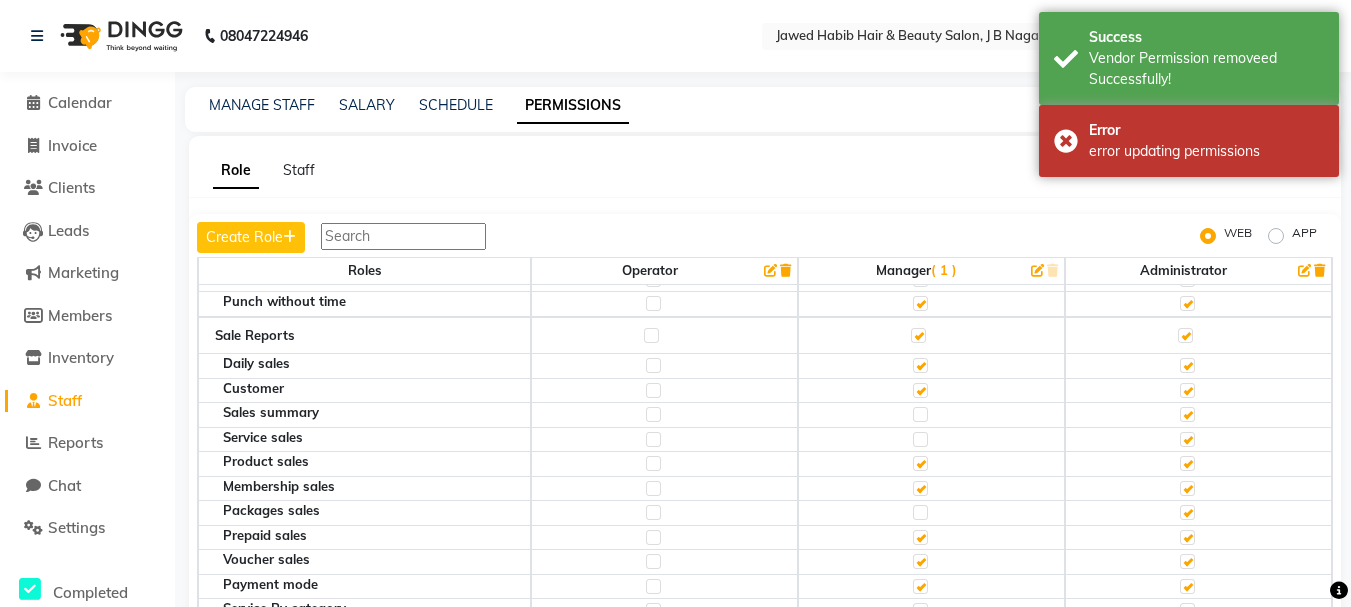click 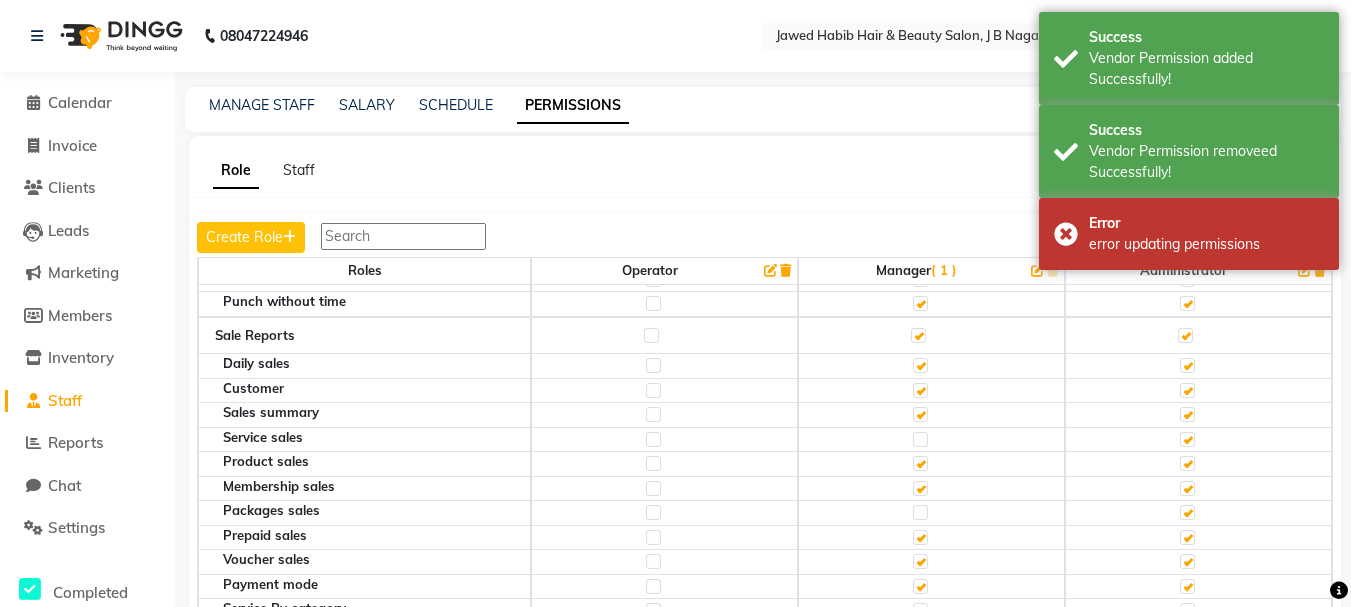 click 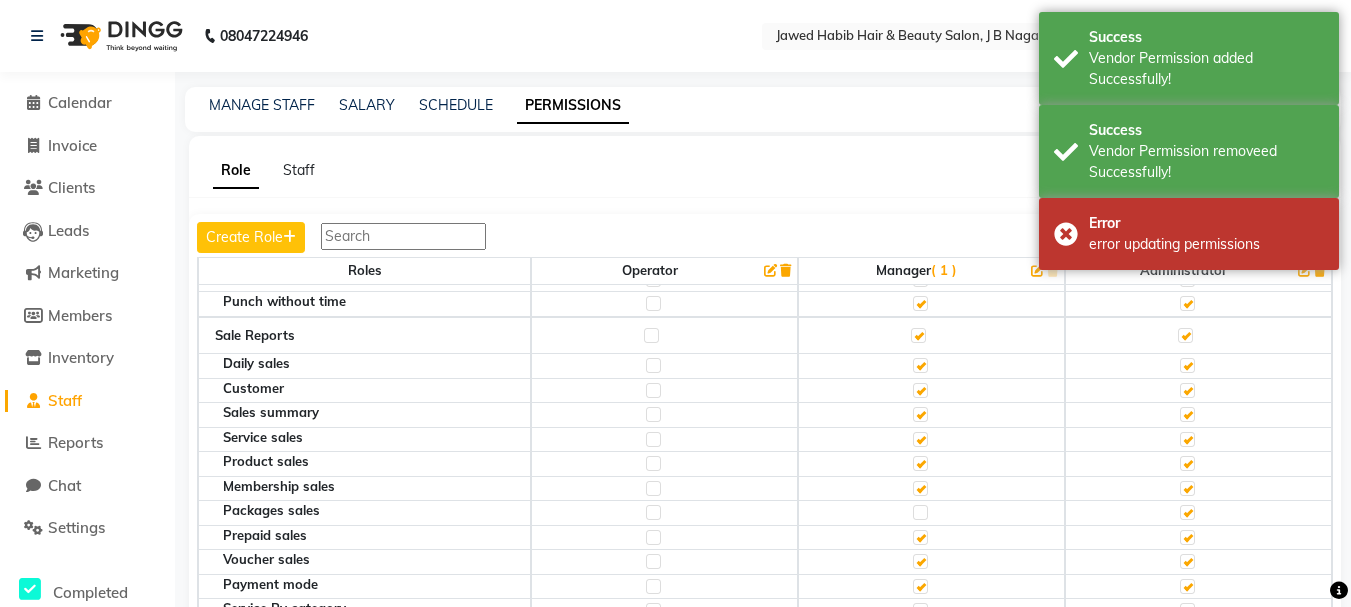 click 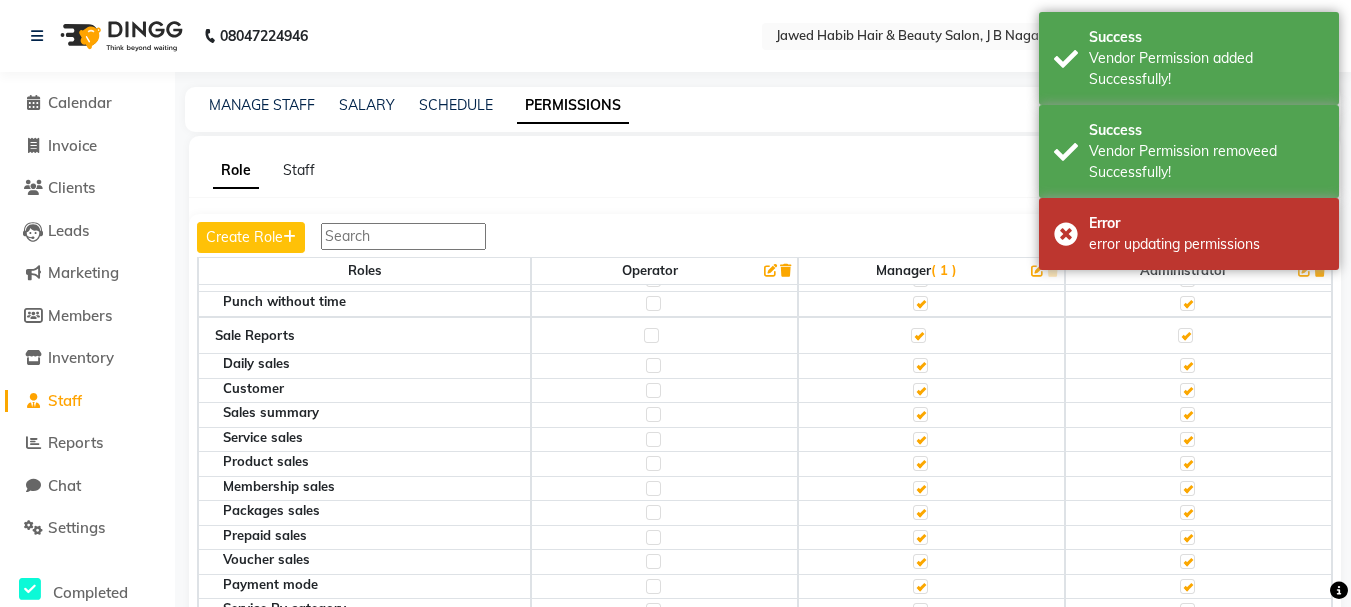 scroll, scrollTop: 3600, scrollLeft: 0, axis: vertical 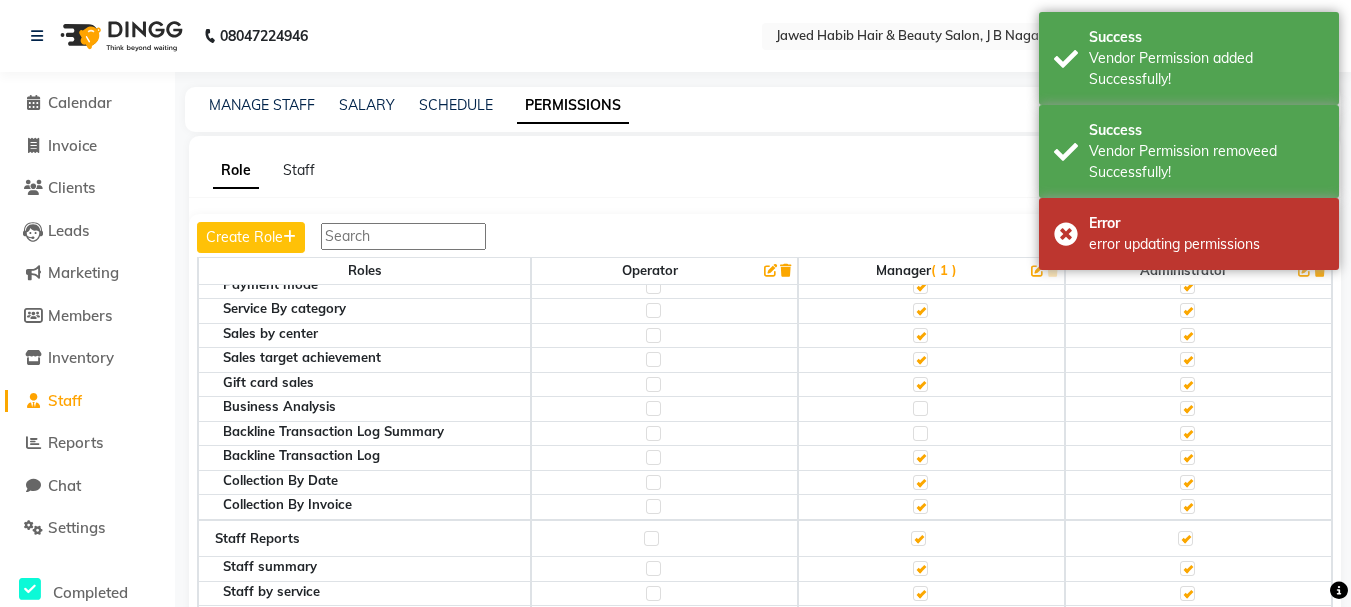 click 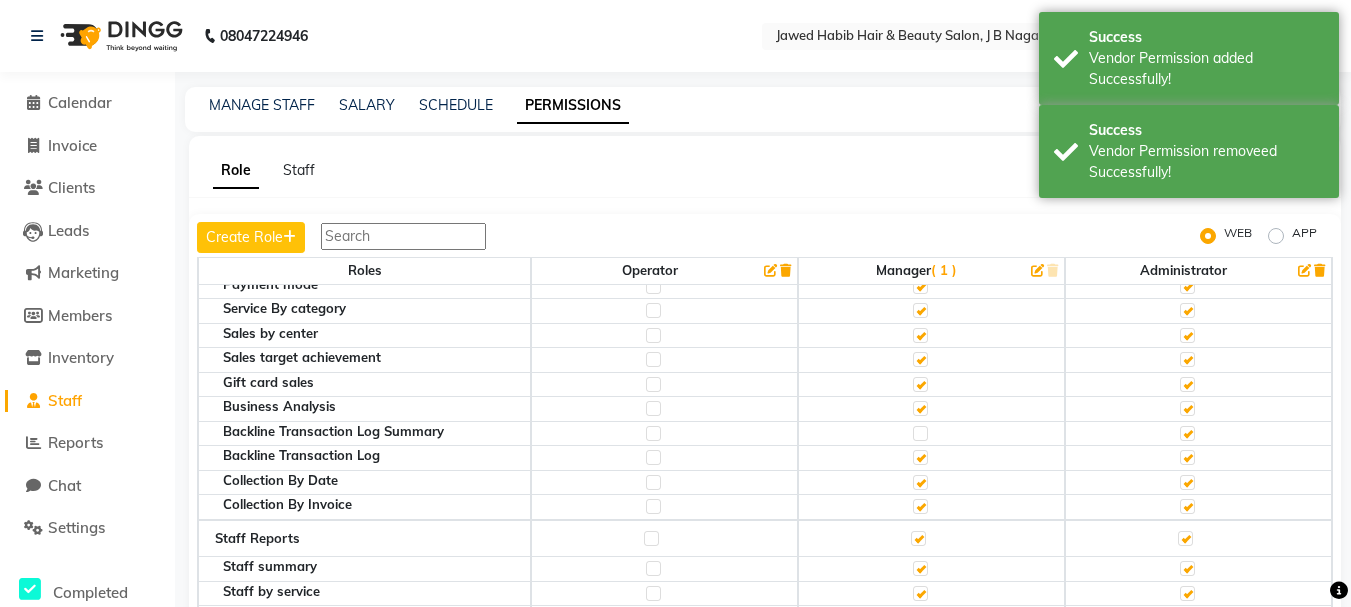 click 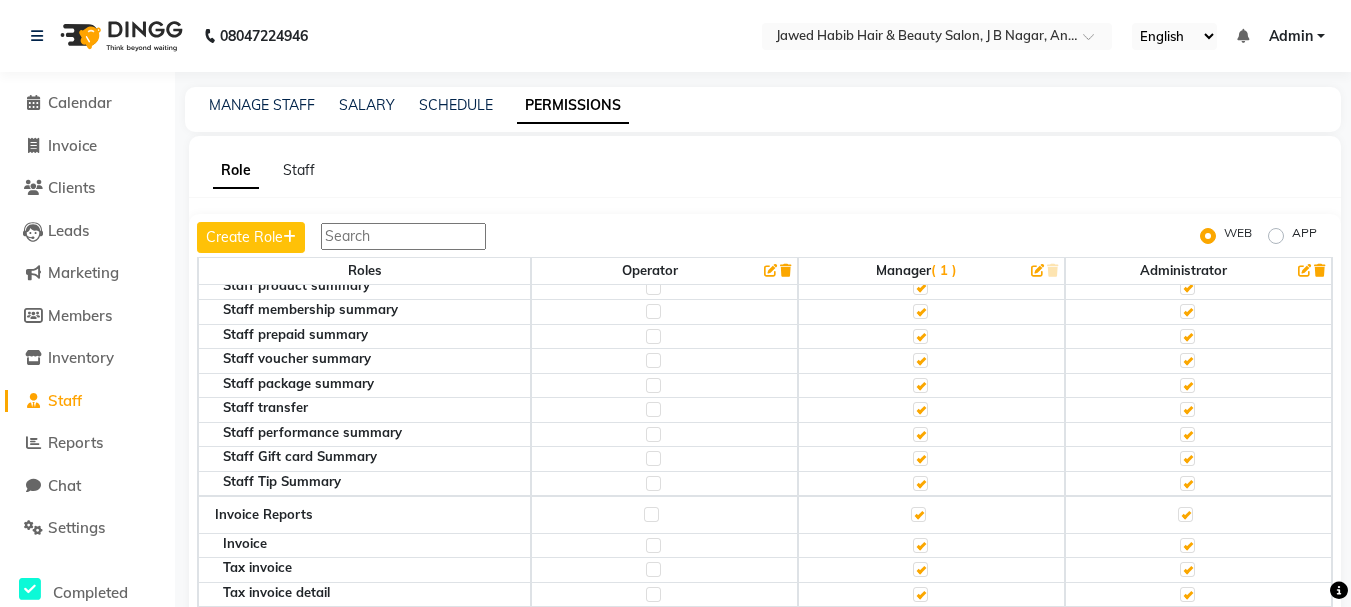 scroll, scrollTop: 4500, scrollLeft: 0, axis: vertical 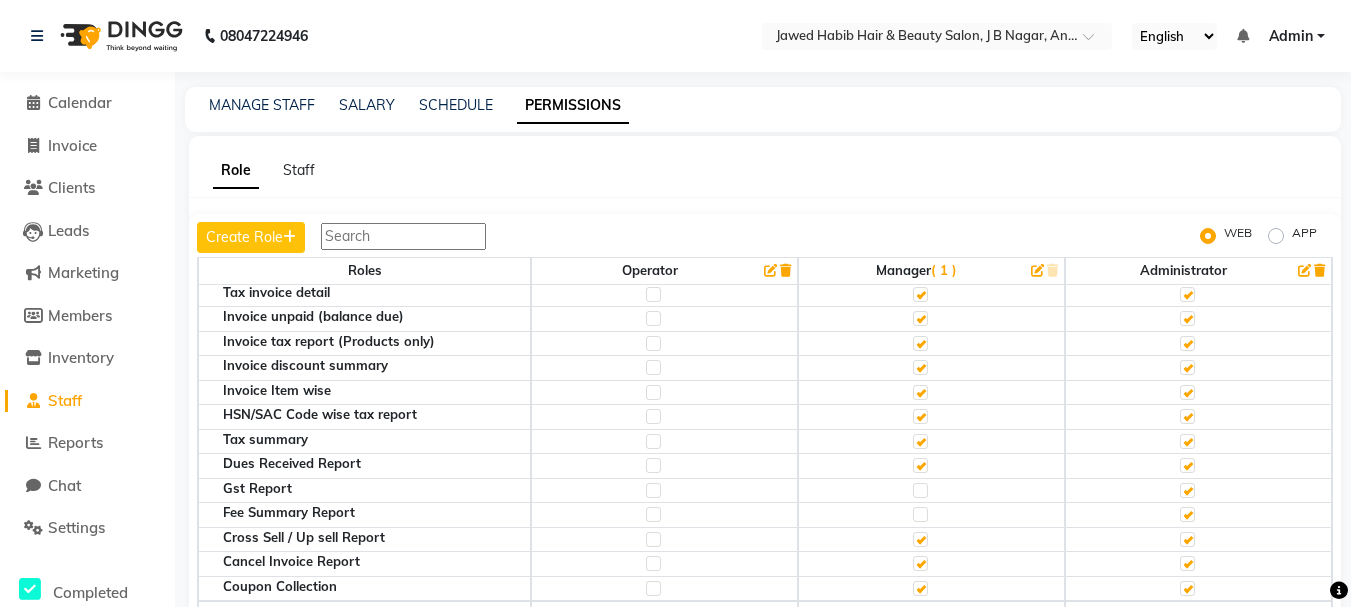 click 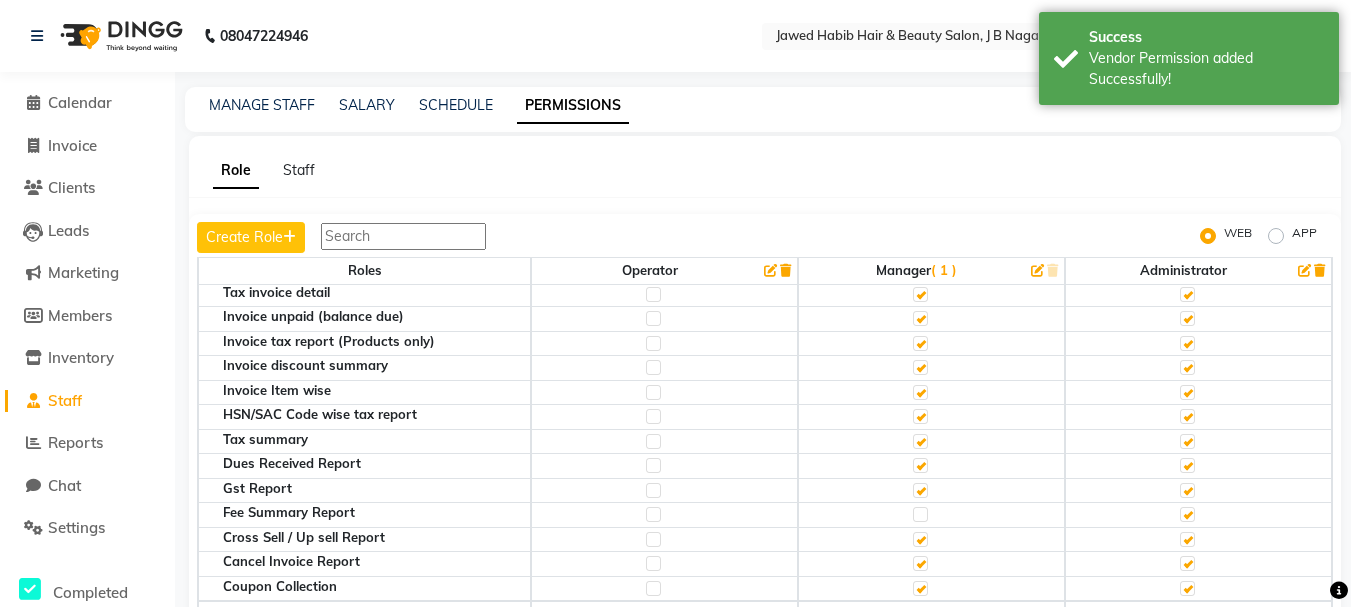 click 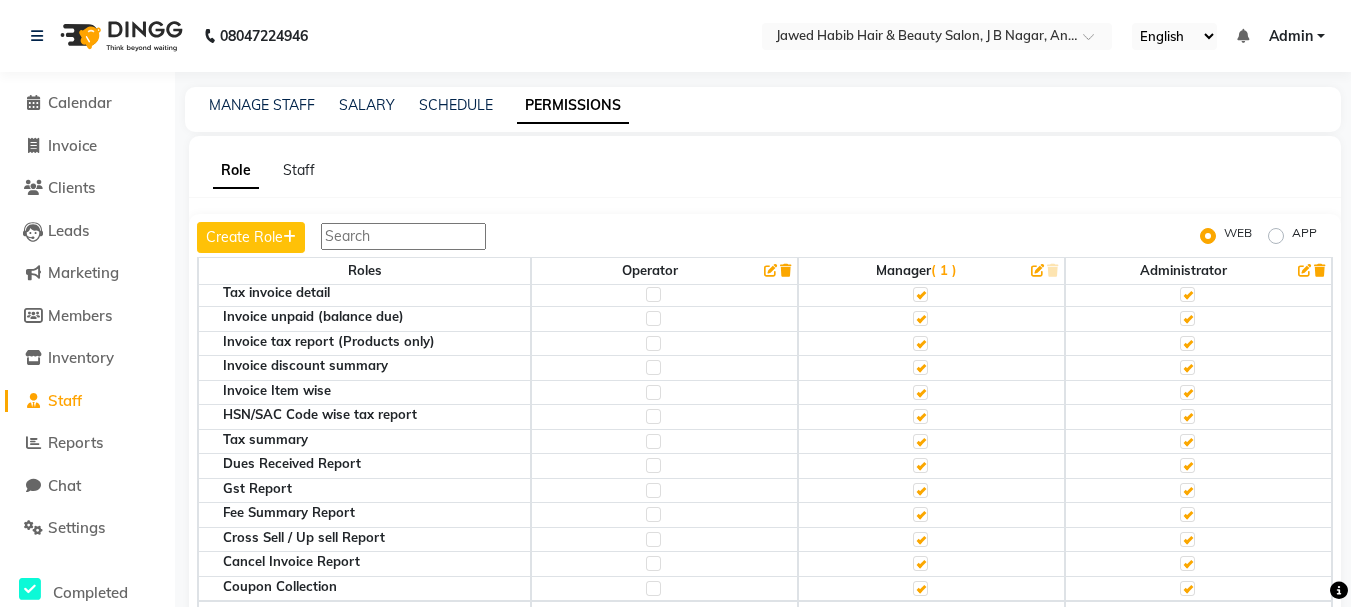 drag, startPoint x: 710, startPoint y: 427, endPoint x: 1248, endPoint y: 149, distance: 605.5807 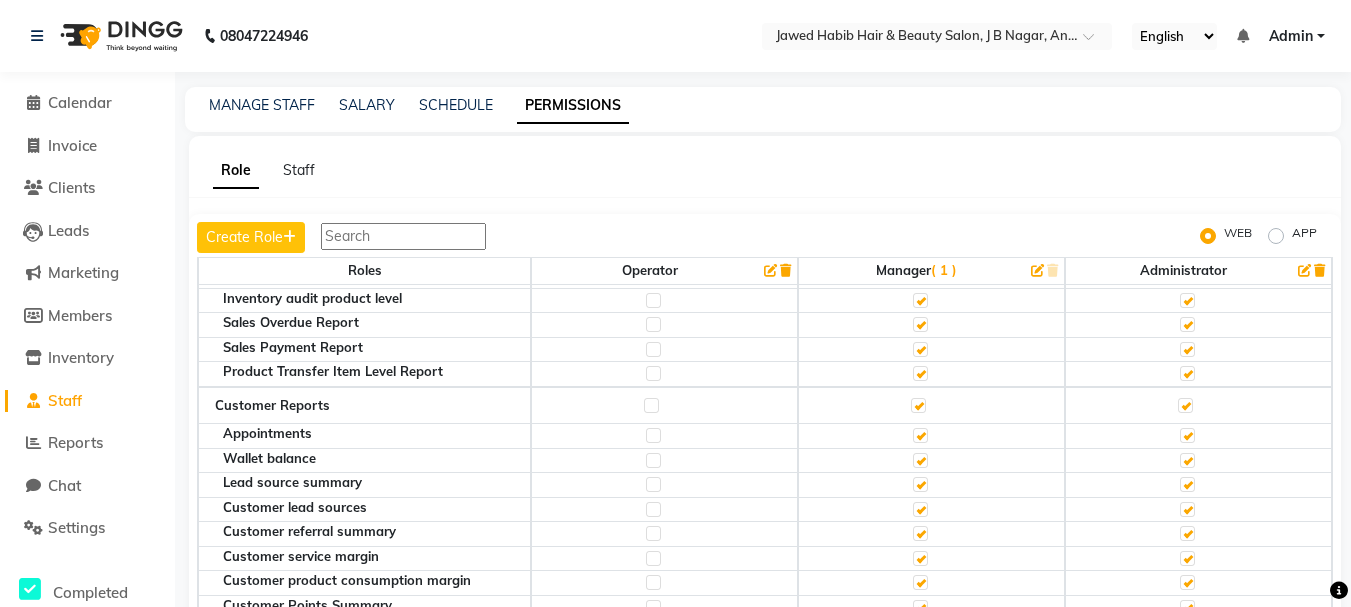scroll, scrollTop: 5900, scrollLeft: 0, axis: vertical 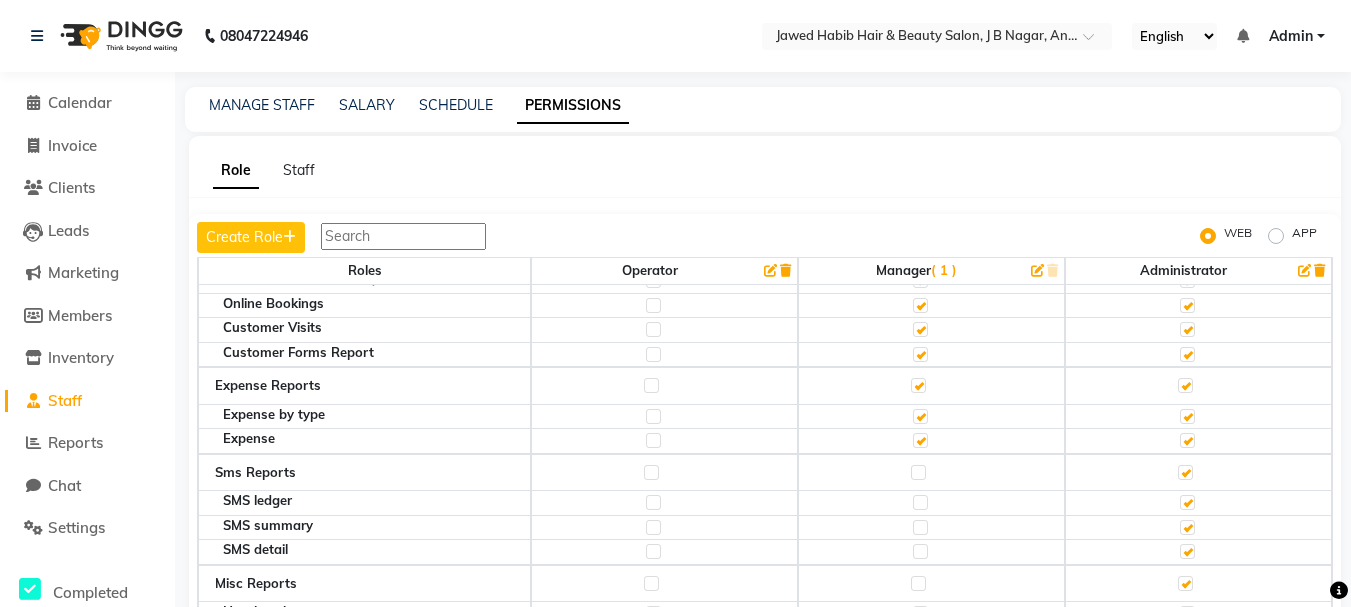 click 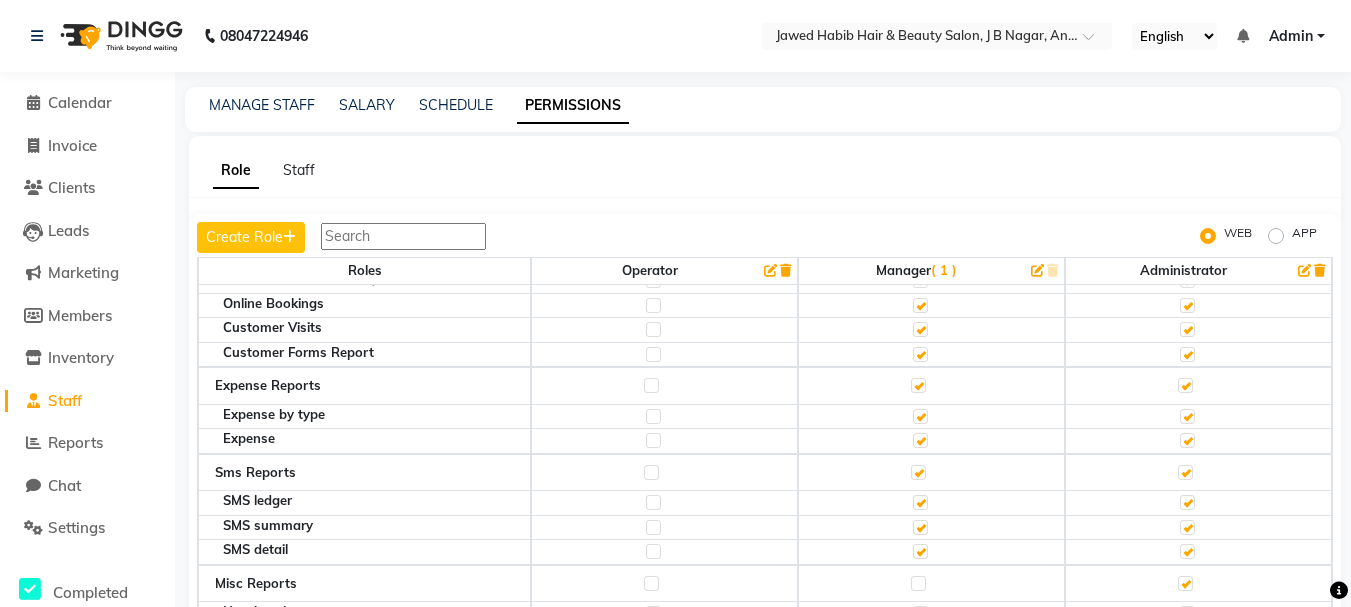 scroll, scrollTop: 6100, scrollLeft: 0, axis: vertical 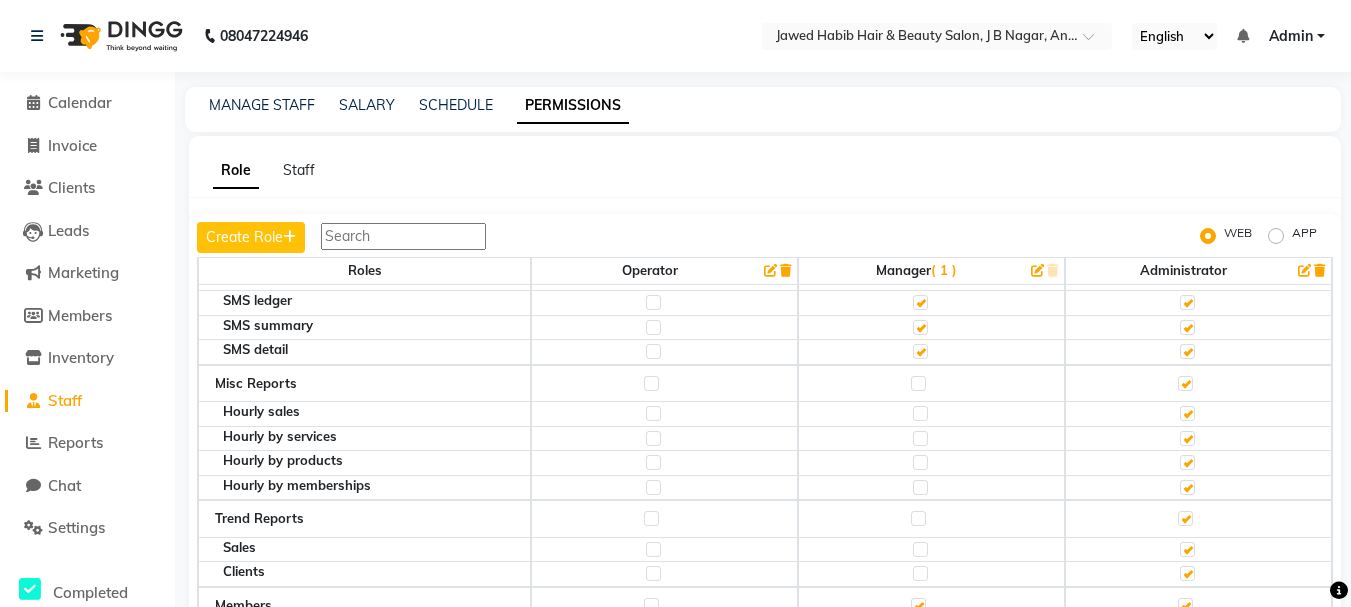 click 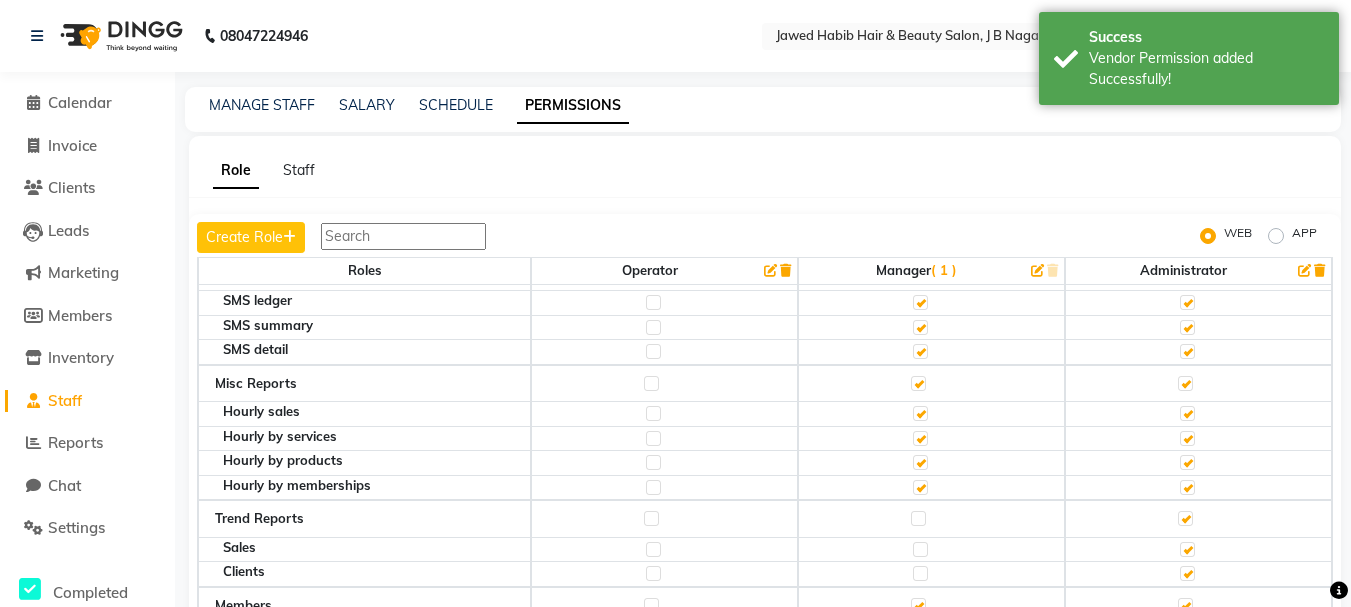 click 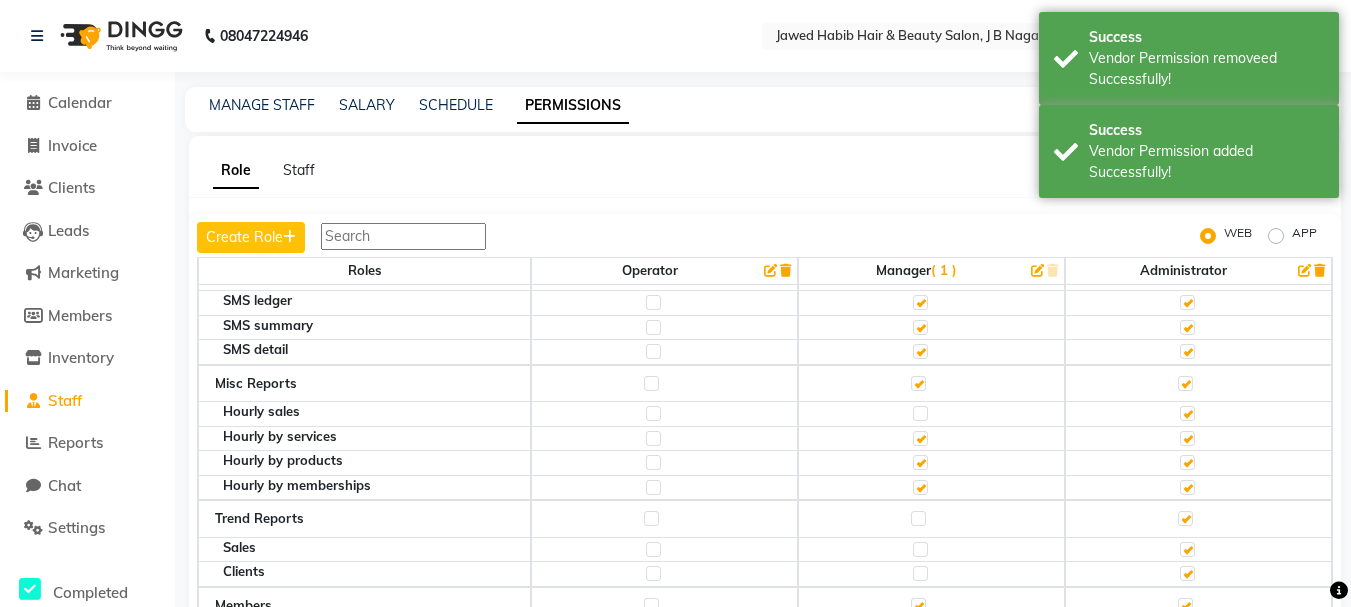click 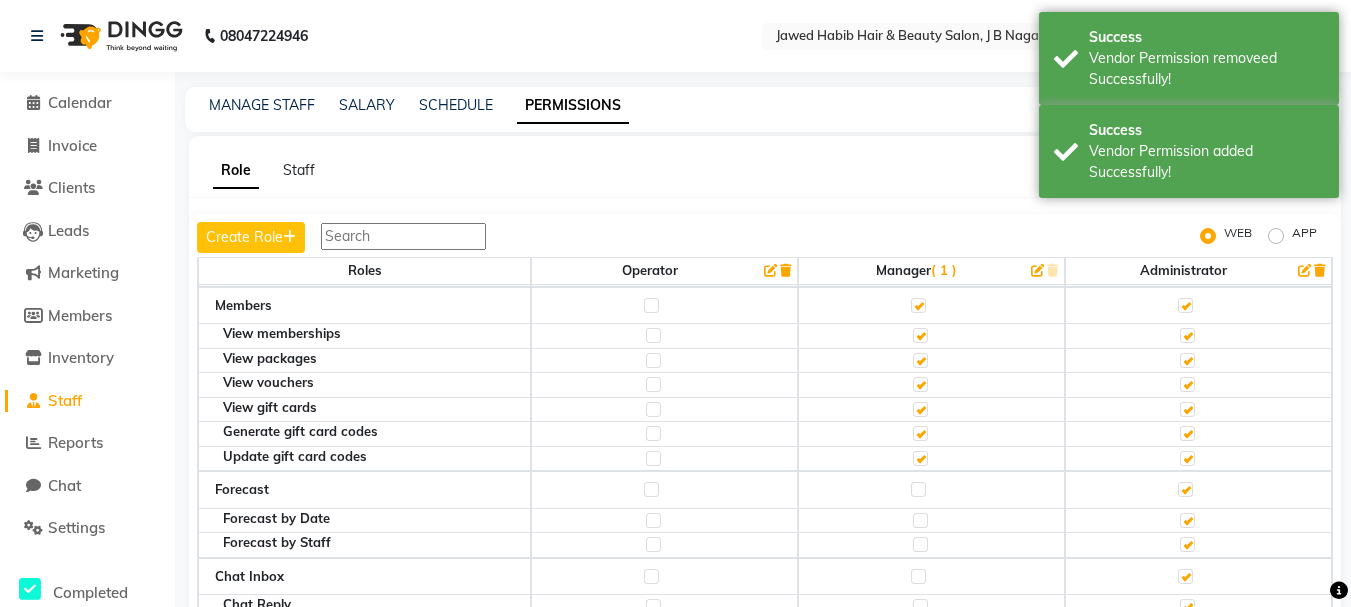 scroll, scrollTop: 6200, scrollLeft: 0, axis: vertical 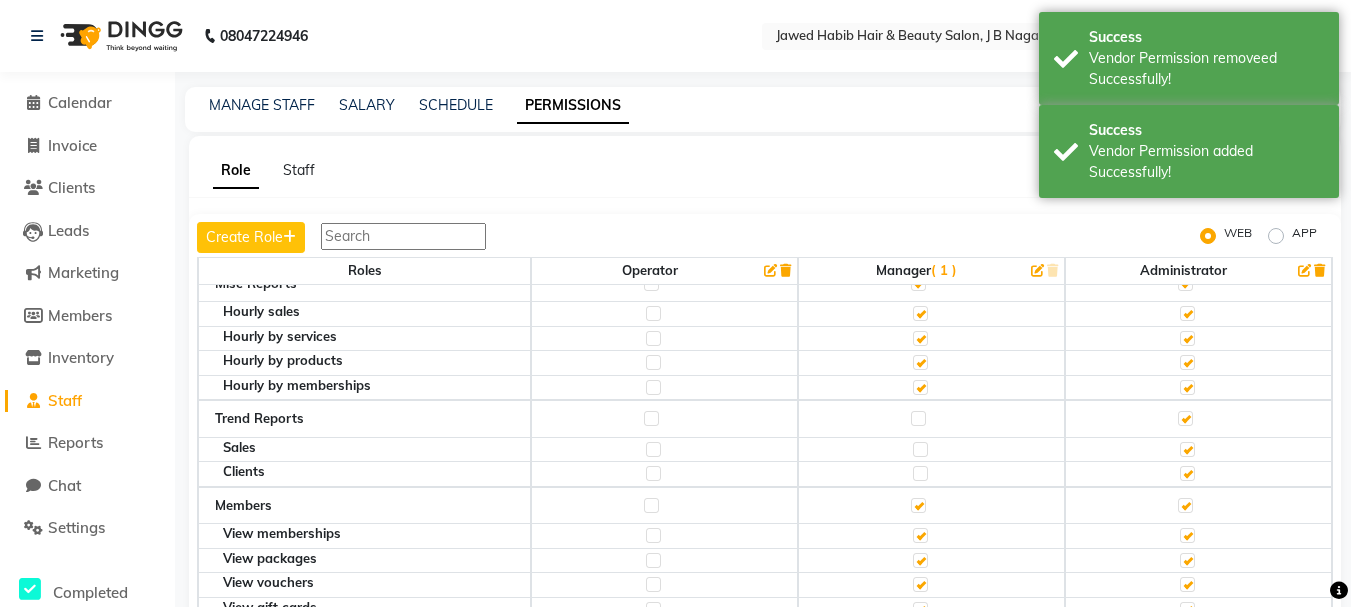 click 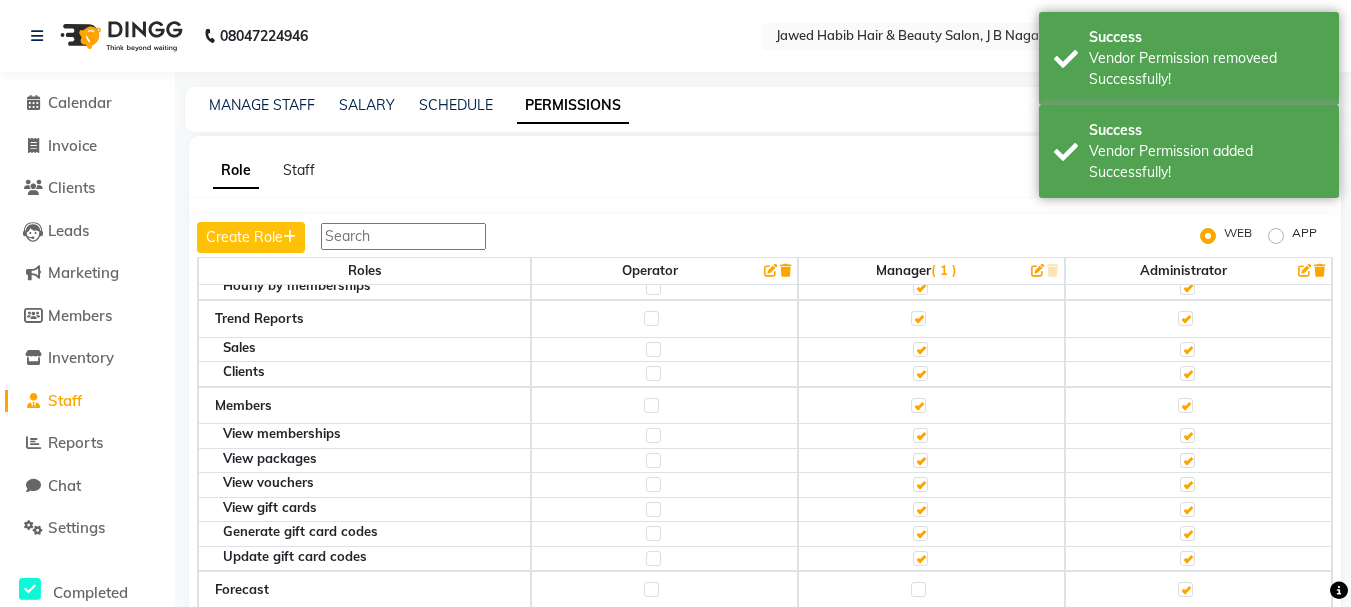 scroll, scrollTop: 6463, scrollLeft: 0, axis: vertical 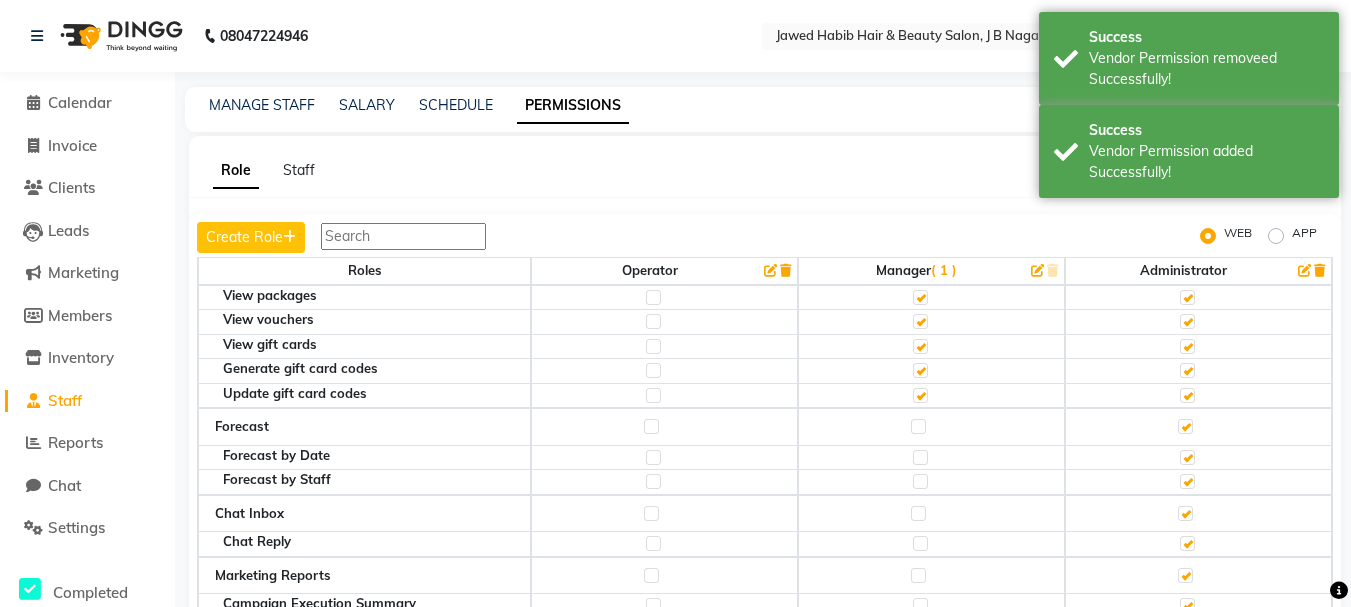 click 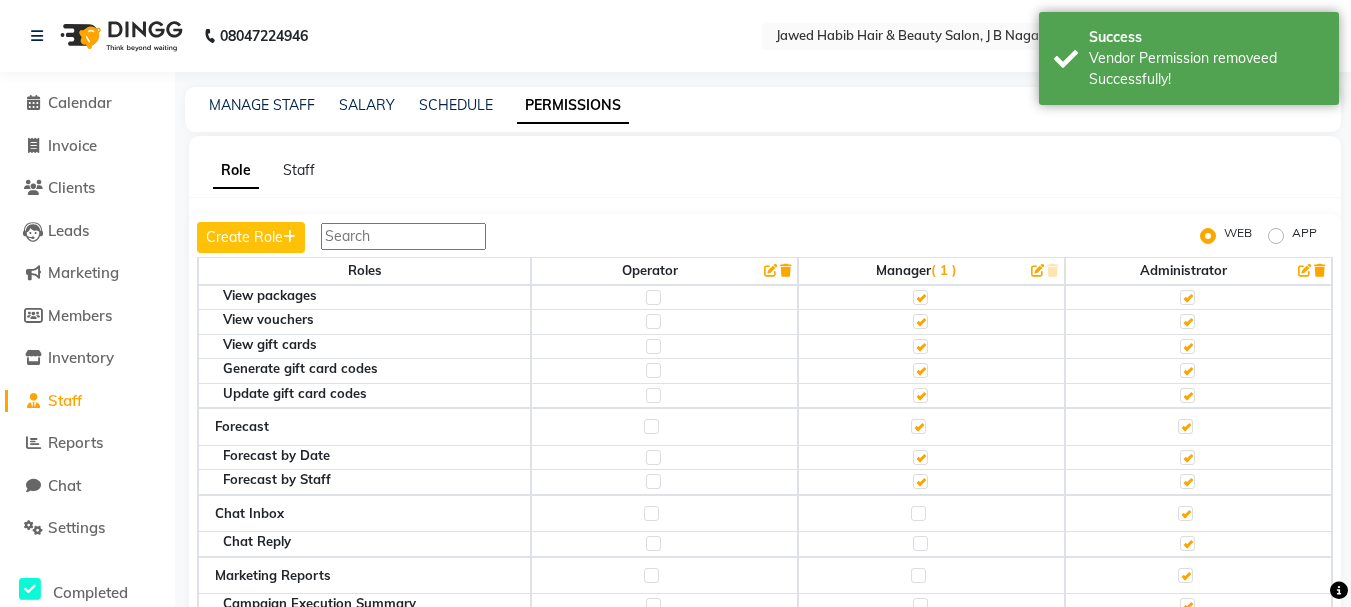 scroll, scrollTop: 113, scrollLeft: 0, axis: vertical 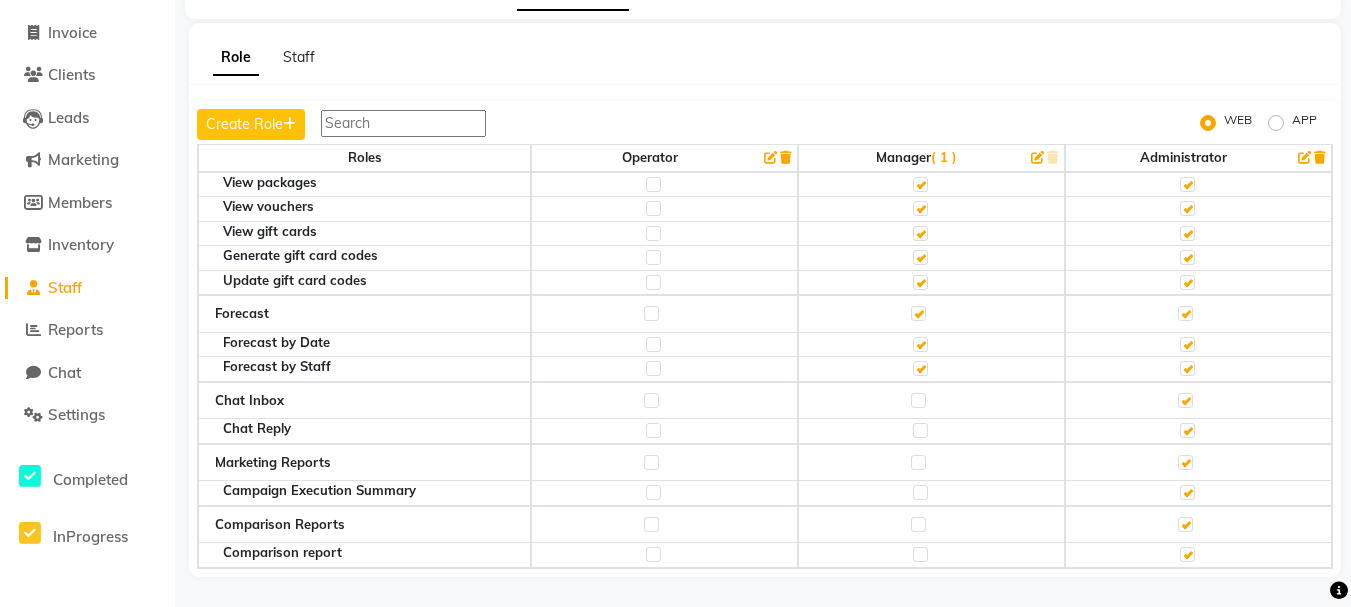 click 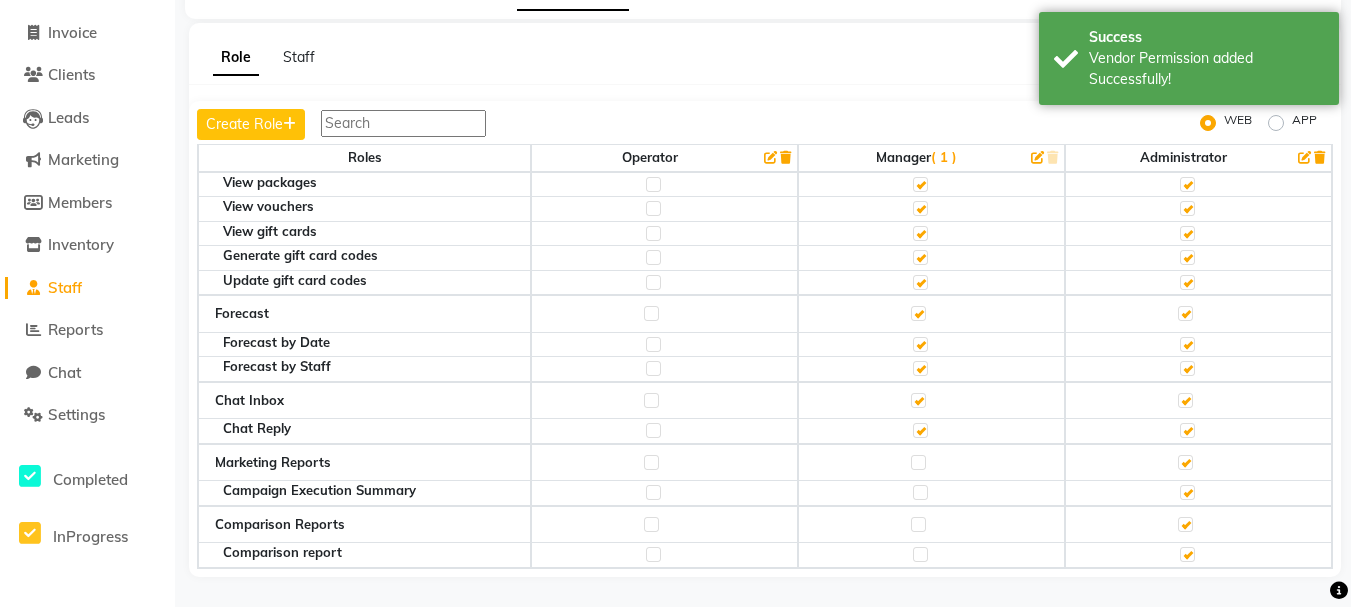 click 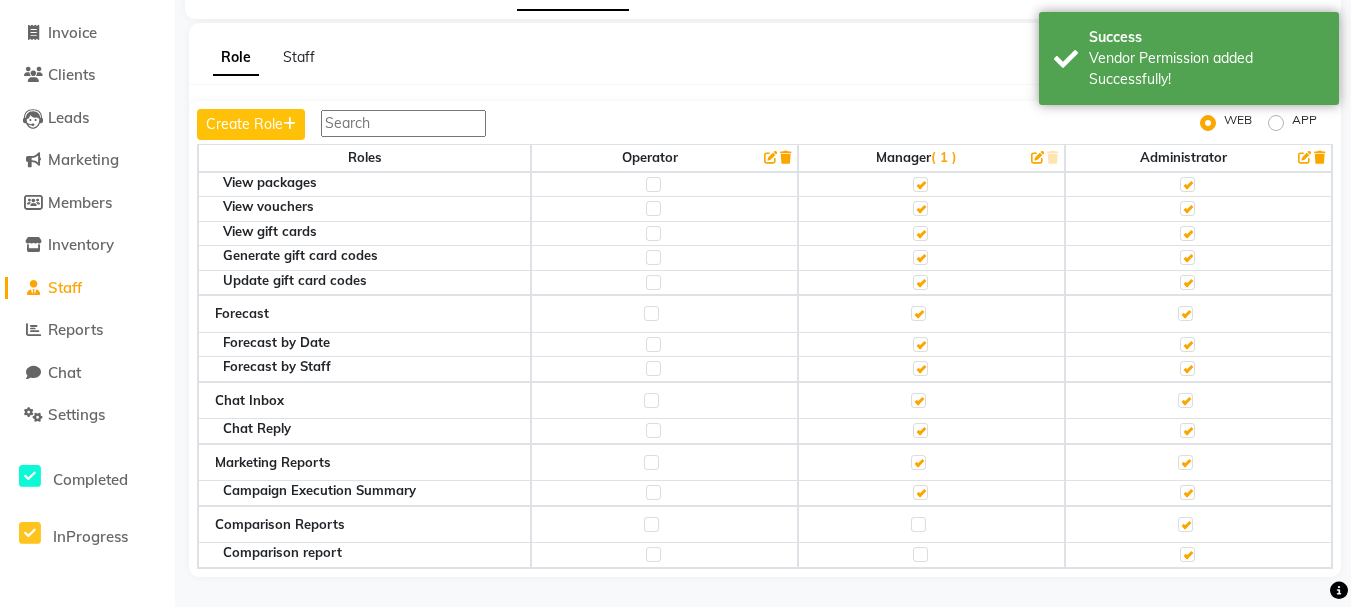 click 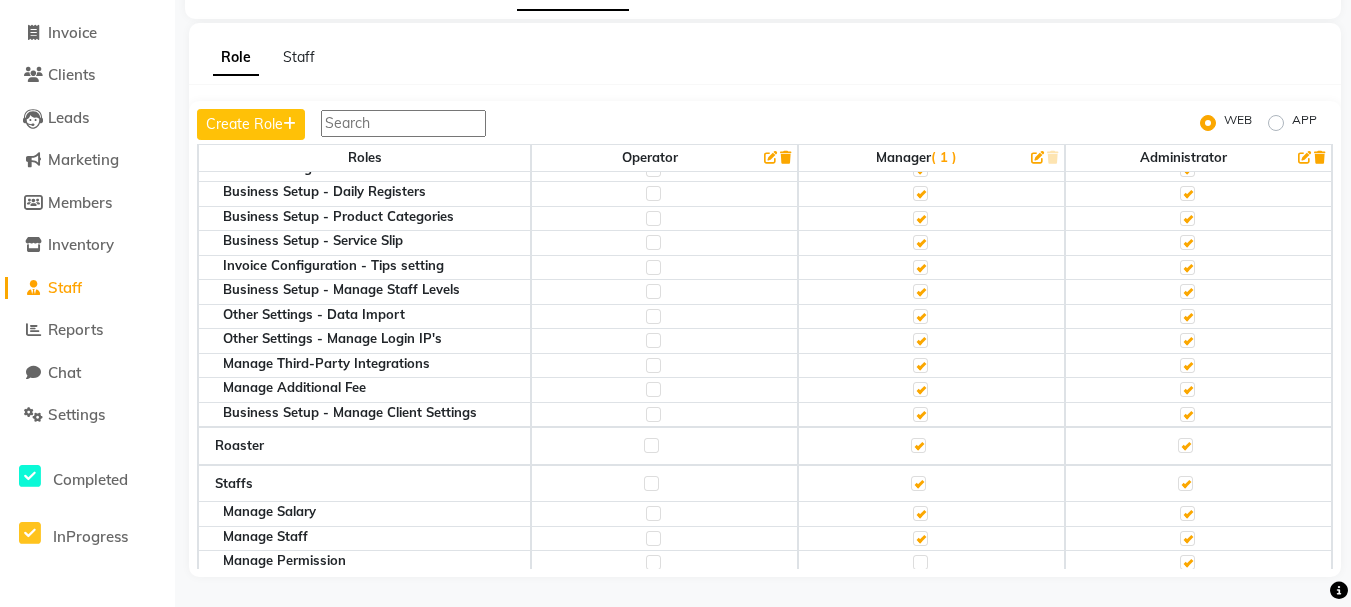 scroll, scrollTop: 1663, scrollLeft: 0, axis: vertical 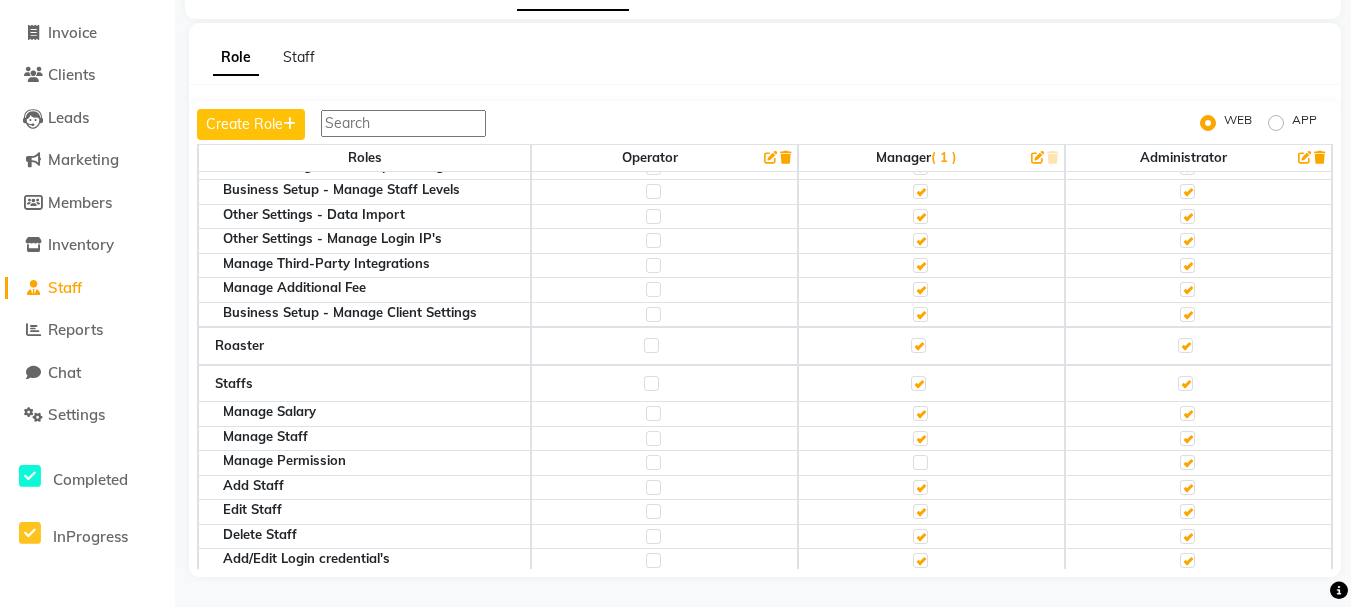 click 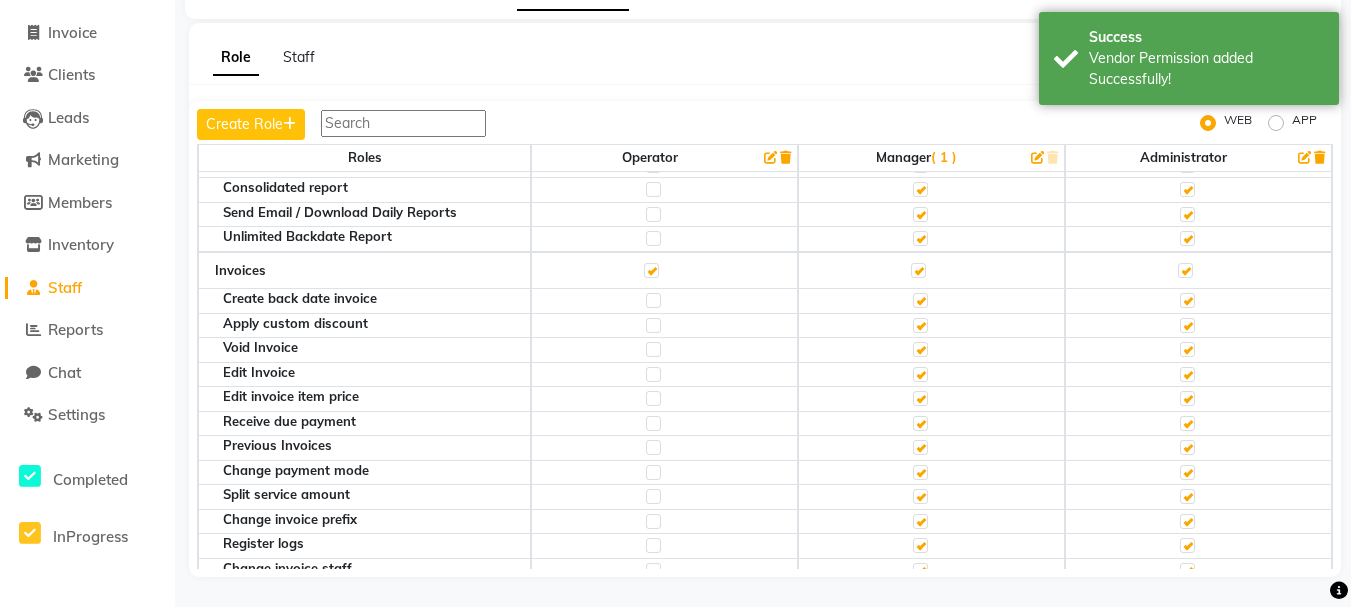 scroll, scrollTop: 0, scrollLeft: 0, axis: both 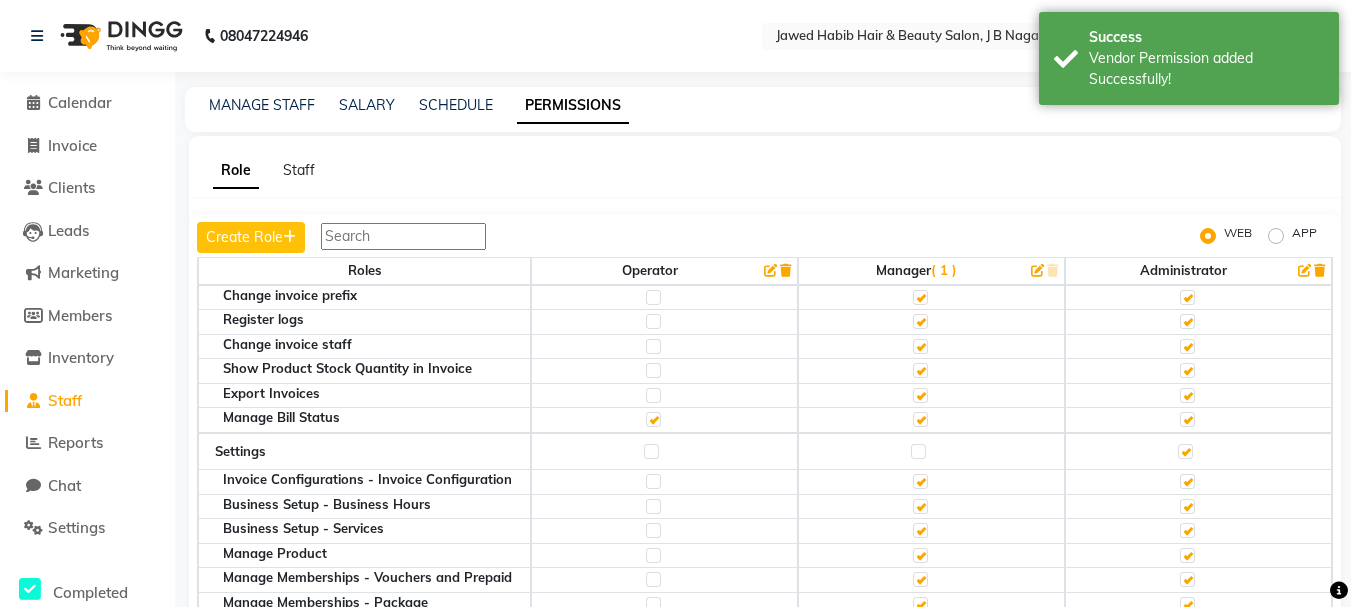 click 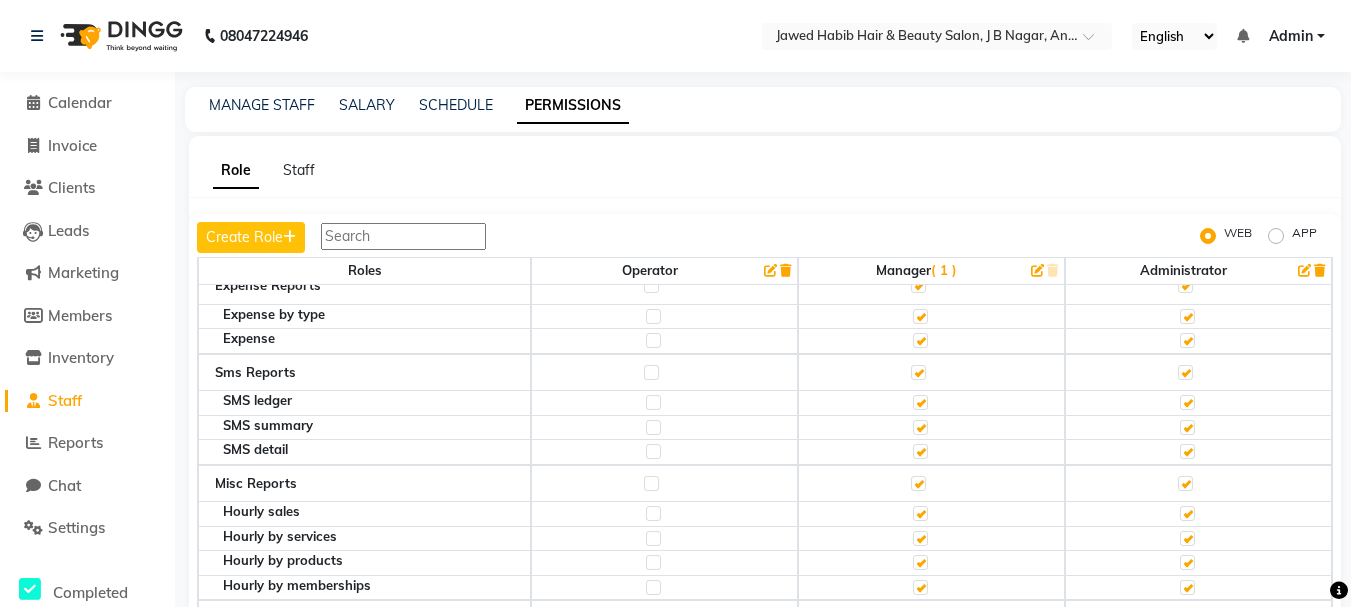 scroll, scrollTop: 6463, scrollLeft: 0, axis: vertical 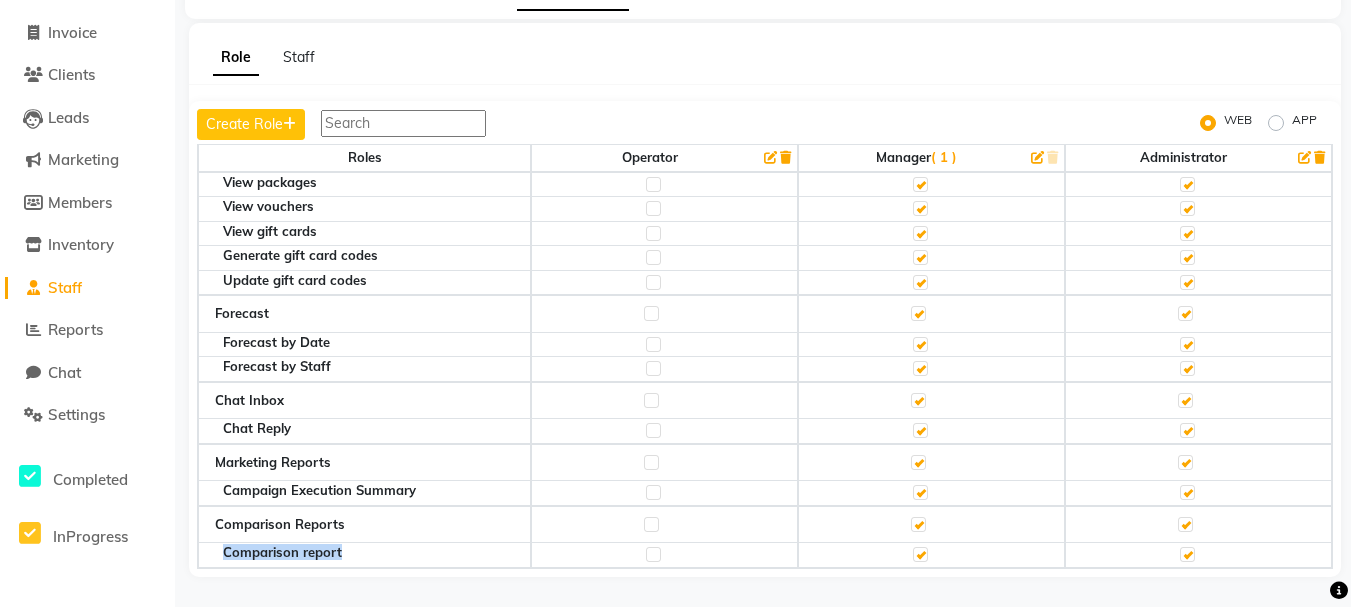 drag, startPoint x: 1313, startPoint y: 538, endPoint x: 1316, endPoint y: 552, distance: 14.3178215 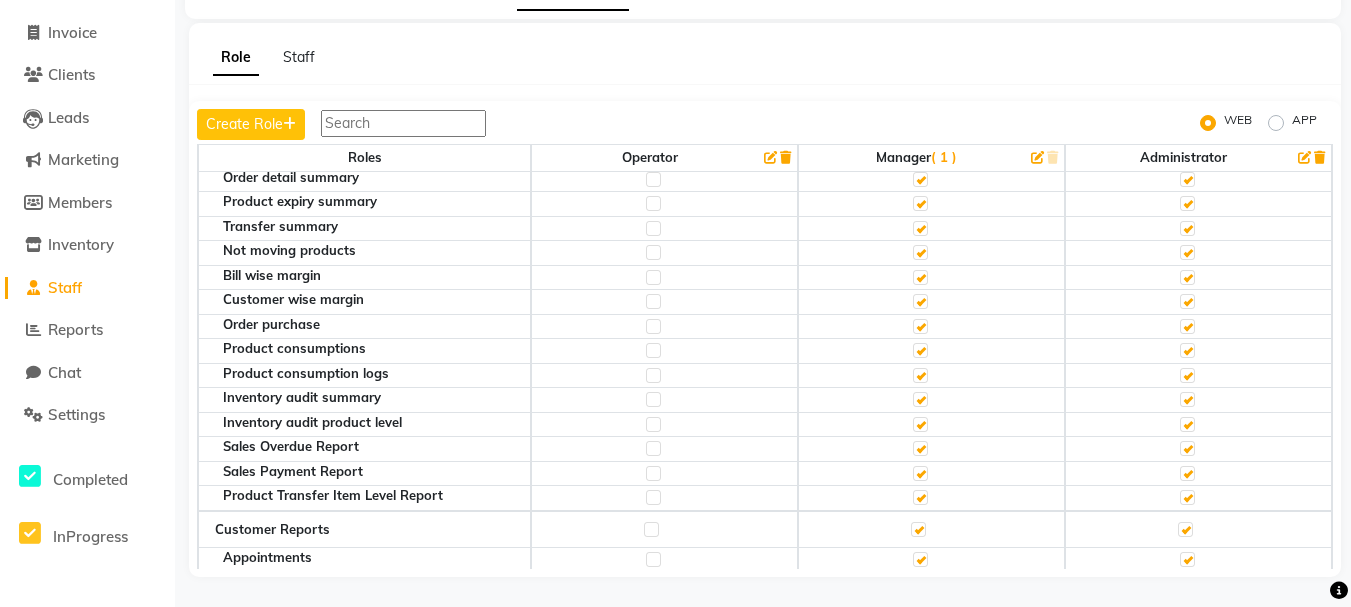 scroll, scrollTop: 5163, scrollLeft: 0, axis: vertical 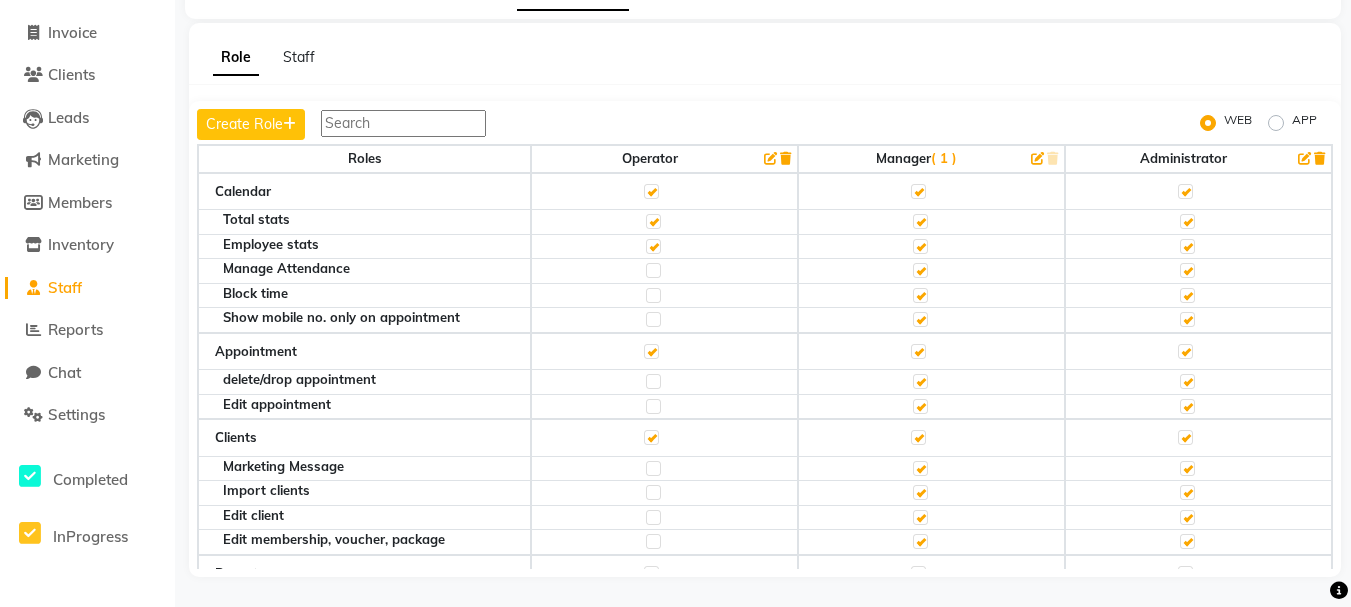 click 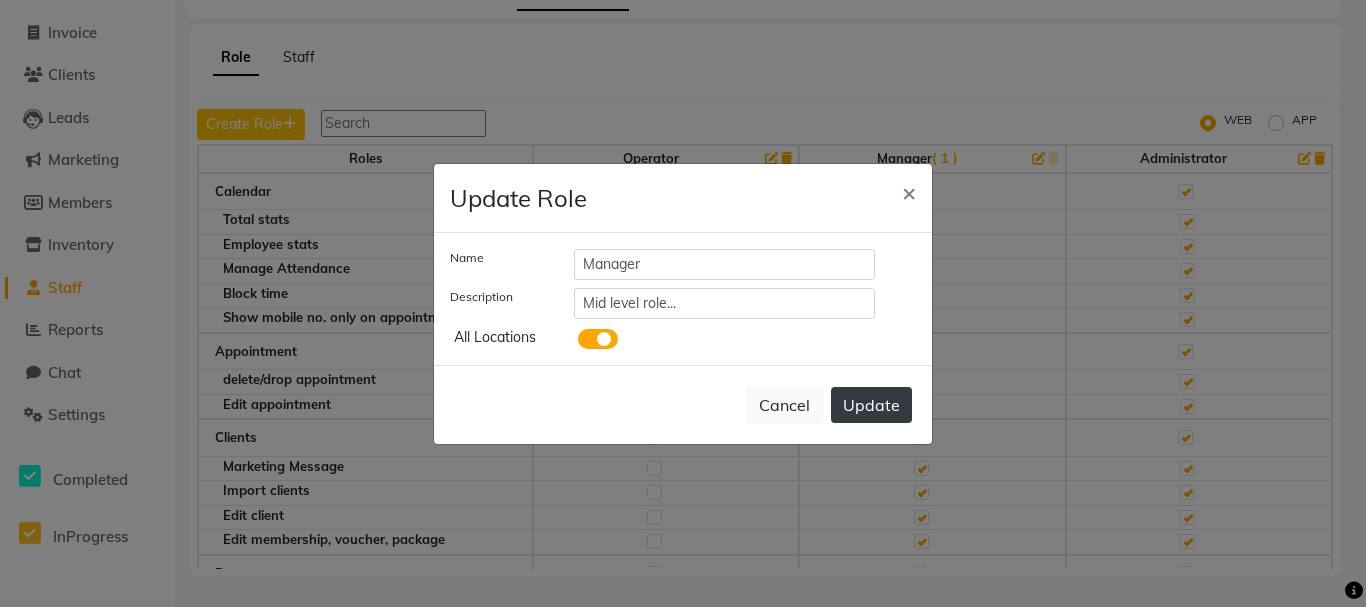 click on "Update" 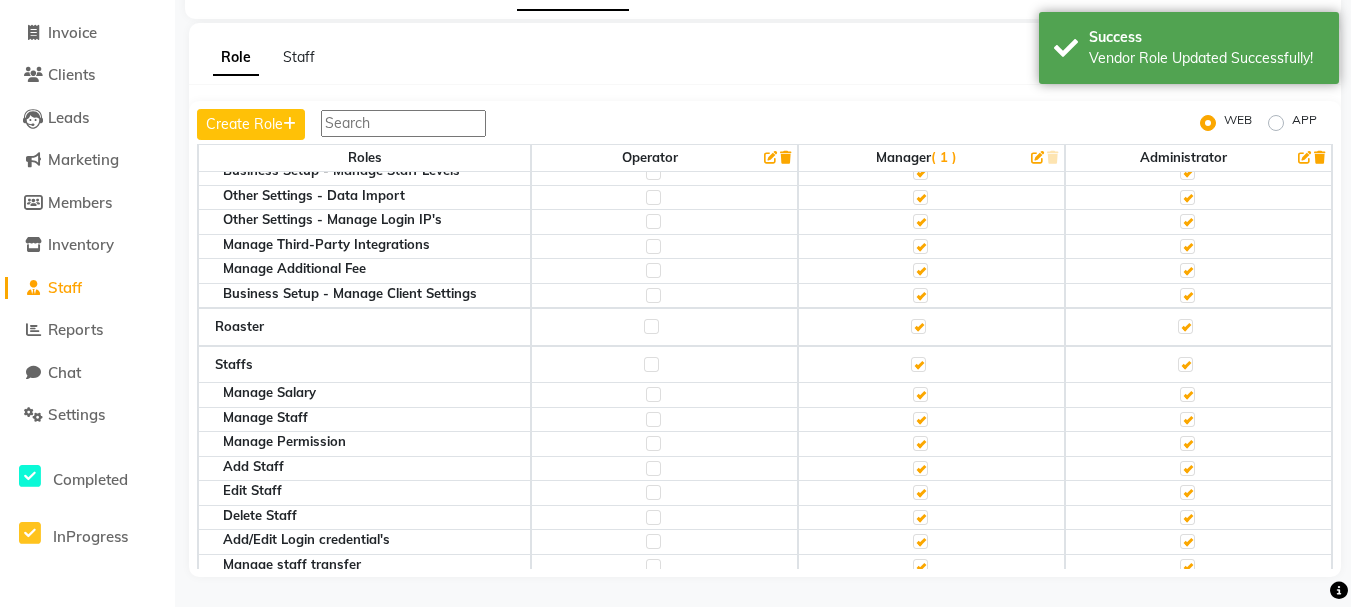 scroll, scrollTop: 6463, scrollLeft: 0, axis: vertical 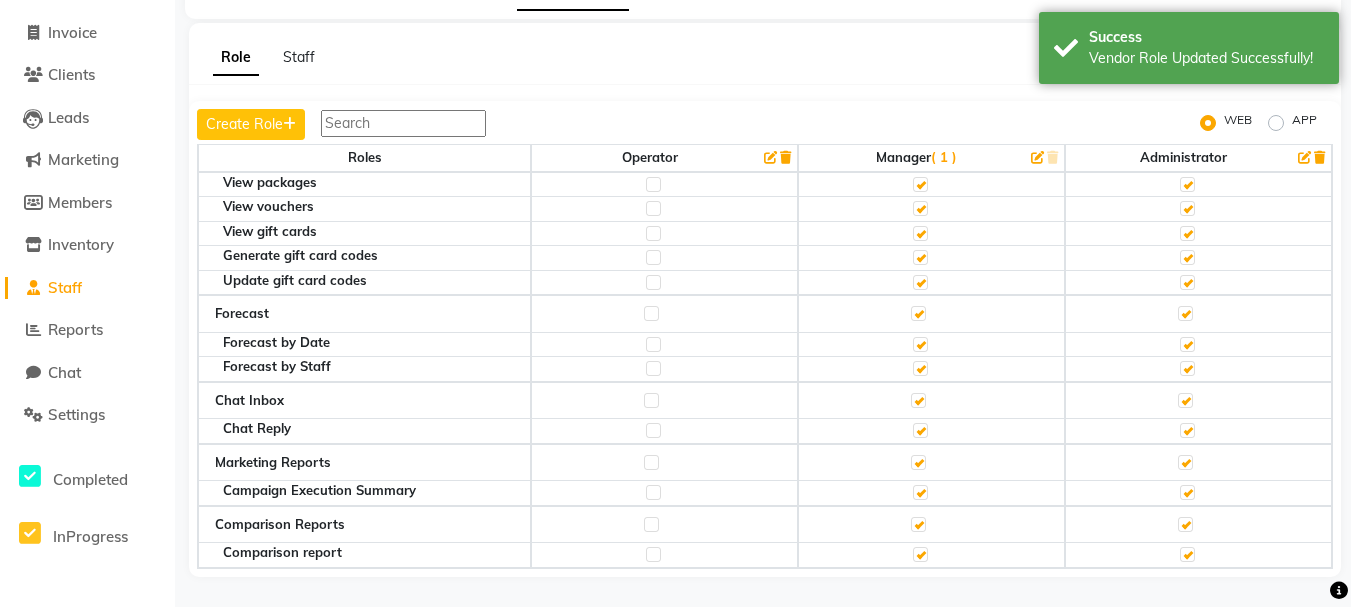 click on "Create Role  WEB APP Roles Operator  Manager   ( 1 ) Administrator  Calendar Total stats Employee stats Manage Attendance Block time Show mobile no. only on appointment Appointment delete/drop appointment Edit appointment Clients Marketing Message Import clients Edit client Edit membership, voucher, package Reports Download report Feedback report Consolidated report Send Email / Download Daily Reports Unlimited Backdate Report Invoices Create back date invoice Apply custom discount Void Invoice Edit Invoice Edit invoice item price Receive due payment Previous Invoices Change payment mode Split service amount Change invoice prefix Register logs Change invoice staff Show Product Stock Quantity in Invoice Export Invoices Manage Bill Status Settings Invoice Configurations - Invoice Configuration Business Setup - Business Hours Business Setup - Services Manage Product Manage Memberships - Vouchers and Prepaid Manage Memberships - Package Manage Stylist Manage Memberships - Membership Business Setup - Feedback" 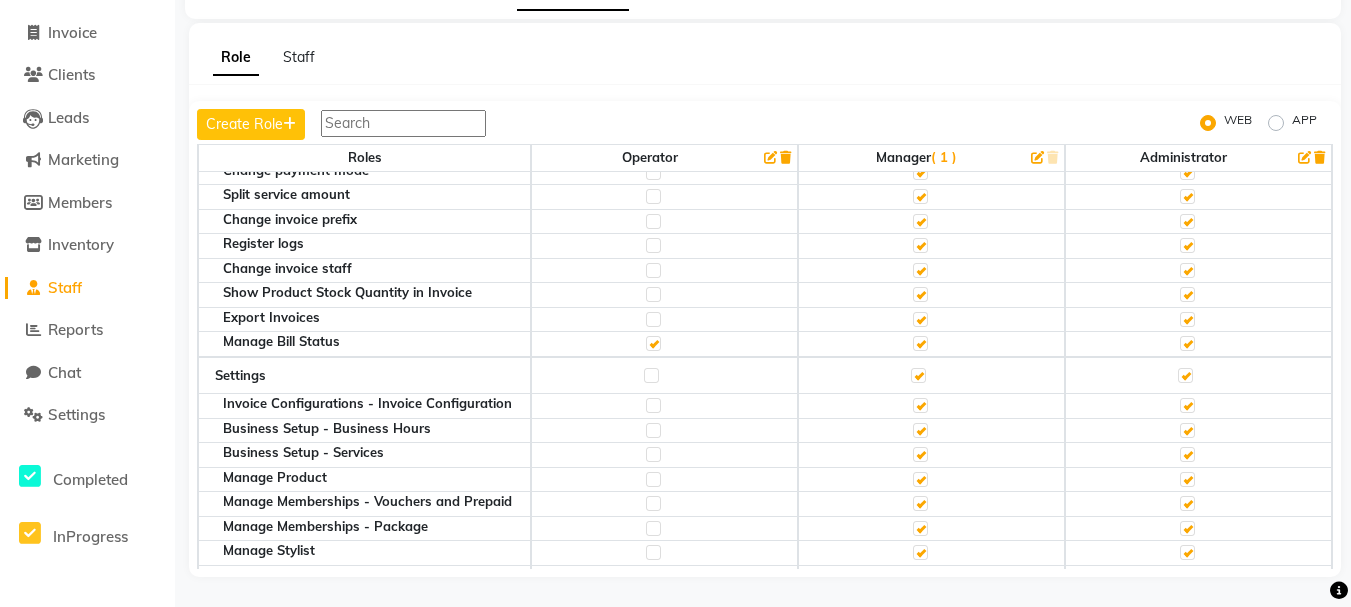 scroll, scrollTop: 0, scrollLeft: 0, axis: both 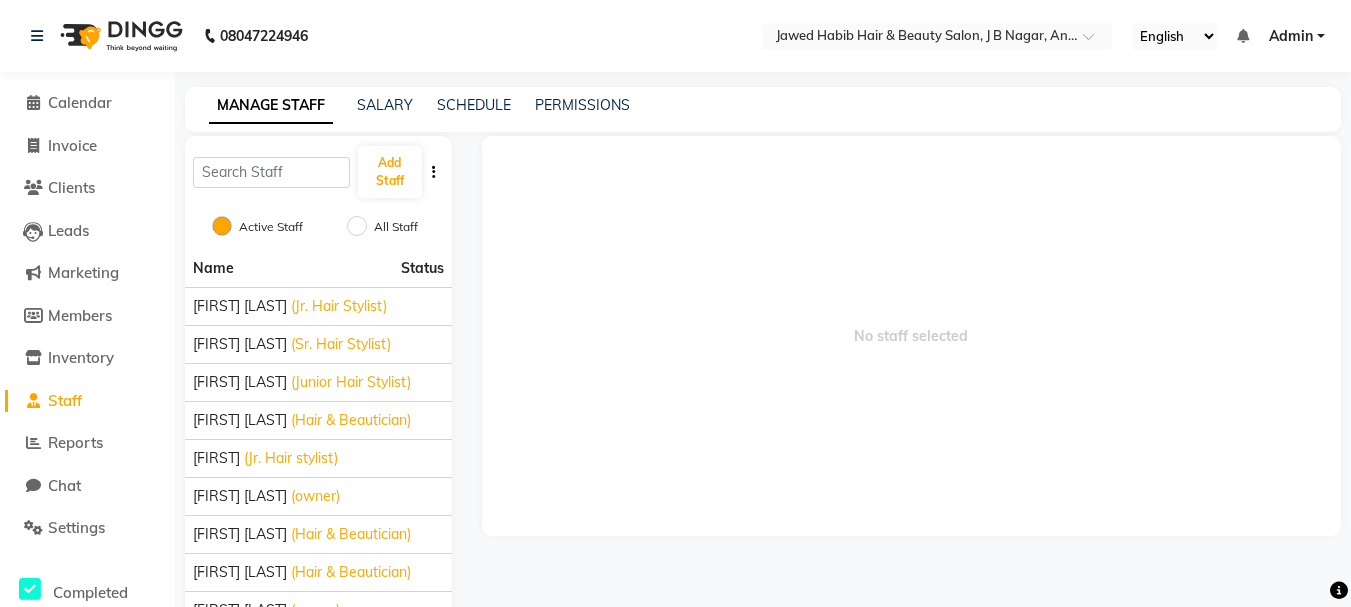 click on "Admin" at bounding box center [1297, 36] 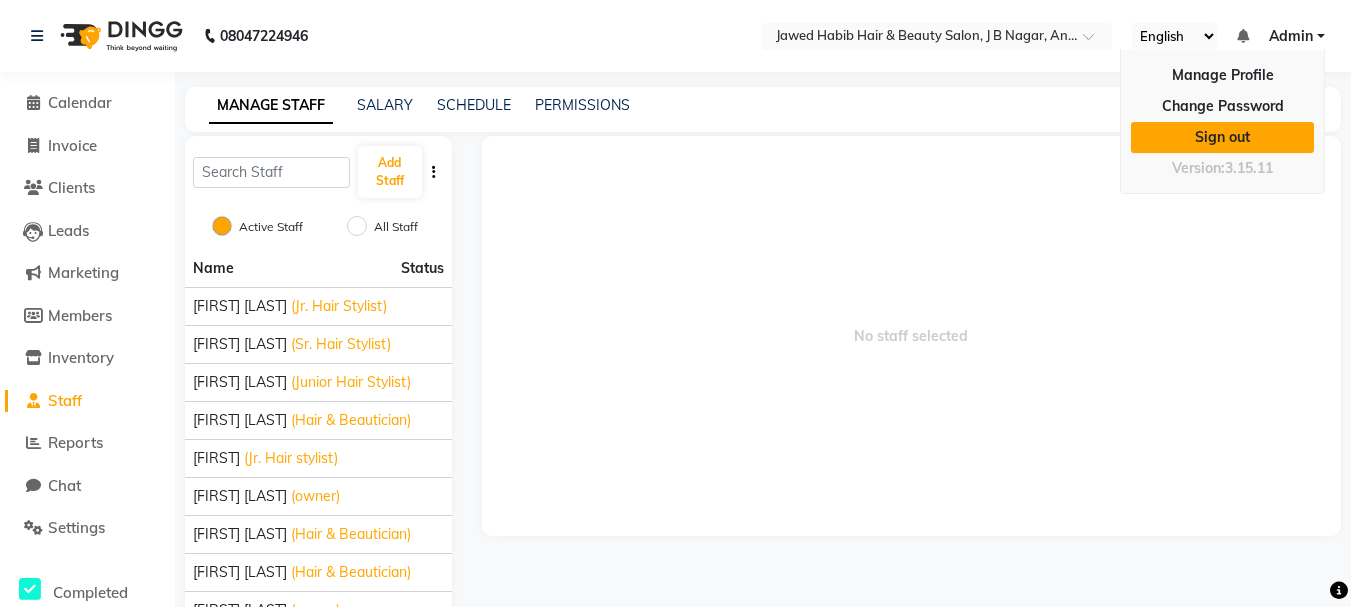 click on "Sign out" at bounding box center (1222, 137) 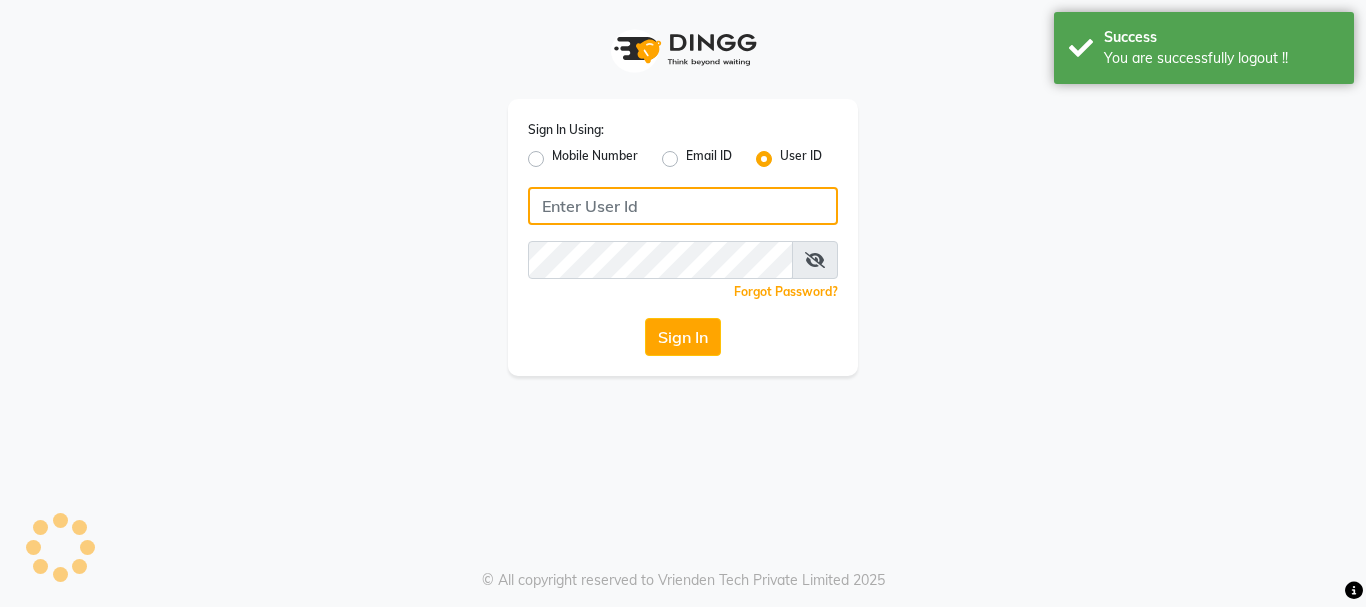 type on "jawed habib hair & beauty salon" 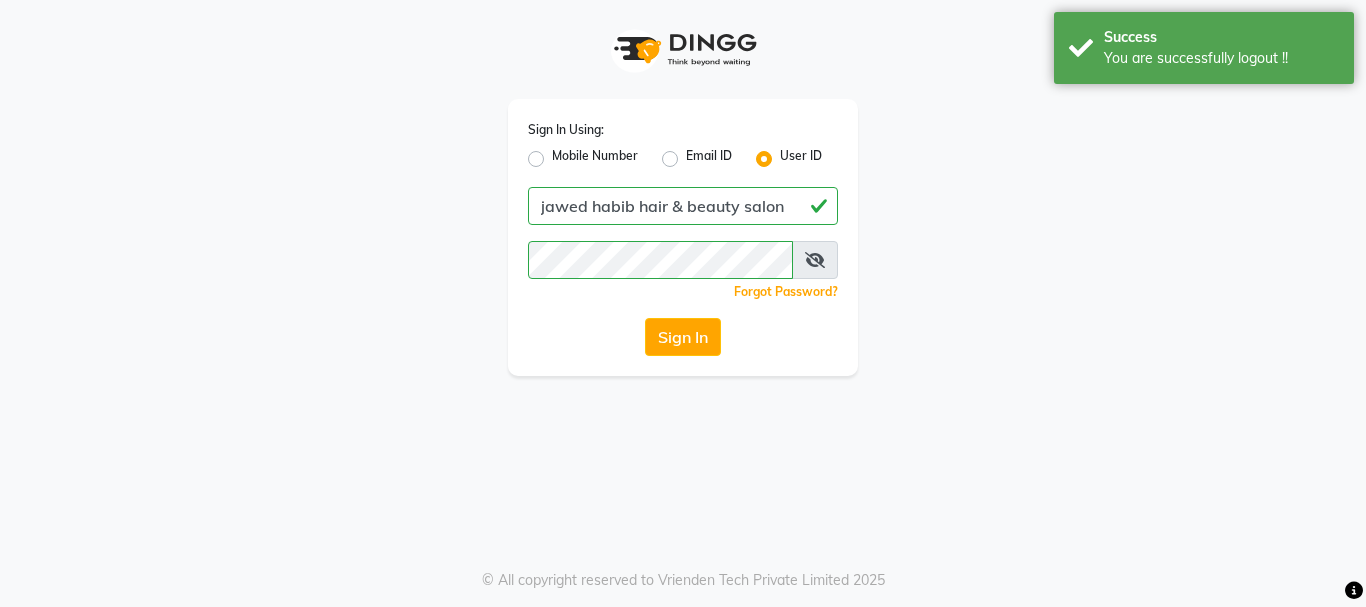click on "Mobile Number" 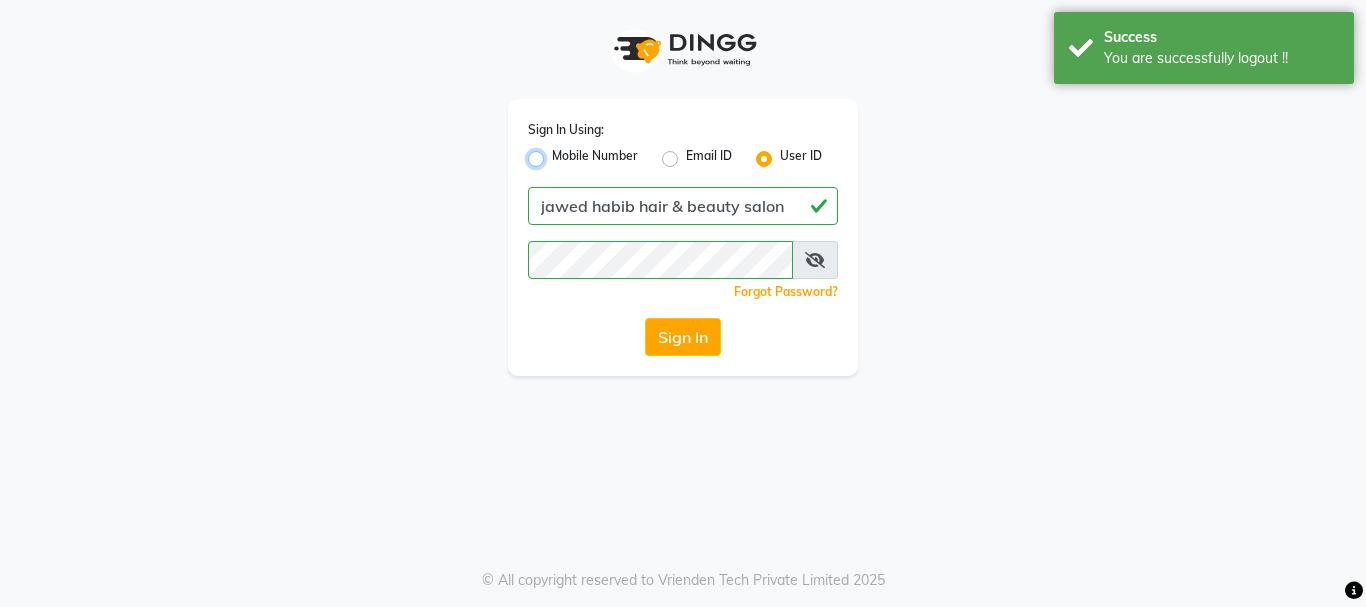 click on "Mobile Number" at bounding box center (558, 153) 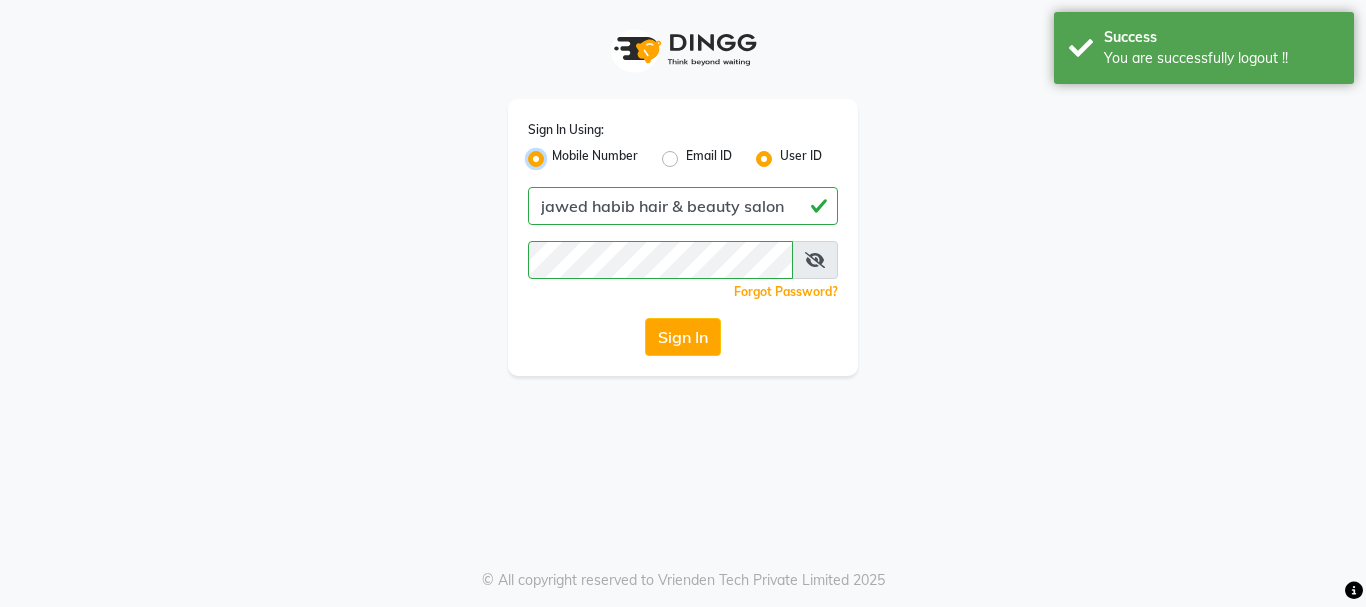 radio on "false" 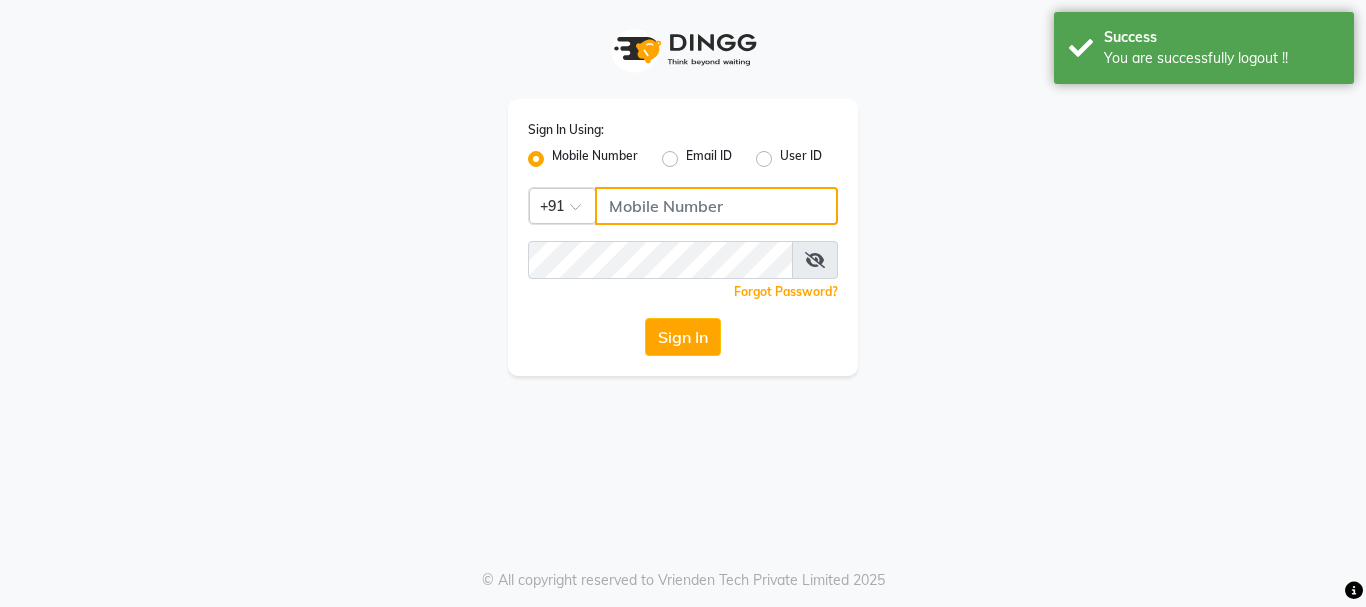 click 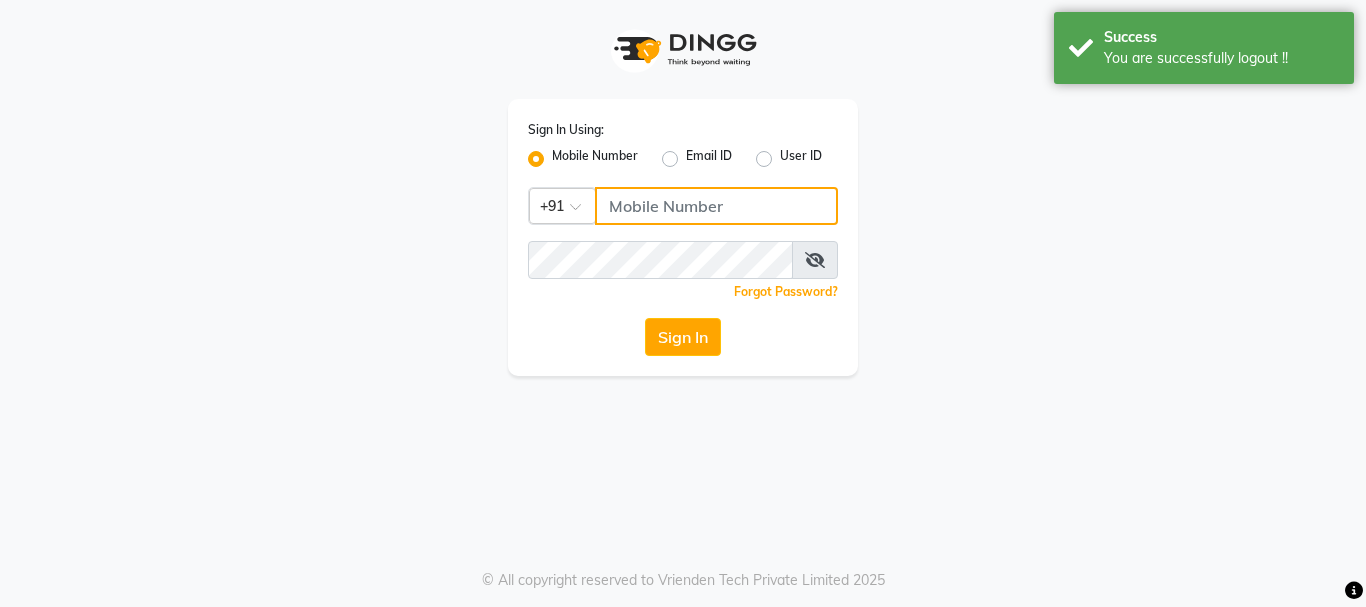 type on "[PHONE]" 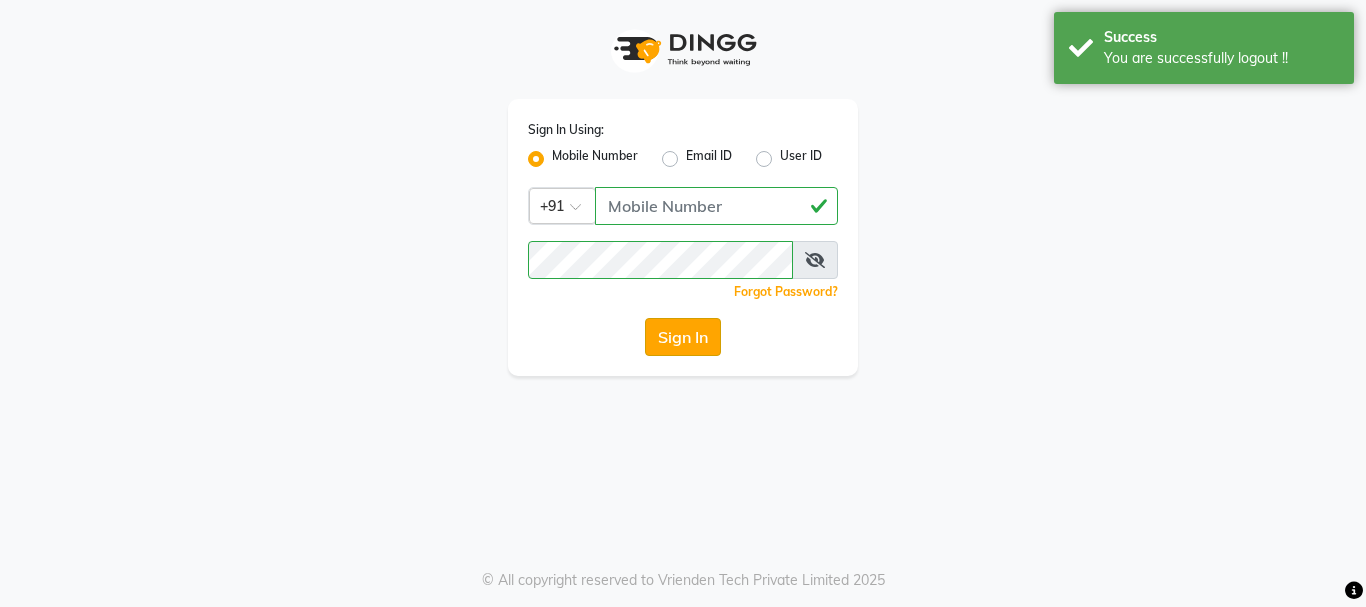 click on "Sign In" 